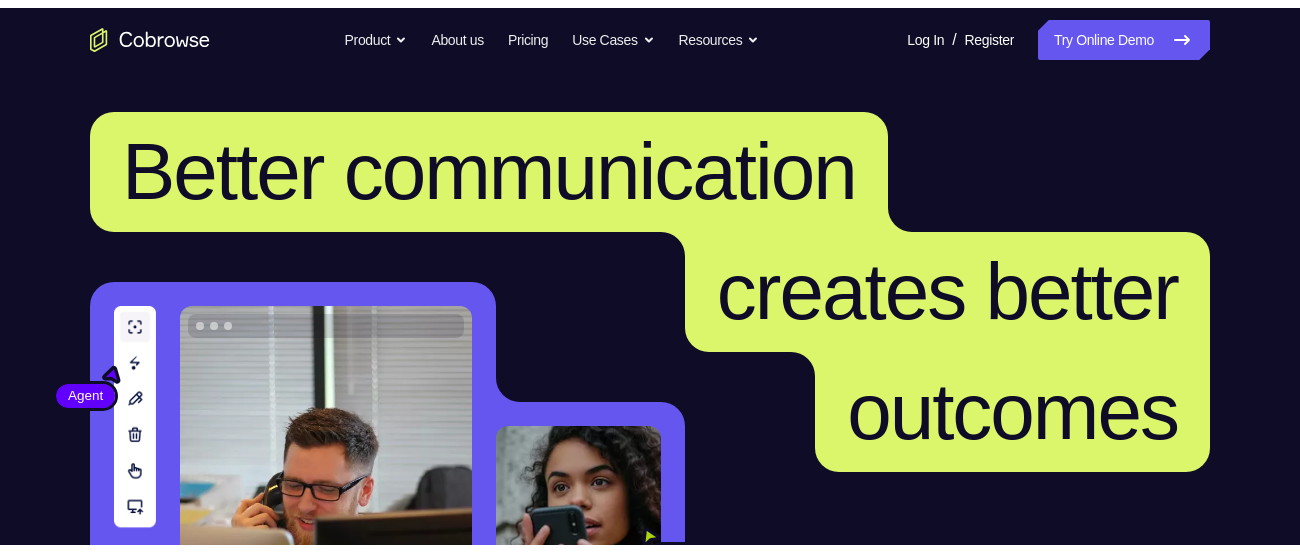 scroll, scrollTop: 0, scrollLeft: 0, axis: both 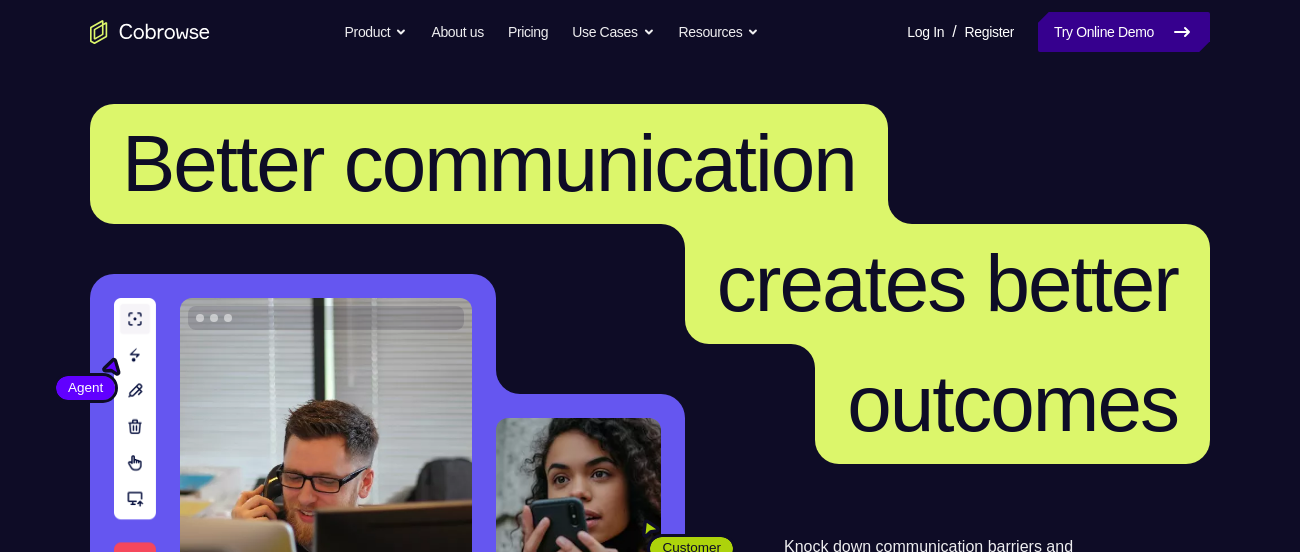 click on "Try Online Demo" at bounding box center [1124, 32] 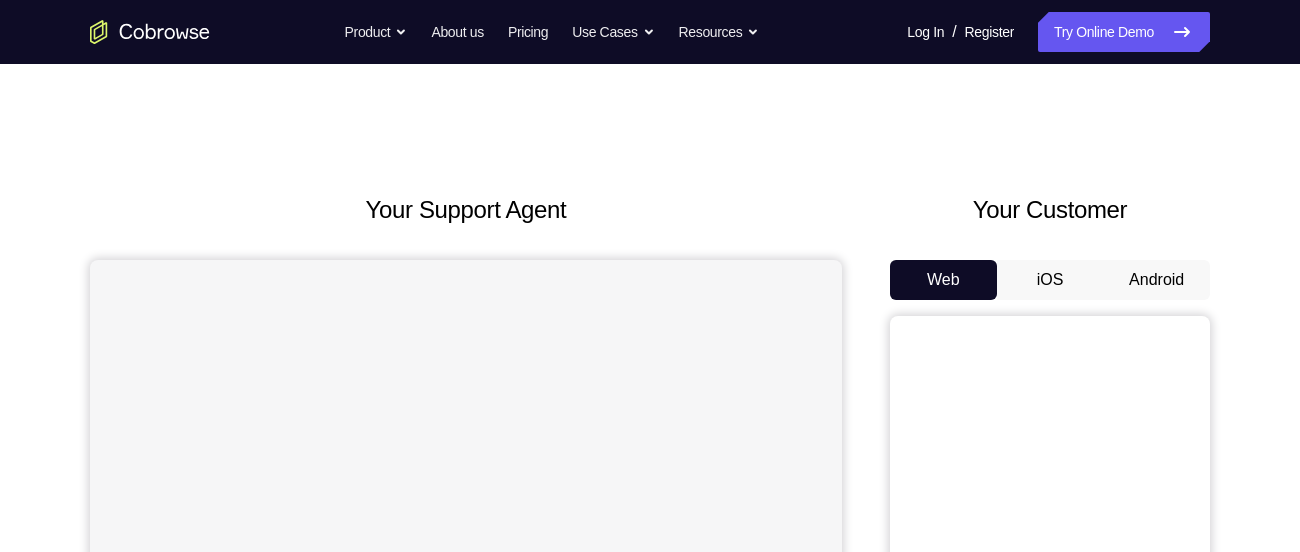 scroll, scrollTop: 0, scrollLeft: 0, axis: both 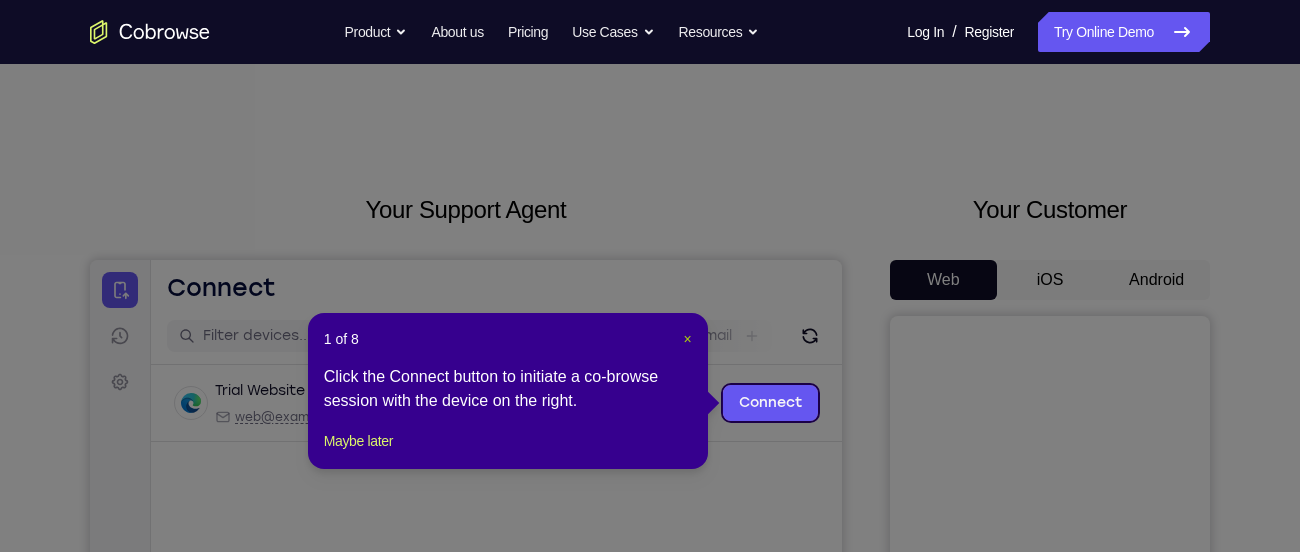 click on "×" at bounding box center [688, 339] 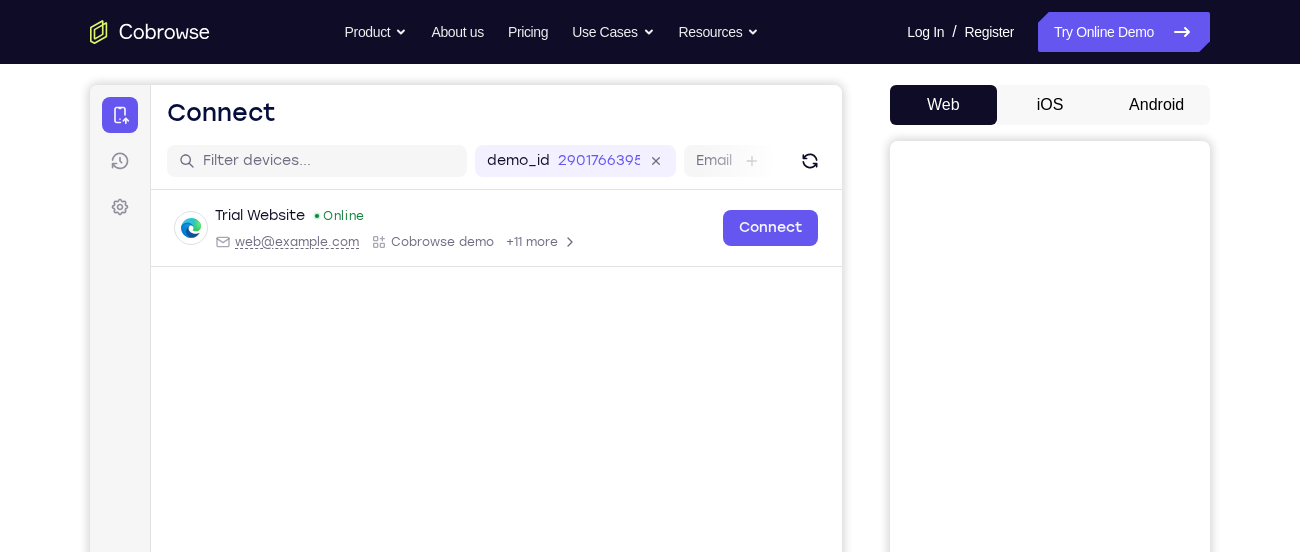 scroll, scrollTop: 176, scrollLeft: 0, axis: vertical 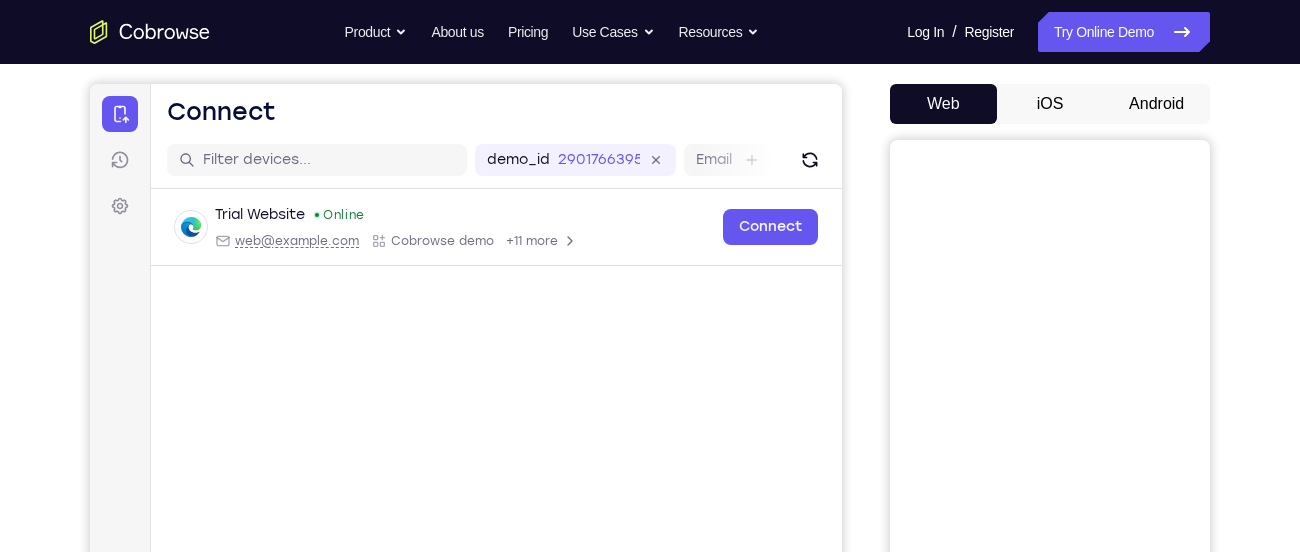click on "Android" at bounding box center (1156, 104) 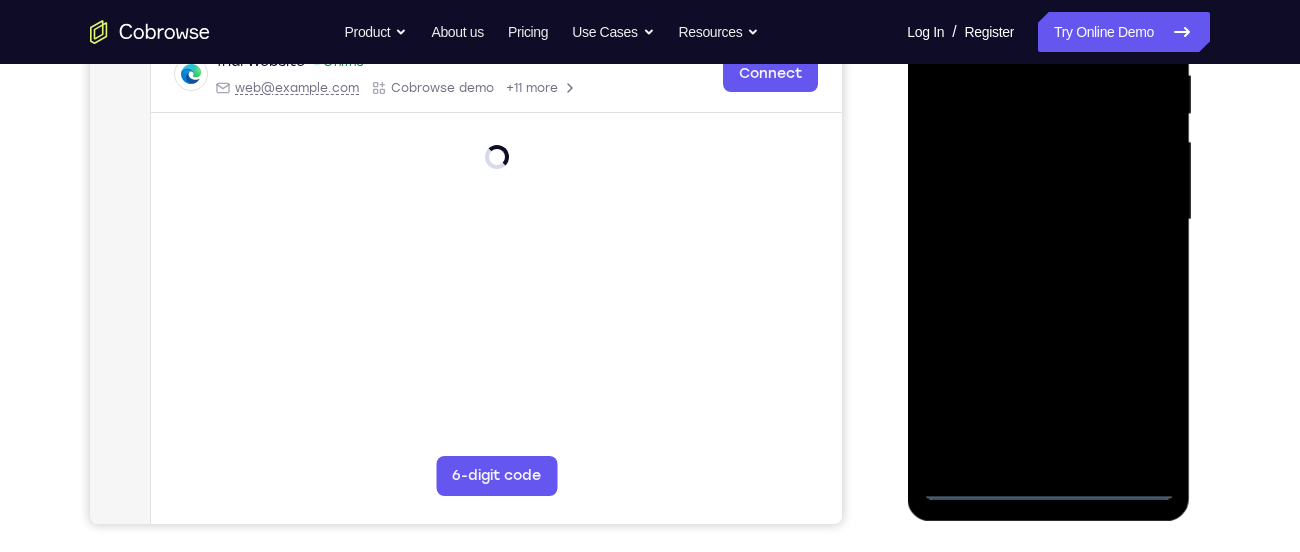 scroll, scrollTop: 413, scrollLeft: 0, axis: vertical 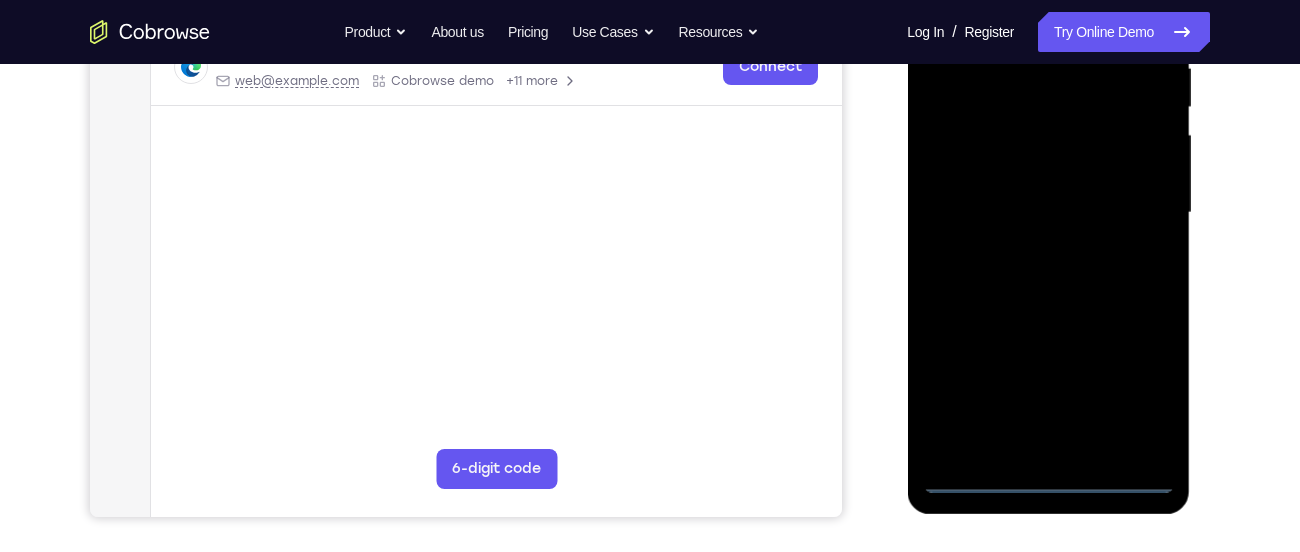 click at bounding box center (1048, 213) 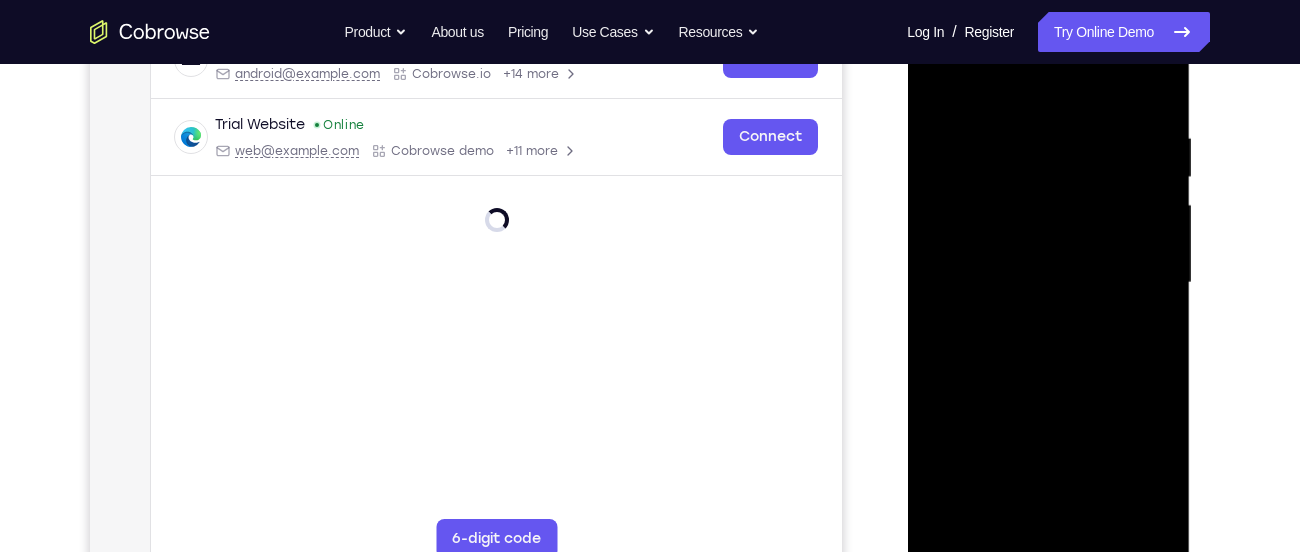 scroll, scrollTop: 308, scrollLeft: 0, axis: vertical 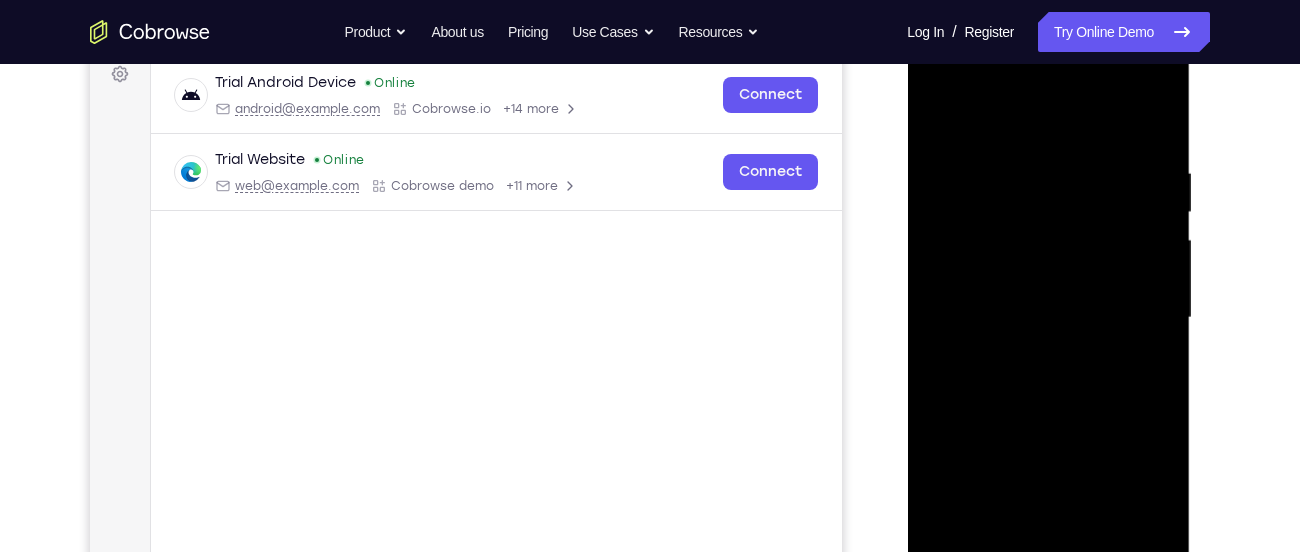 click at bounding box center (1048, 318) 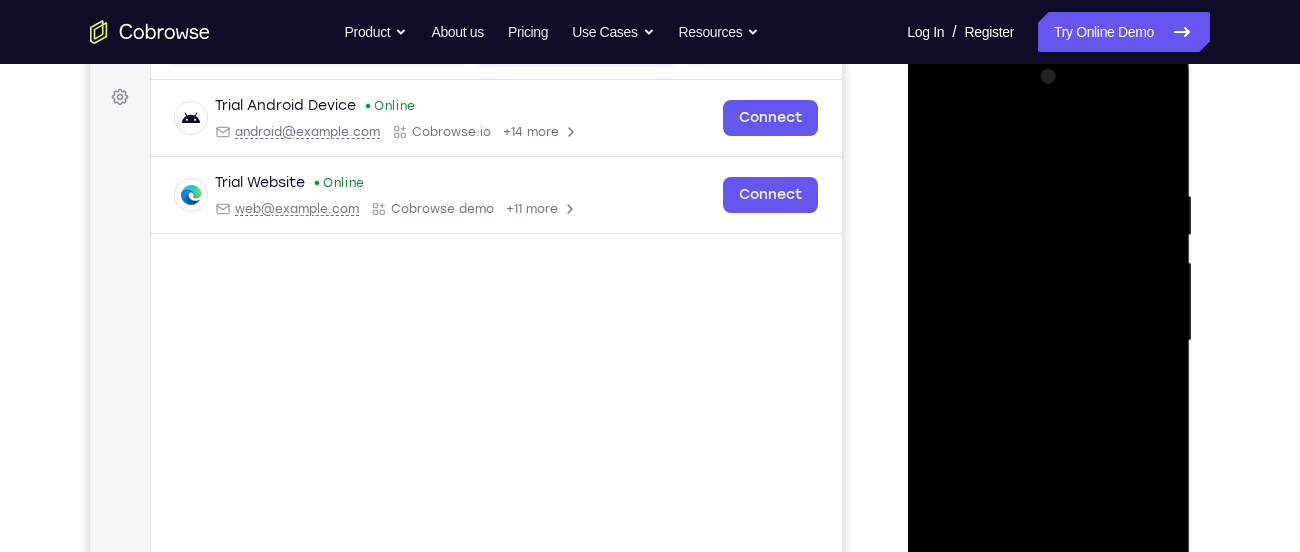 click at bounding box center (1048, 341) 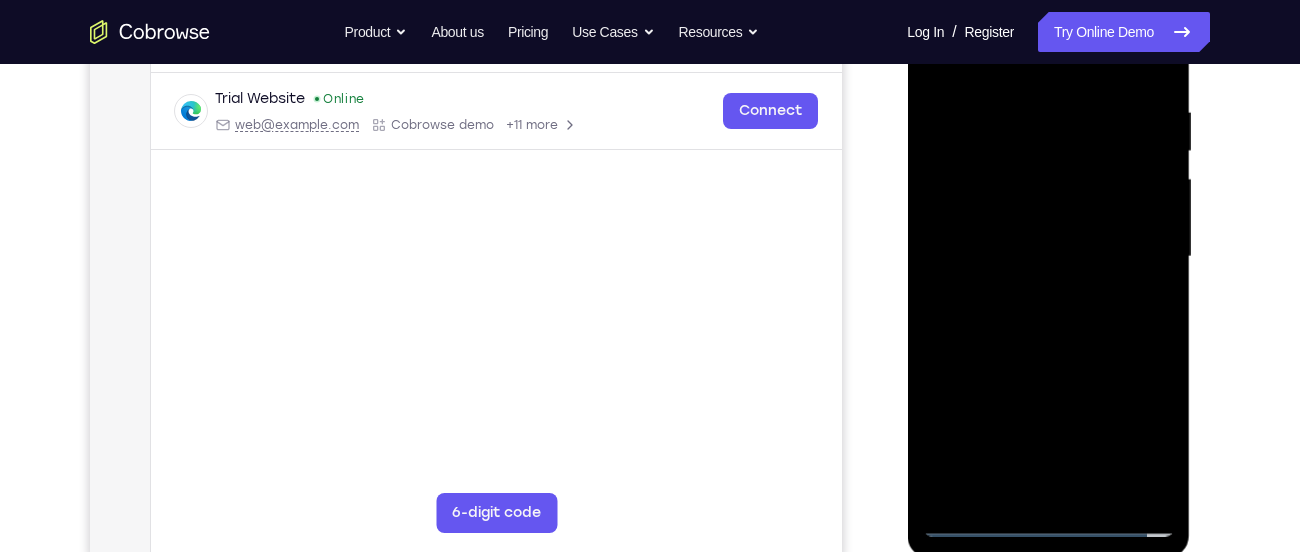 scroll, scrollTop: 413, scrollLeft: 0, axis: vertical 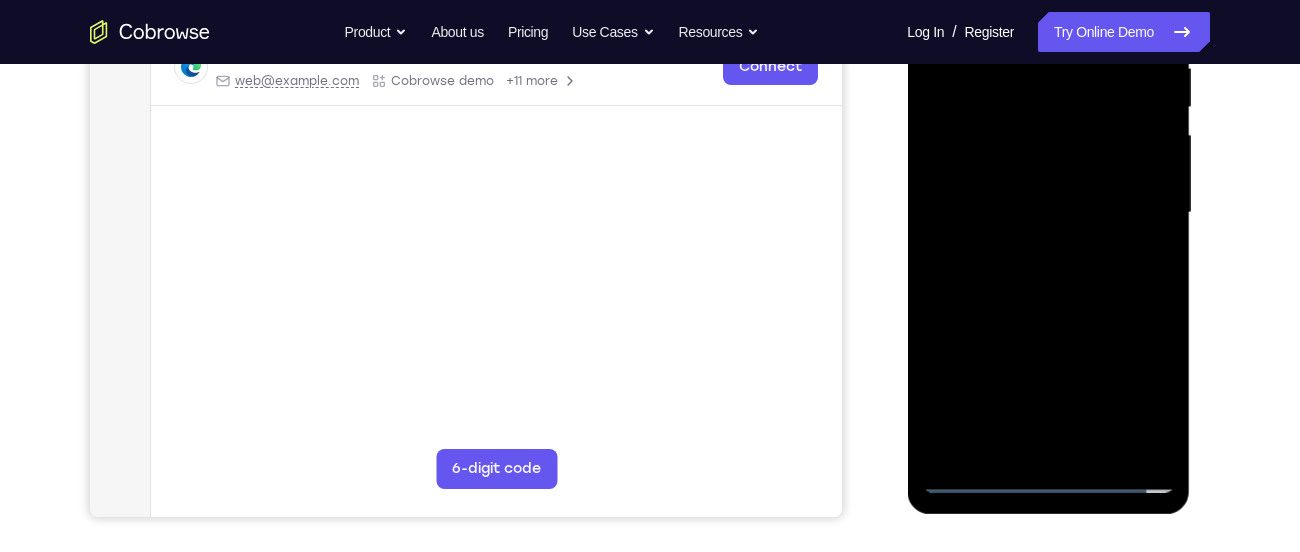 drag, startPoint x: 1066, startPoint y: 320, endPoint x: 1060, endPoint y: 257, distance: 63.28507 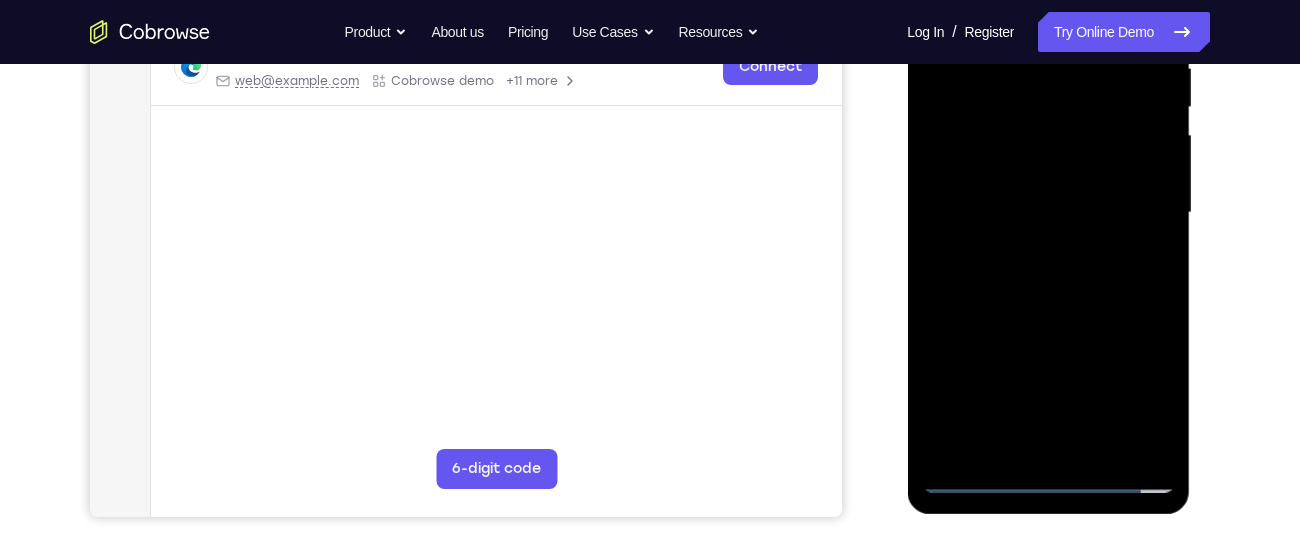 drag, startPoint x: 1082, startPoint y: 391, endPoint x: 1059, endPoint y: 276, distance: 117.27745 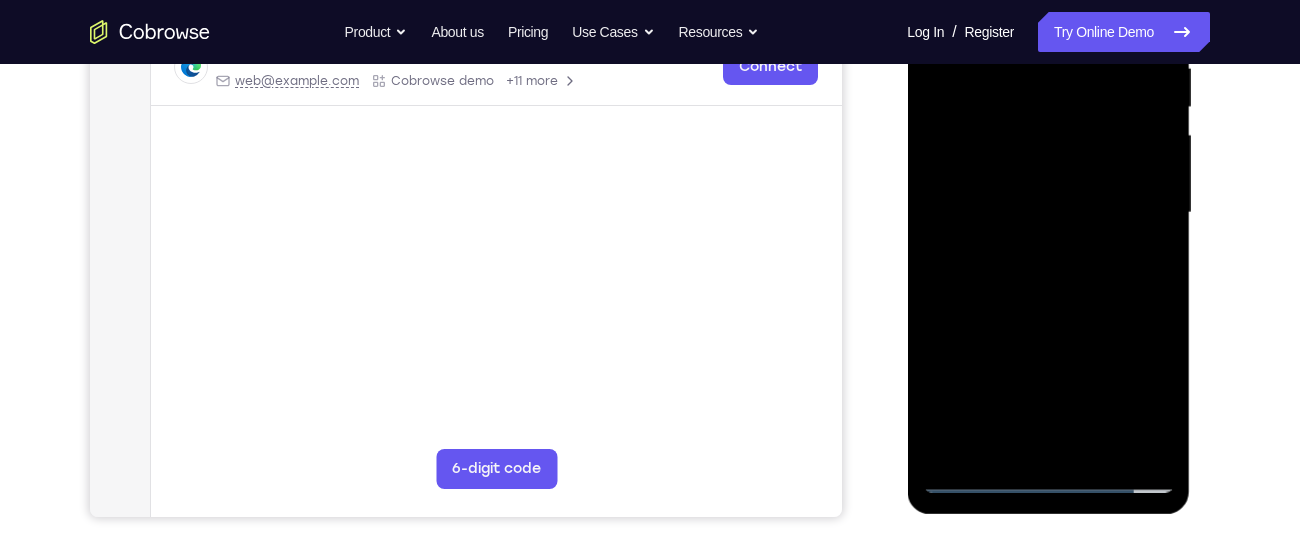 drag, startPoint x: 1098, startPoint y: 392, endPoint x: 1075, endPoint y: 290, distance: 104.56099 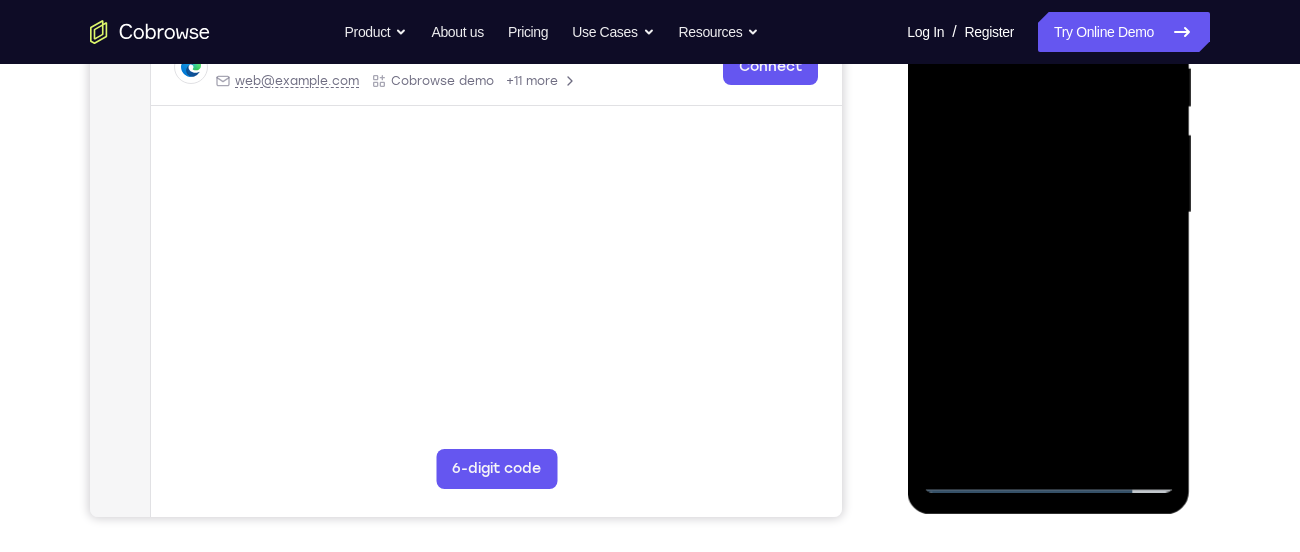 click at bounding box center (1048, 213) 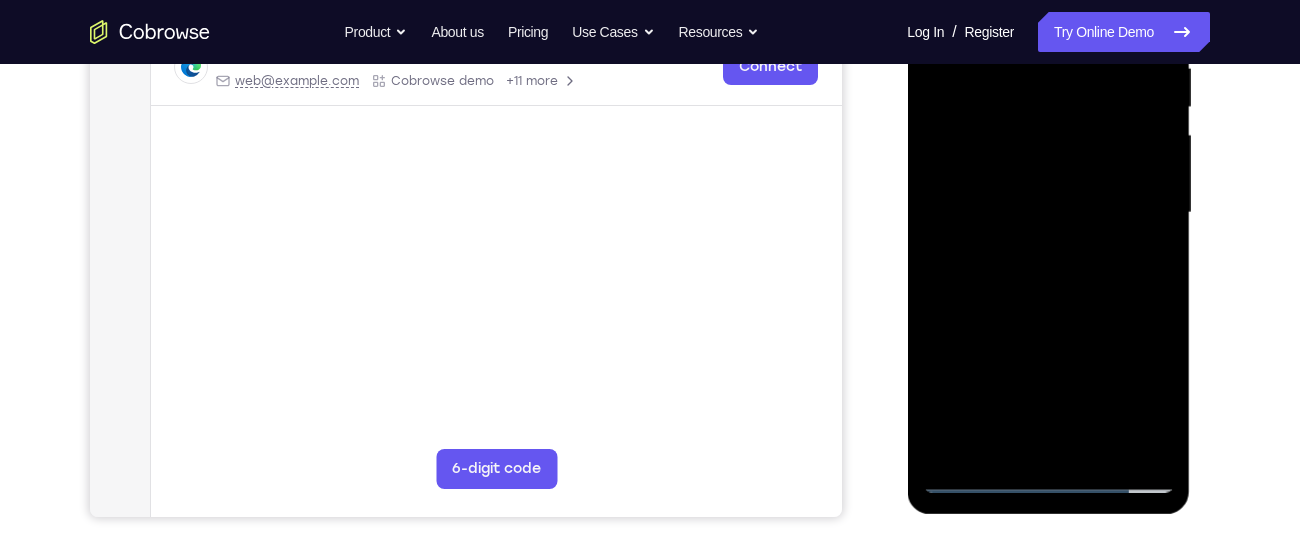 drag, startPoint x: 1086, startPoint y: 414, endPoint x: 1069, endPoint y: 325, distance: 90.60905 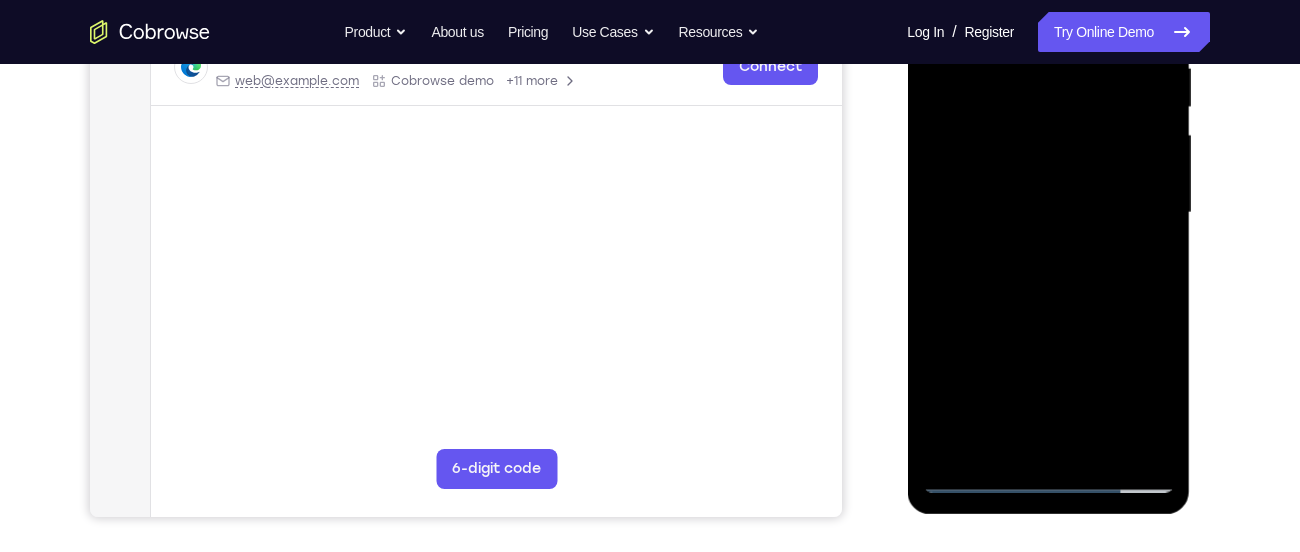 drag, startPoint x: 1054, startPoint y: 364, endPoint x: 1038, endPoint y: 222, distance: 142.89856 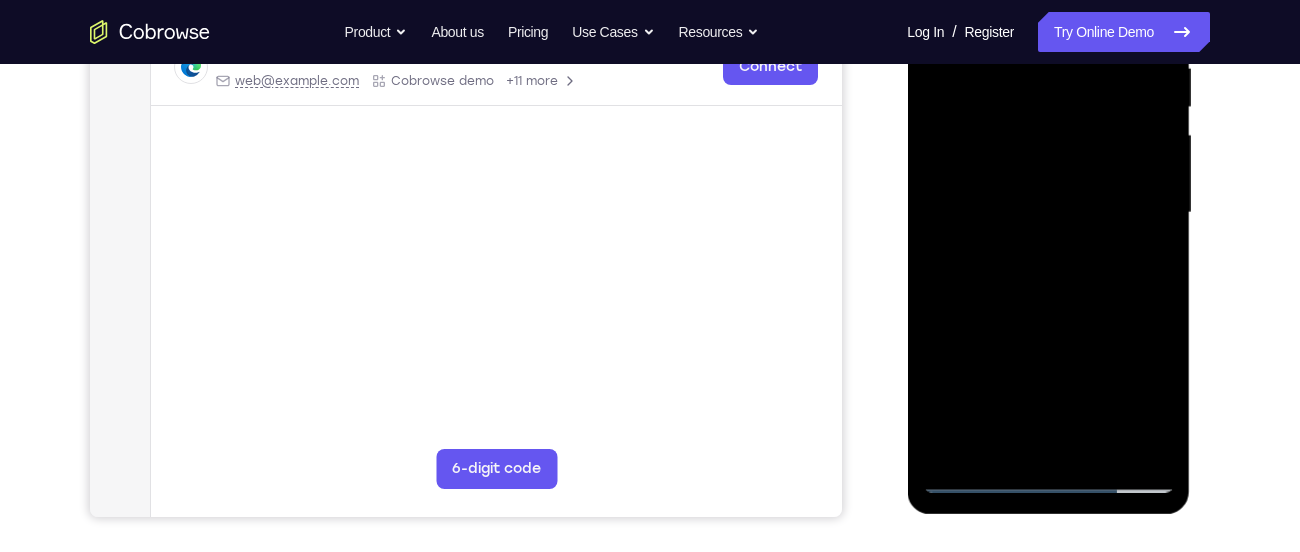 drag, startPoint x: 1088, startPoint y: 387, endPoint x: 1066, endPoint y: 285, distance: 104.34558 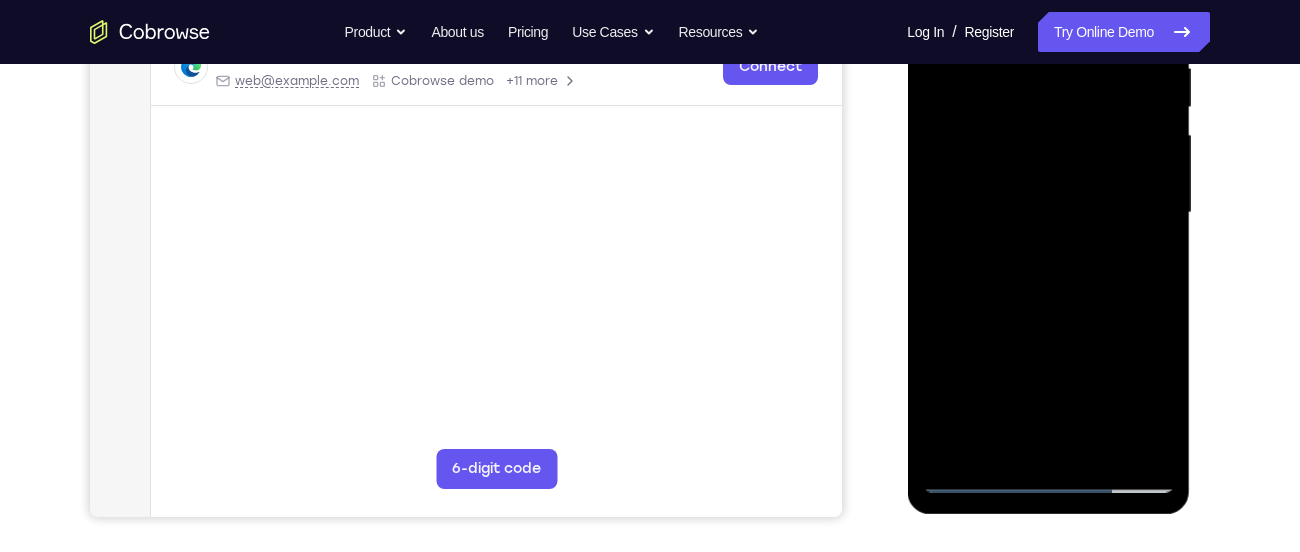 drag, startPoint x: 1065, startPoint y: 343, endPoint x: 1040, endPoint y: 232, distance: 113.78049 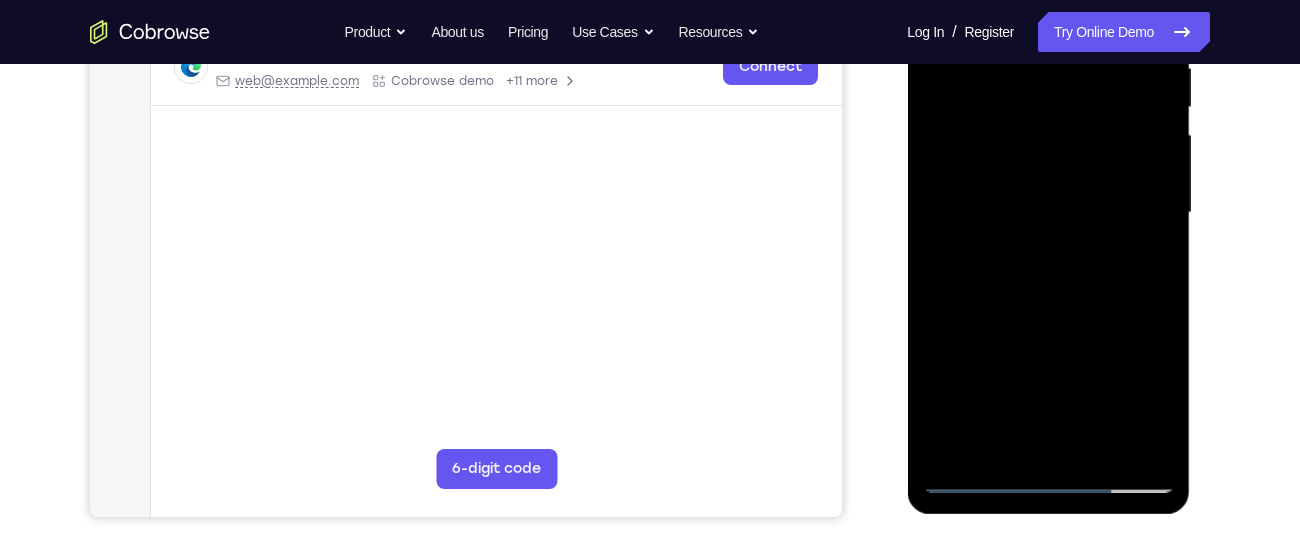 drag, startPoint x: 1114, startPoint y: 379, endPoint x: 1095, endPoint y: 281, distance: 99.824844 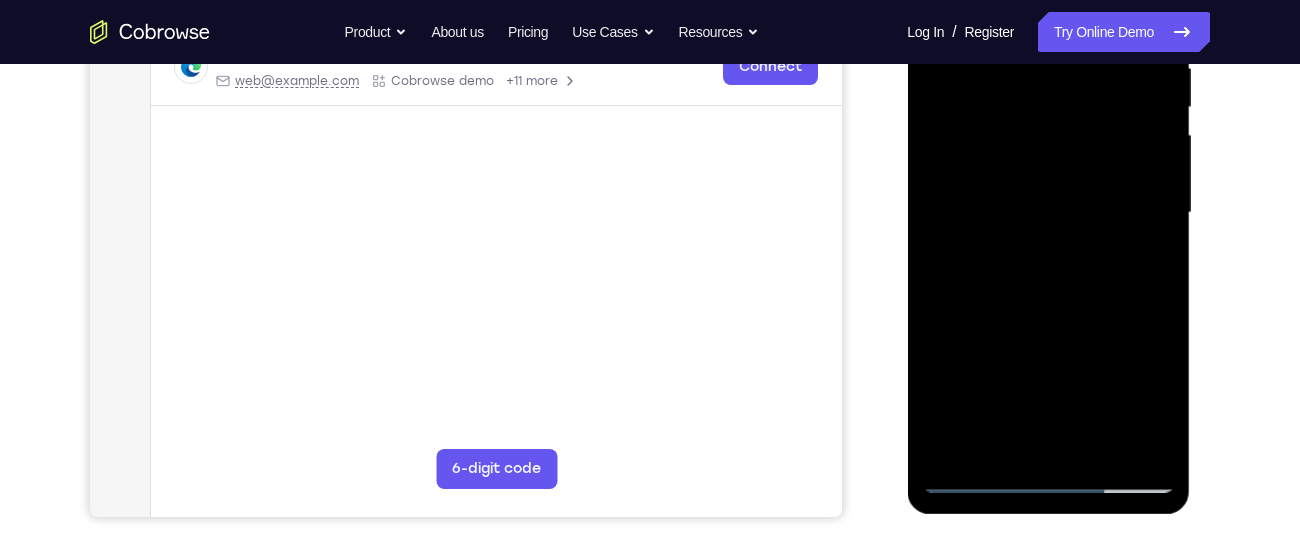 drag, startPoint x: 1090, startPoint y: 409, endPoint x: 1067, endPoint y: 319, distance: 92.89241 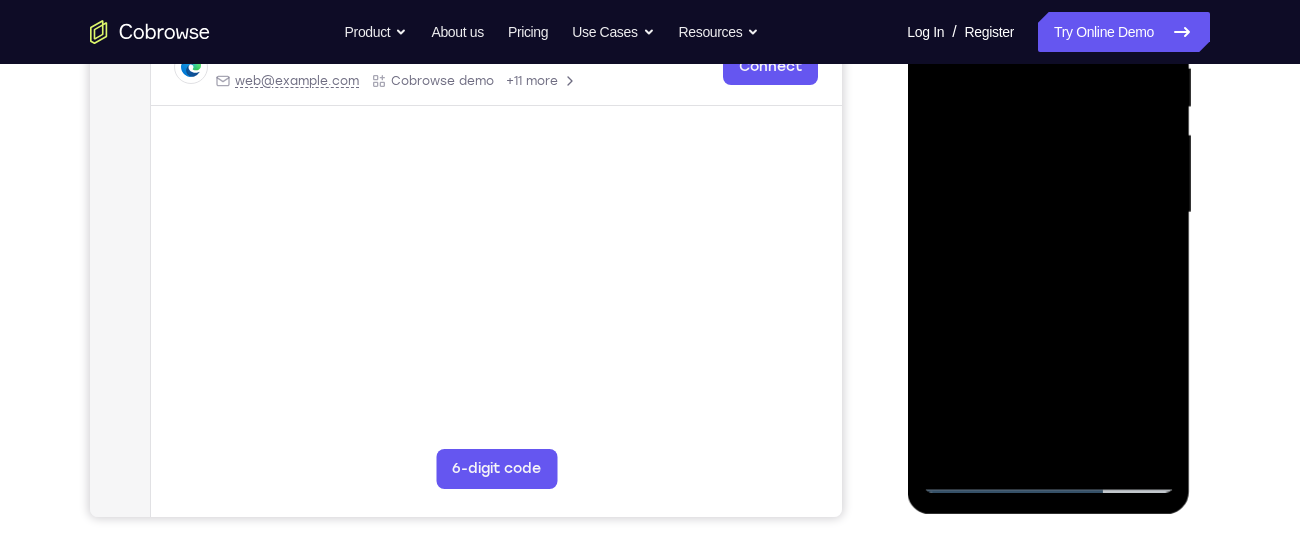 drag, startPoint x: 1108, startPoint y: 429, endPoint x: 1078, endPoint y: 317, distance: 115.948265 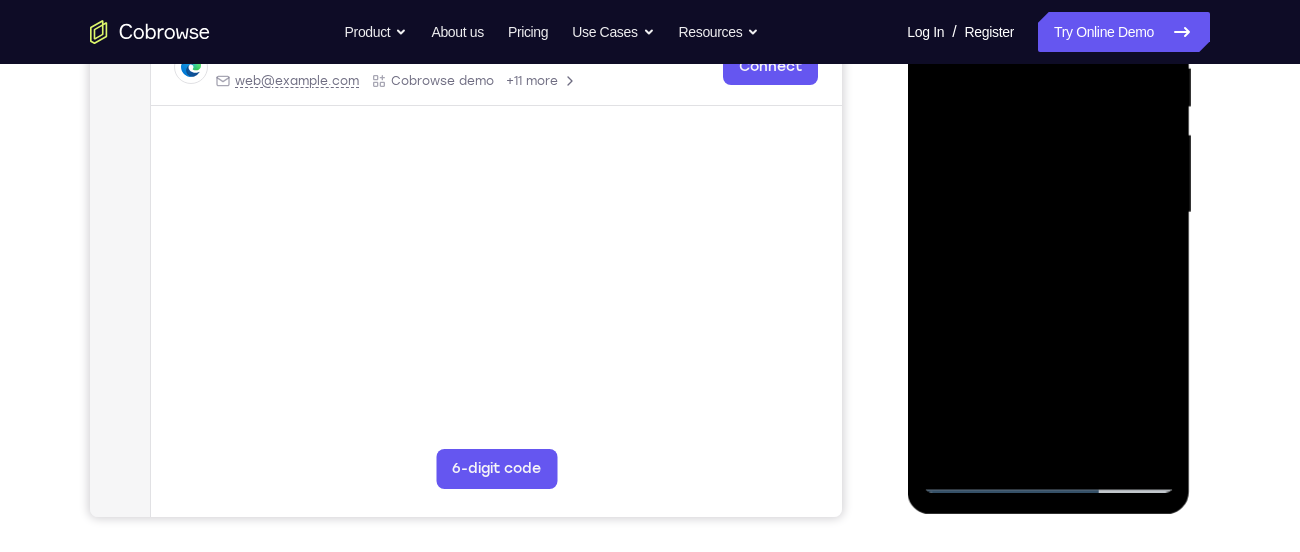 drag, startPoint x: 1121, startPoint y: 411, endPoint x: 1073, endPoint y: 247, distance: 170.88008 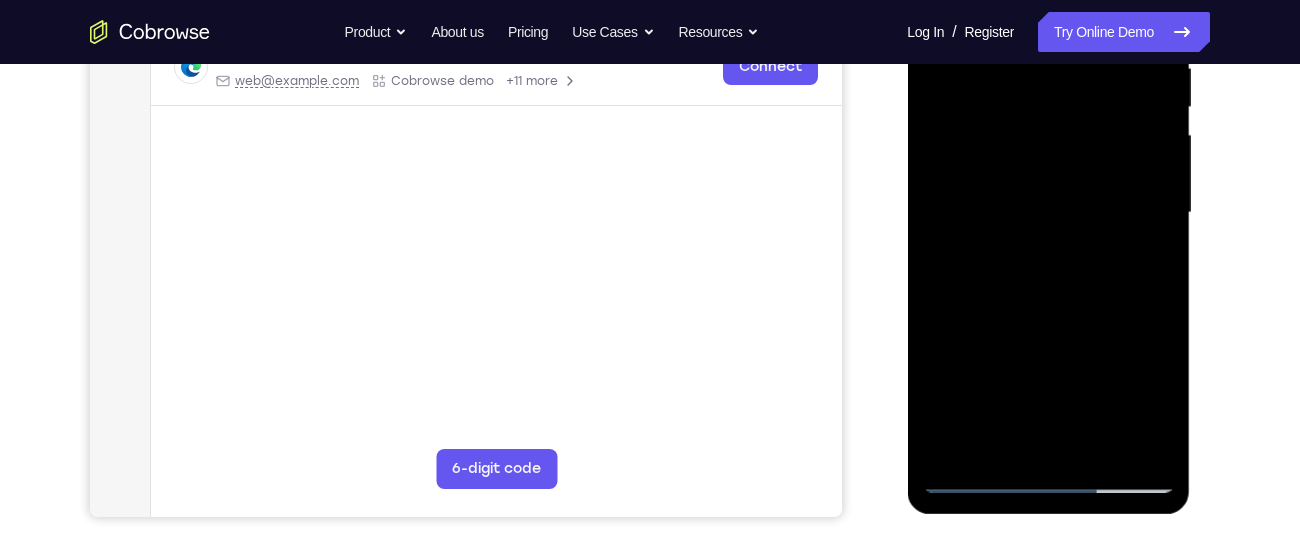 drag, startPoint x: 1089, startPoint y: 395, endPoint x: 1042, endPoint y: 252, distance: 150.52574 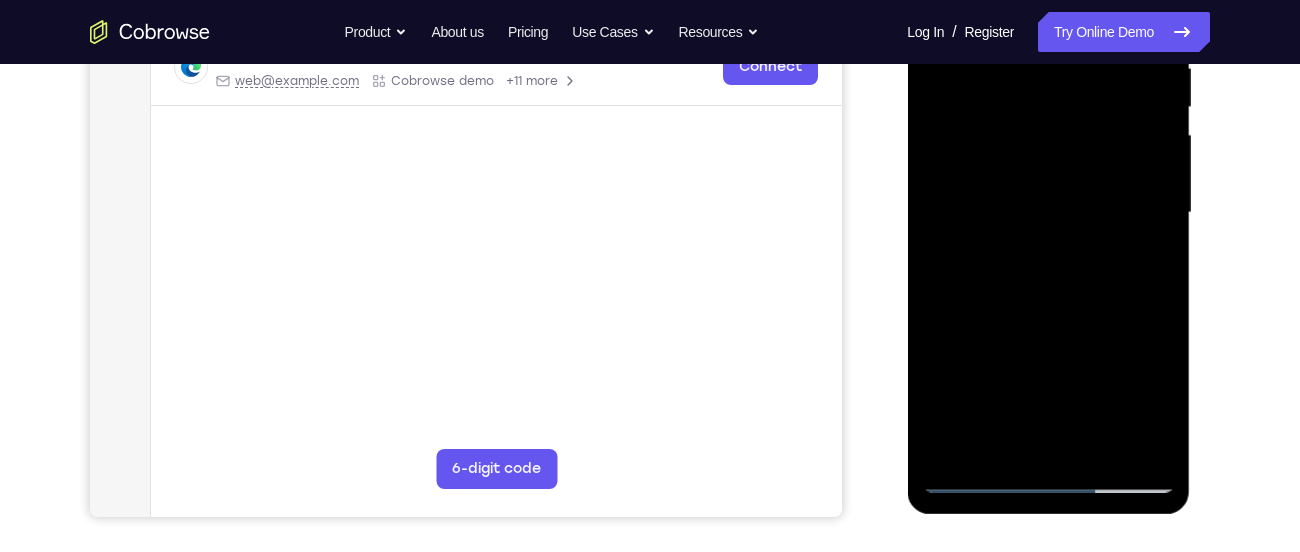drag, startPoint x: 1071, startPoint y: 358, endPoint x: 1037, endPoint y: 212, distance: 149.90663 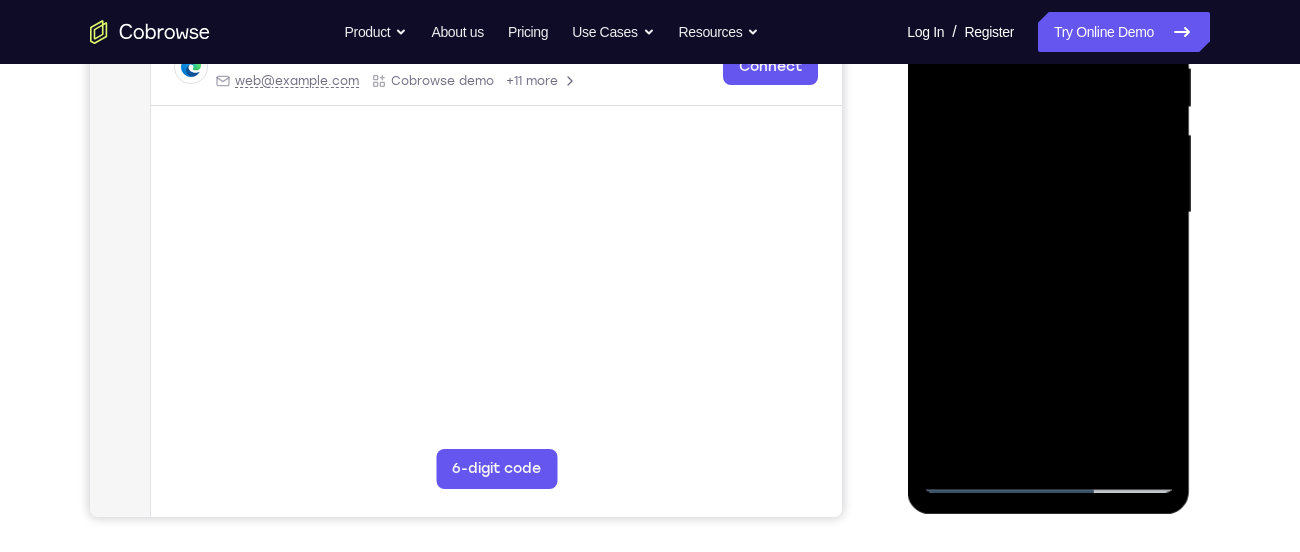 drag, startPoint x: 1122, startPoint y: 388, endPoint x: 1092, endPoint y: 303, distance: 90.13878 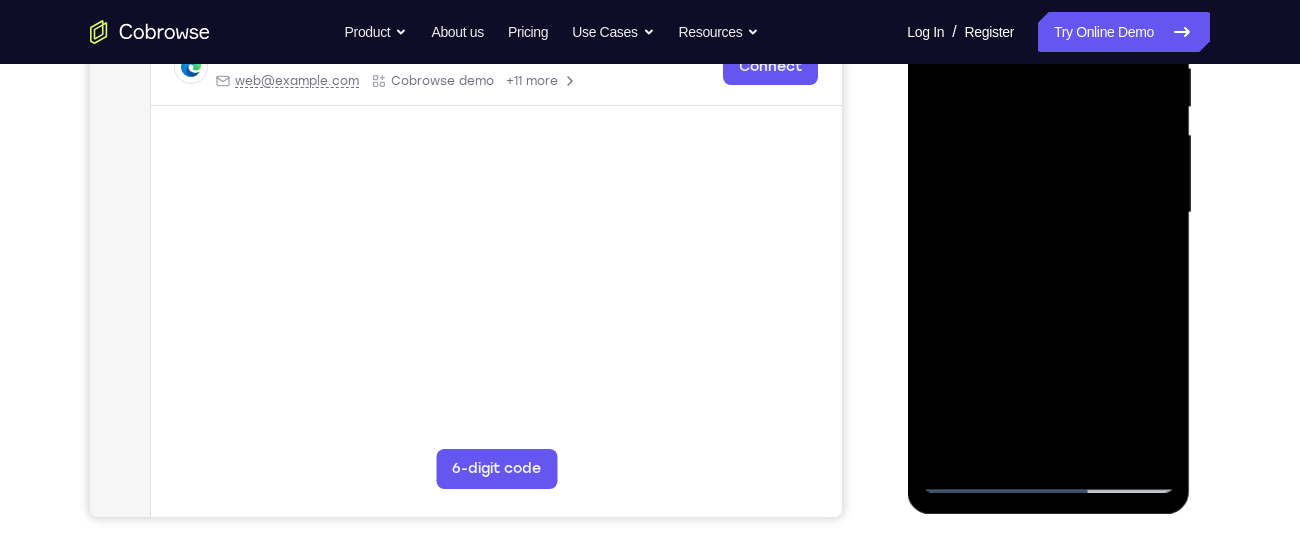 drag, startPoint x: 1082, startPoint y: 360, endPoint x: 1061, endPoint y: 272, distance: 90.47099 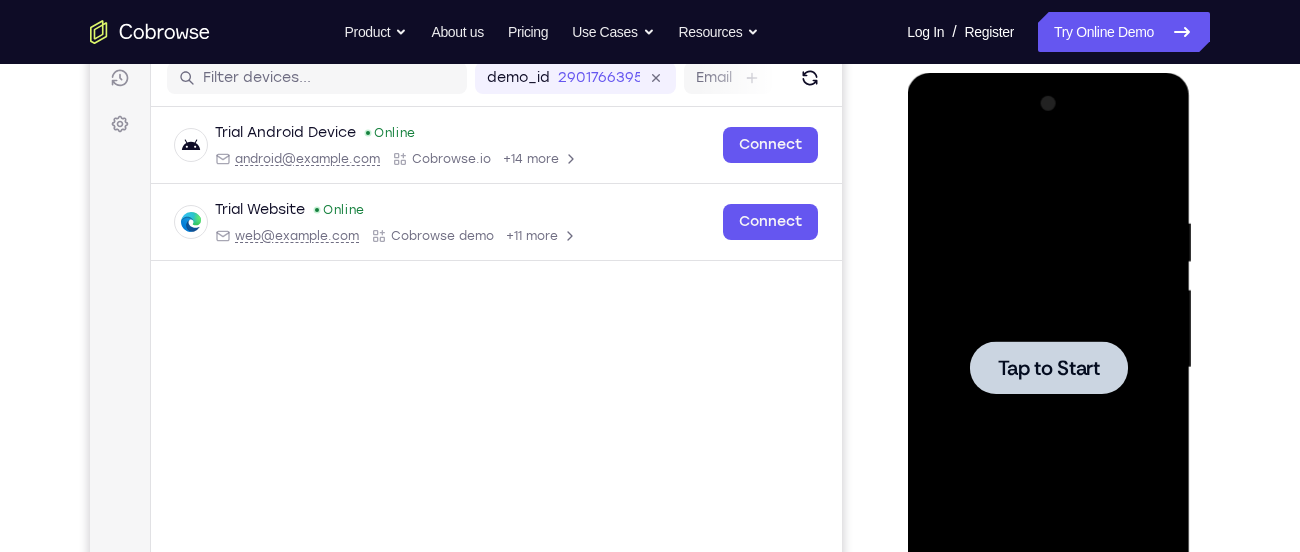 scroll, scrollTop: 256, scrollLeft: 0, axis: vertical 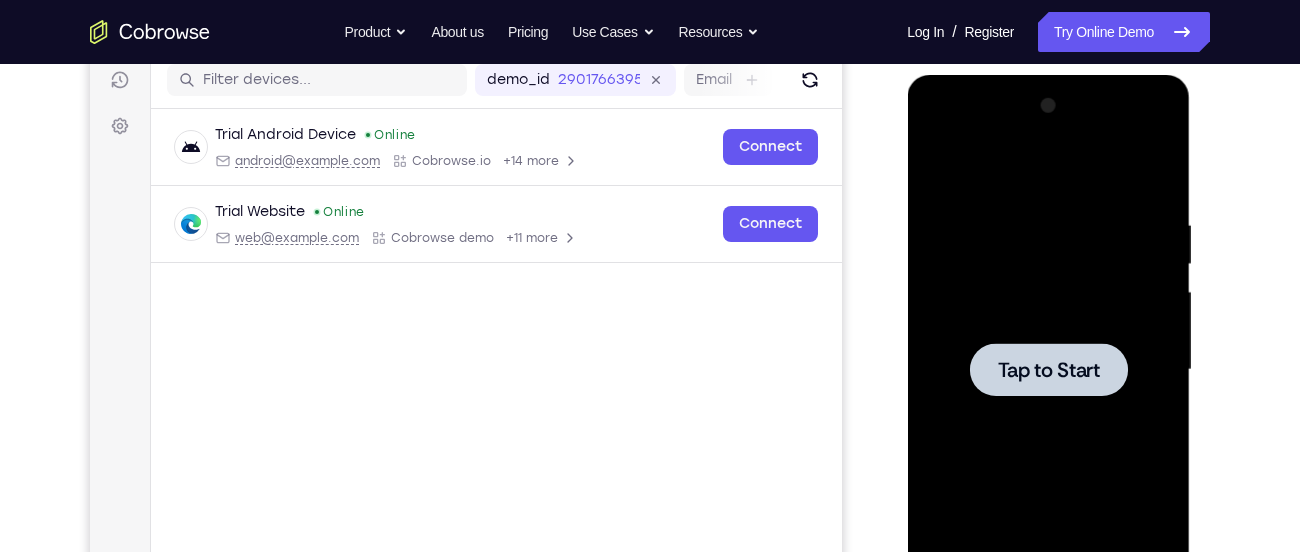 click on "Tap to Start" at bounding box center [1048, 370] 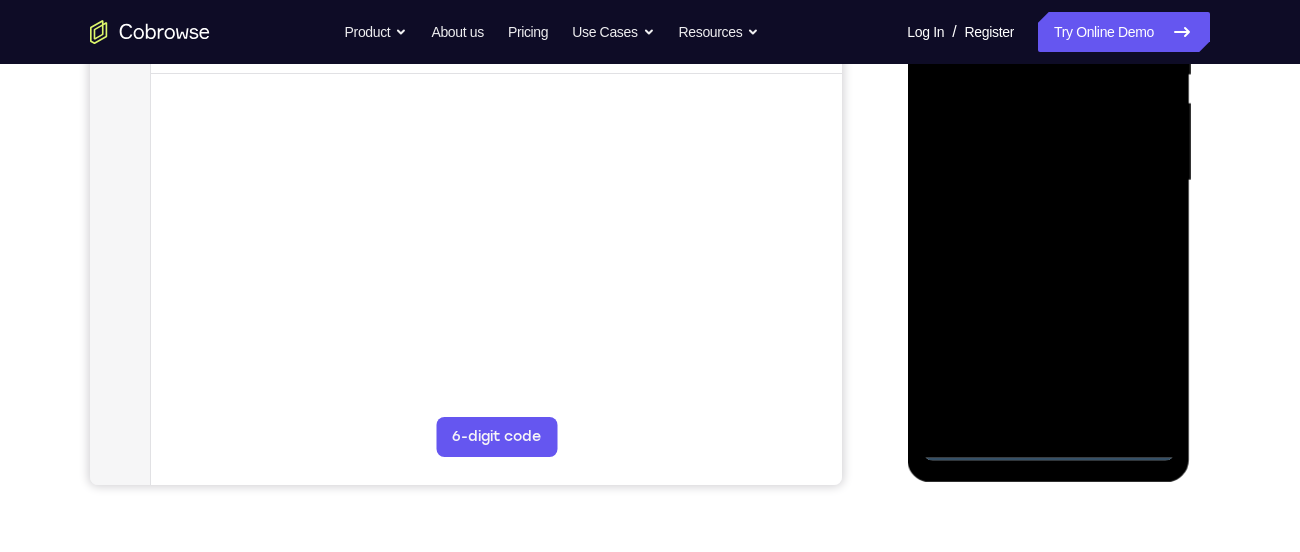 scroll, scrollTop: 456, scrollLeft: 0, axis: vertical 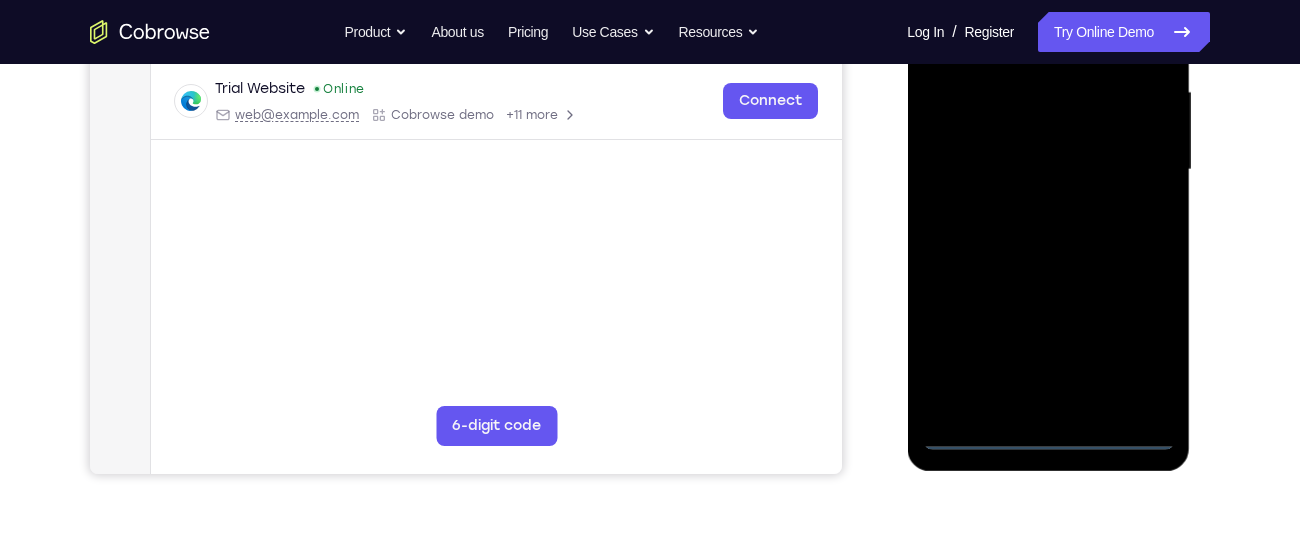 click at bounding box center (1048, 170) 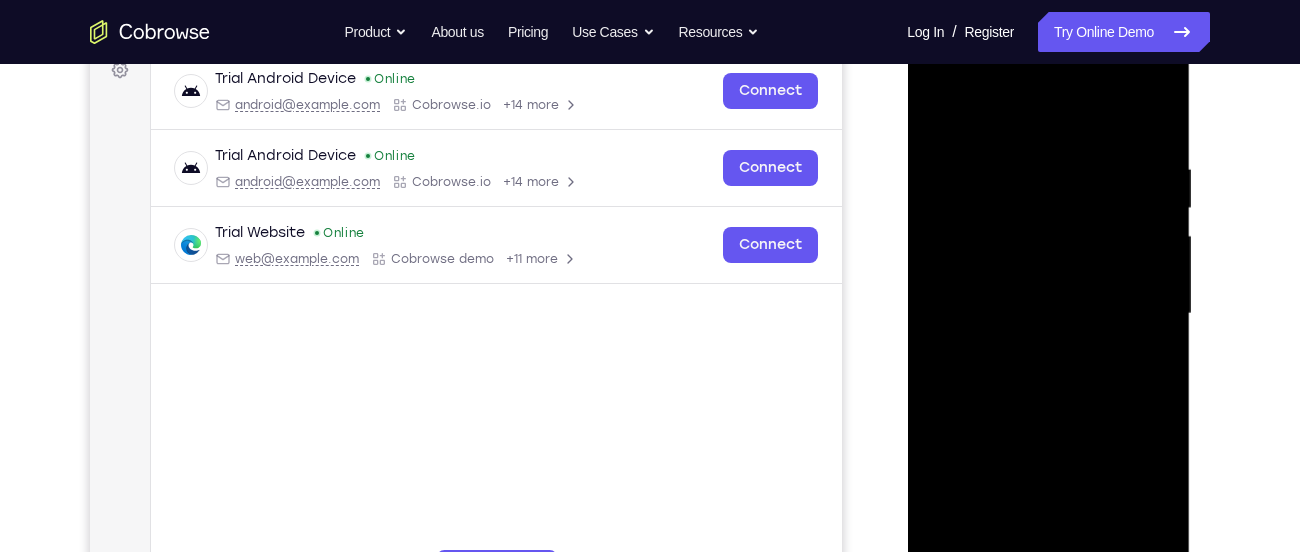 scroll, scrollTop: 300, scrollLeft: 0, axis: vertical 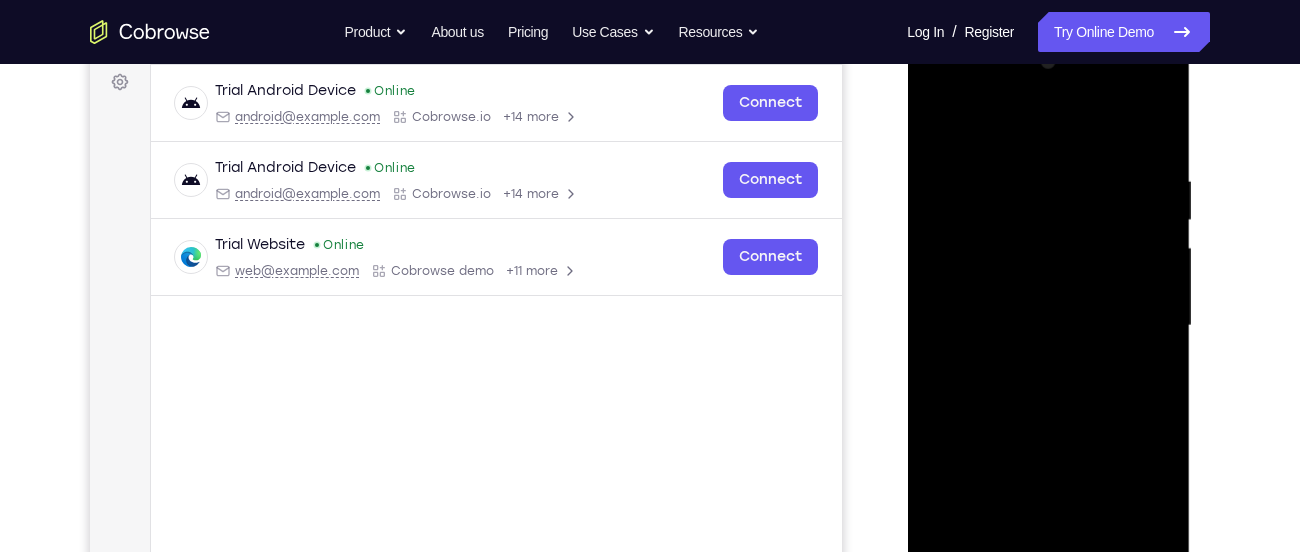 click at bounding box center (1048, 326) 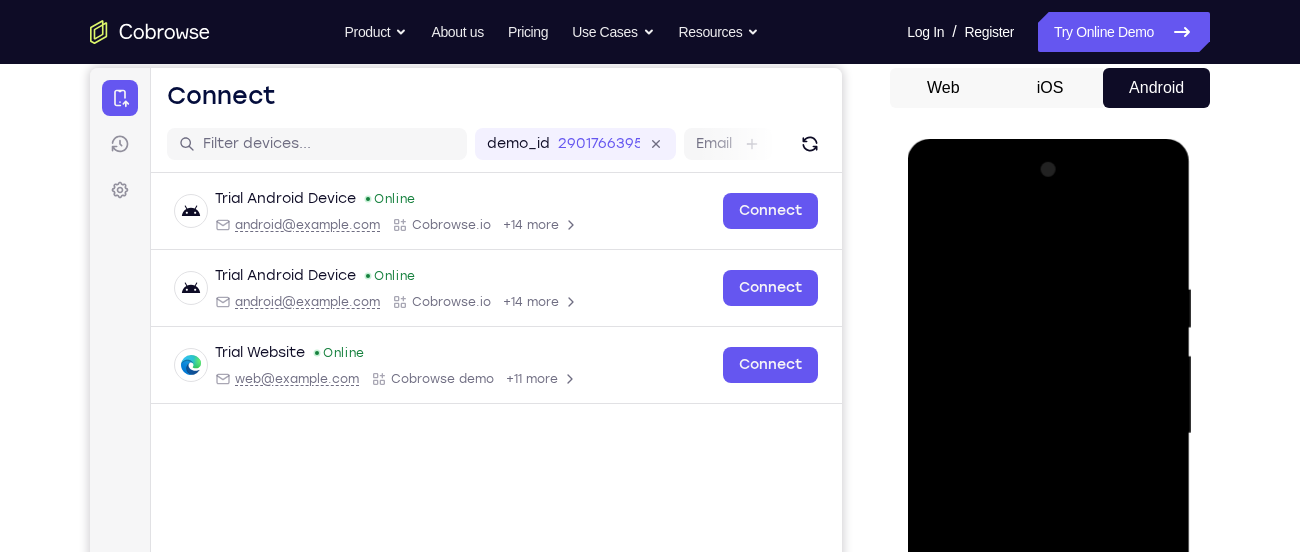 scroll, scrollTop: 191, scrollLeft: 0, axis: vertical 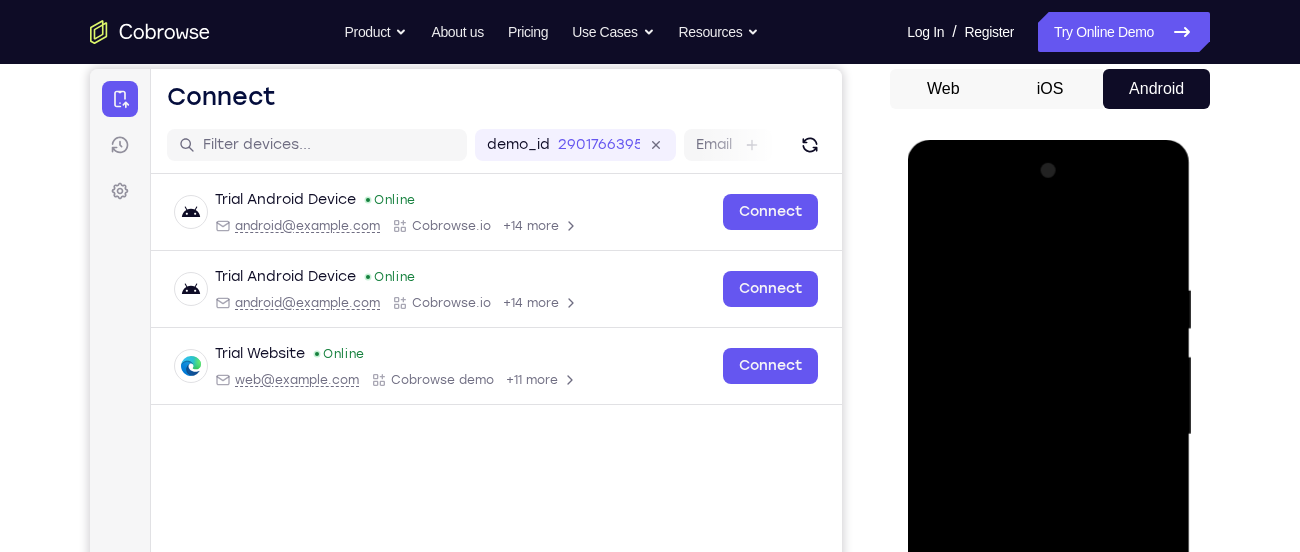 click at bounding box center (1048, 435) 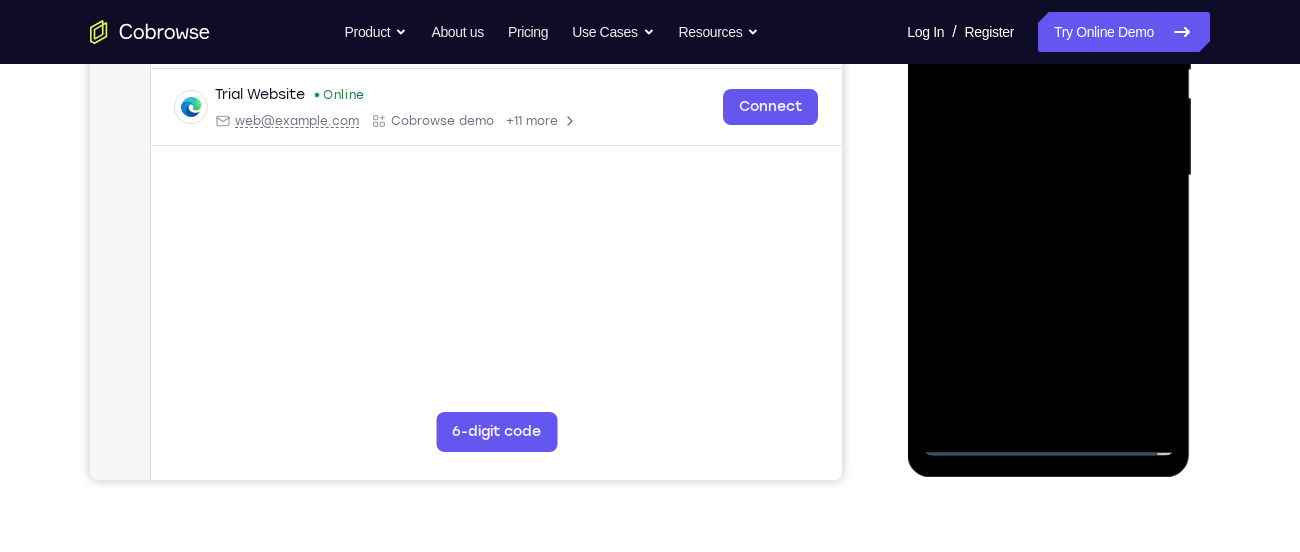 scroll, scrollTop: 459, scrollLeft: 0, axis: vertical 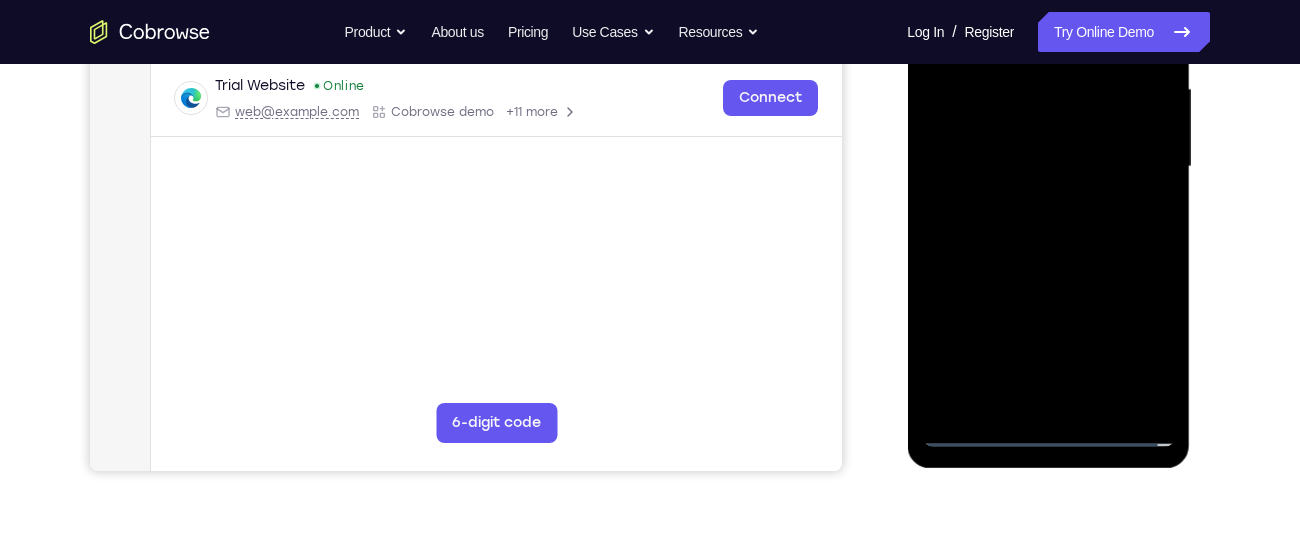 drag, startPoint x: 1107, startPoint y: 362, endPoint x: 1096, endPoint y: 251, distance: 111.54372 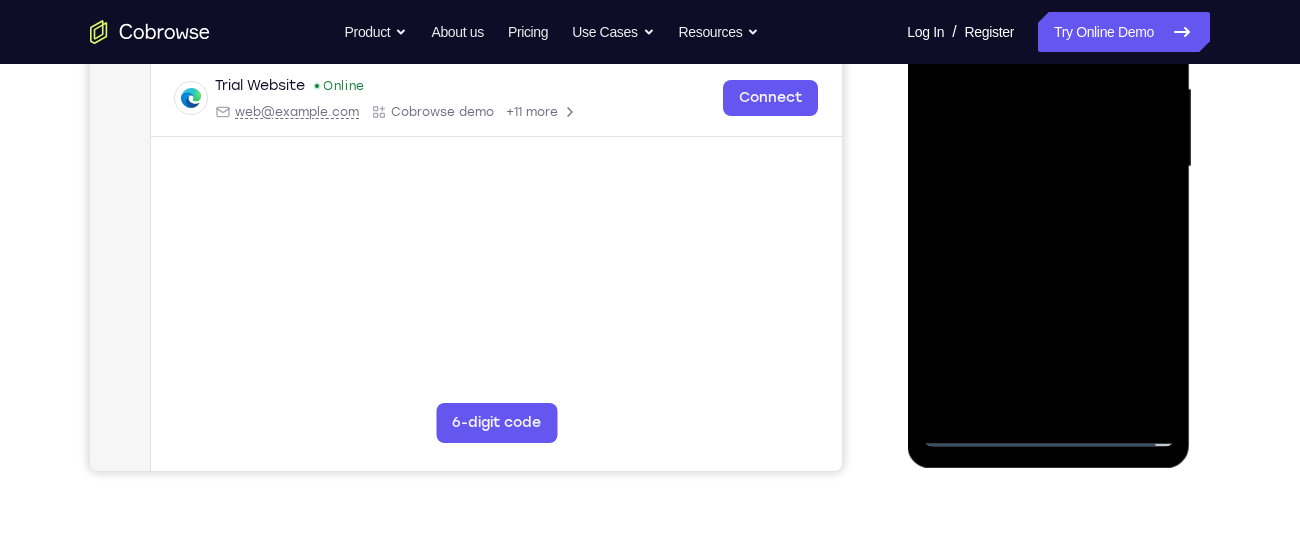 drag, startPoint x: 1093, startPoint y: 378, endPoint x: 1082, endPoint y: 253, distance: 125.48307 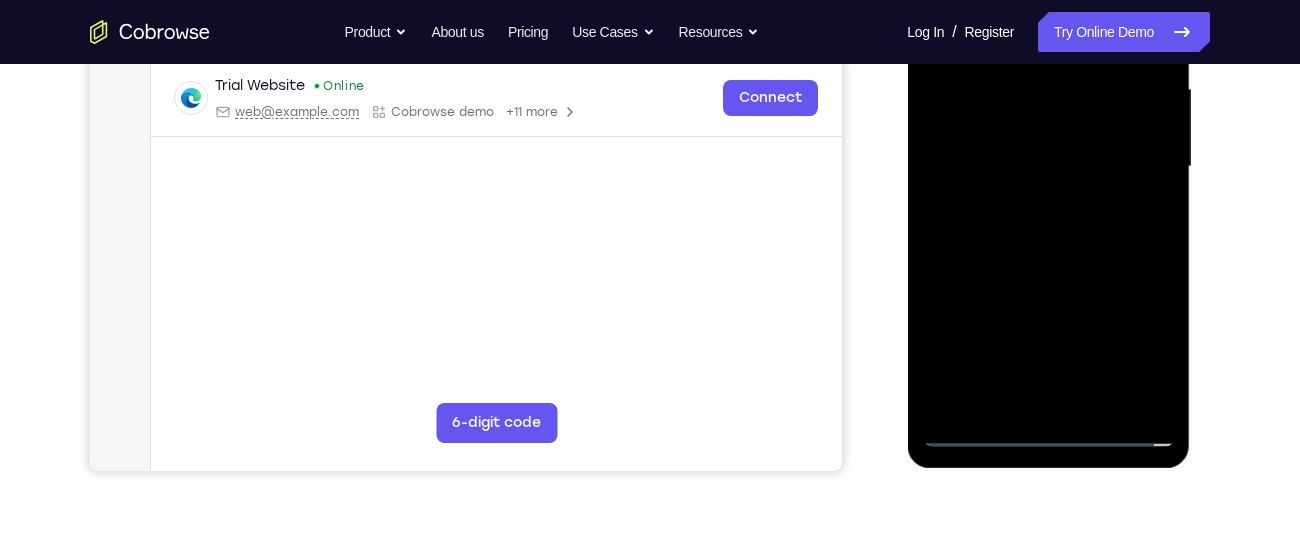 drag, startPoint x: 1088, startPoint y: 365, endPoint x: 1075, endPoint y: 249, distance: 116.72617 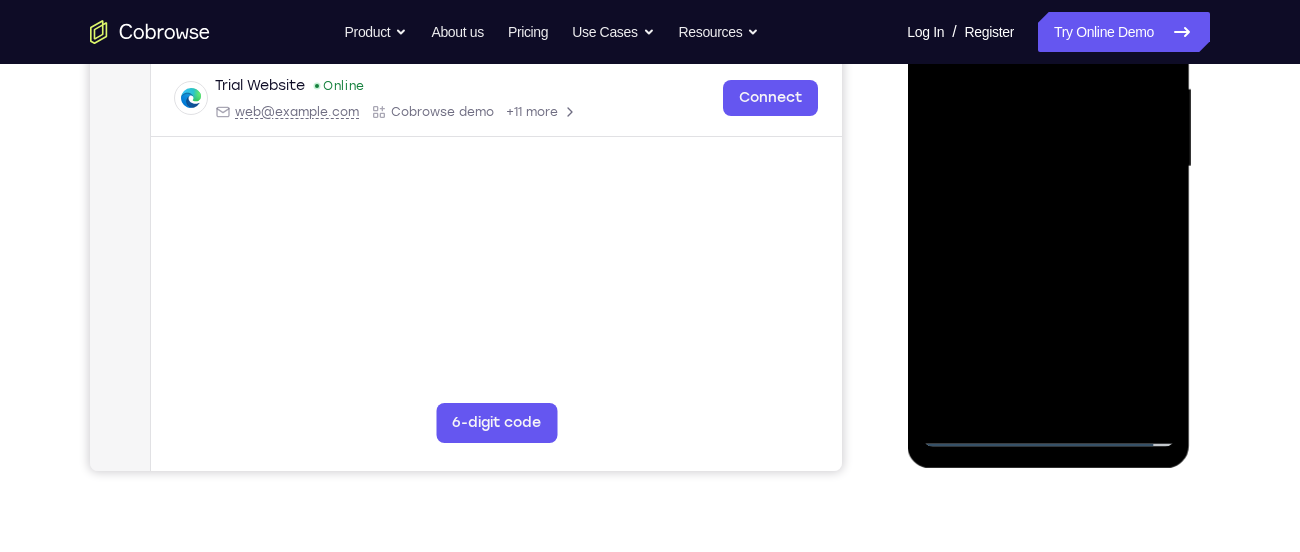 drag, startPoint x: 1096, startPoint y: 352, endPoint x: 1078, endPoint y: 228, distance: 125.299644 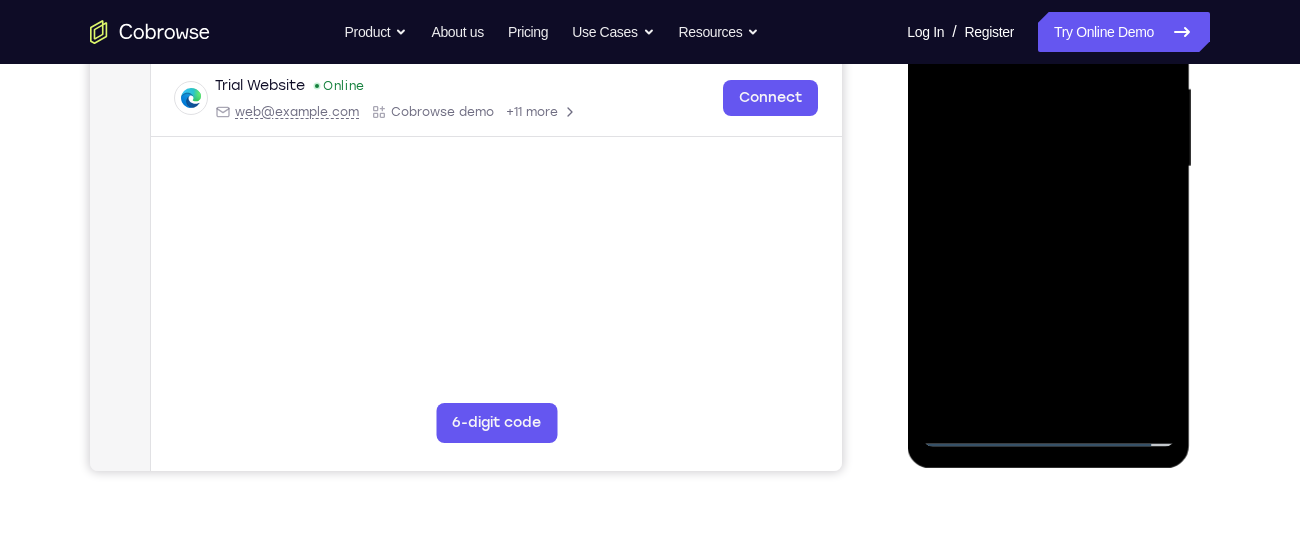 drag, startPoint x: 1101, startPoint y: 362, endPoint x: 1072, endPoint y: 210, distance: 154.74171 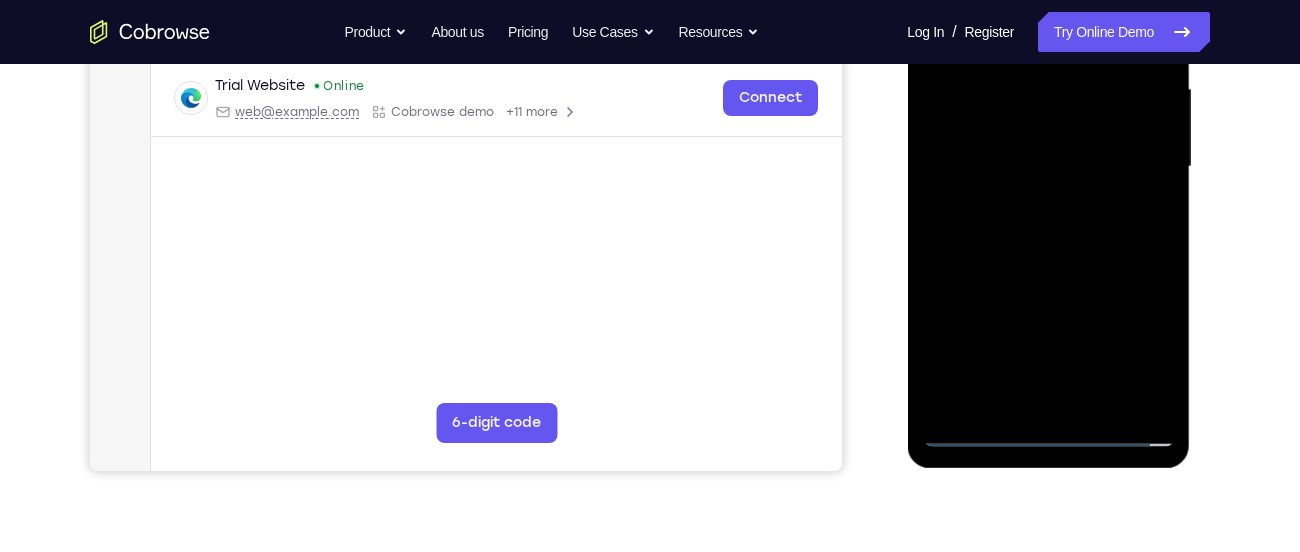 drag, startPoint x: 1091, startPoint y: 365, endPoint x: 1080, endPoint y: 246, distance: 119.507324 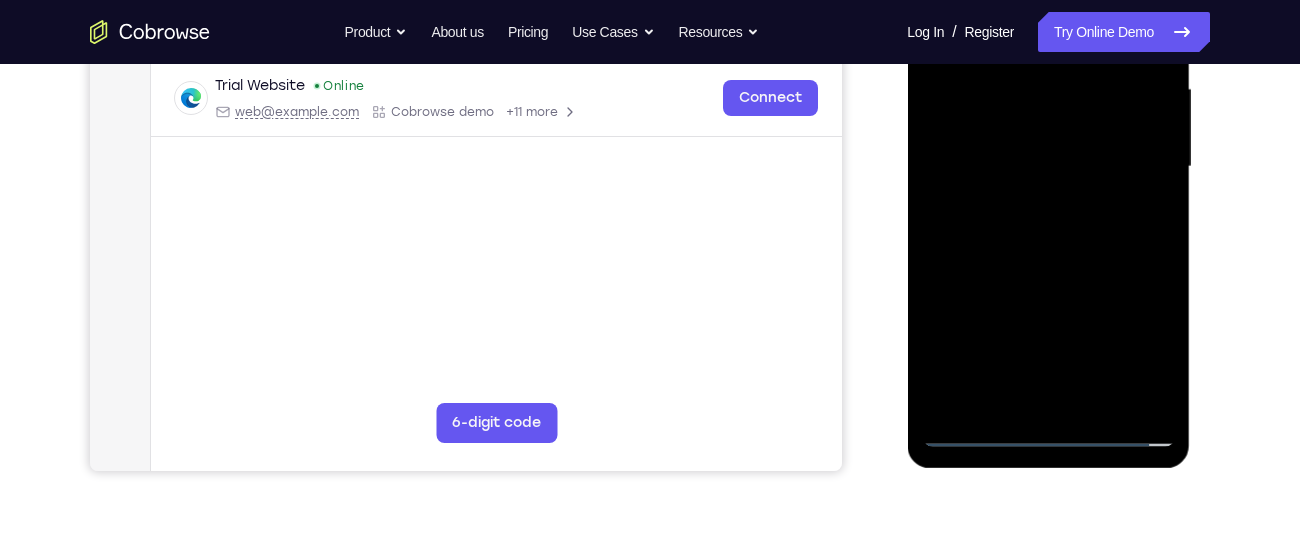 drag, startPoint x: 1096, startPoint y: 354, endPoint x: 1072, endPoint y: 192, distance: 163.76813 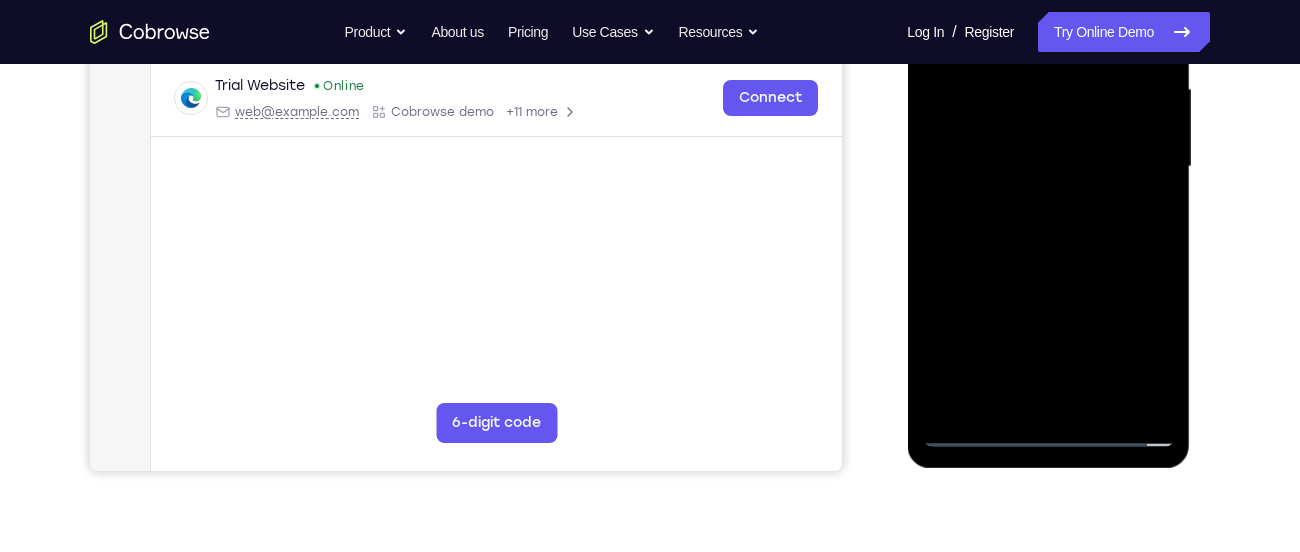 drag, startPoint x: 1097, startPoint y: 359, endPoint x: 1085, endPoint y: 276, distance: 83.86298 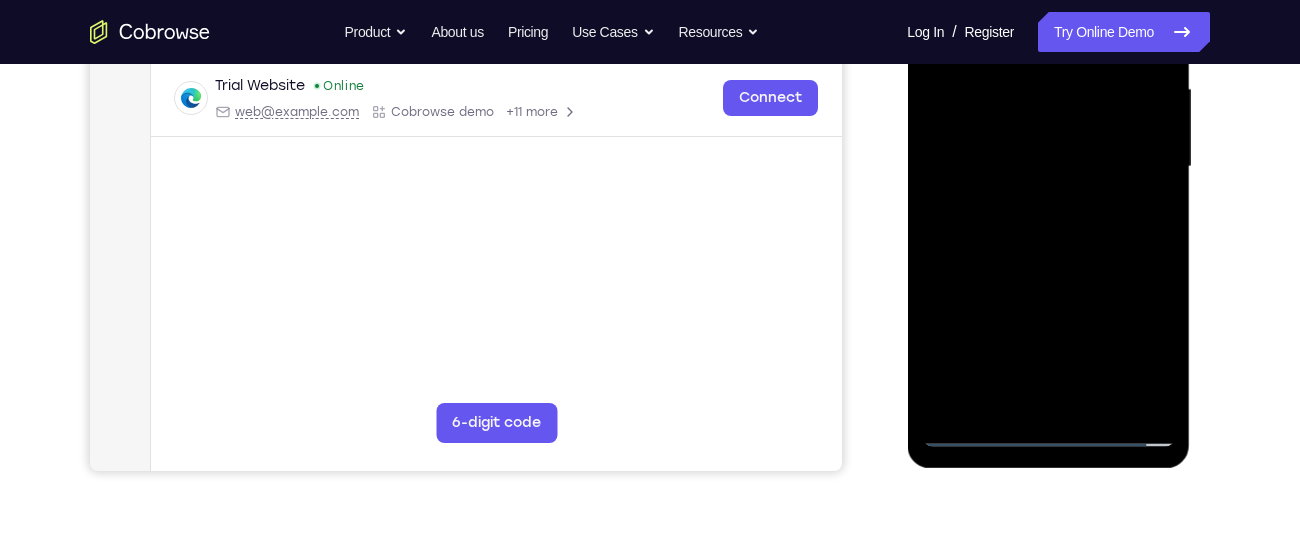 drag, startPoint x: 1096, startPoint y: 374, endPoint x: 1086, endPoint y: 268, distance: 106.47065 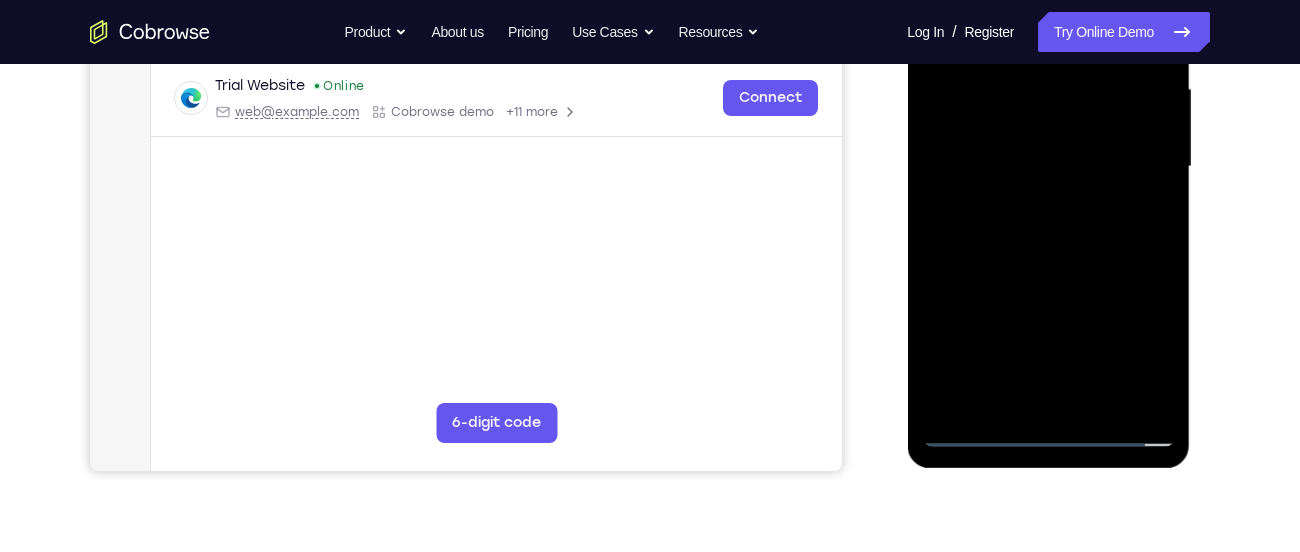 drag, startPoint x: 1101, startPoint y: 345, endPoint x: 1092, endPoint y: 284, distance: 61.66036 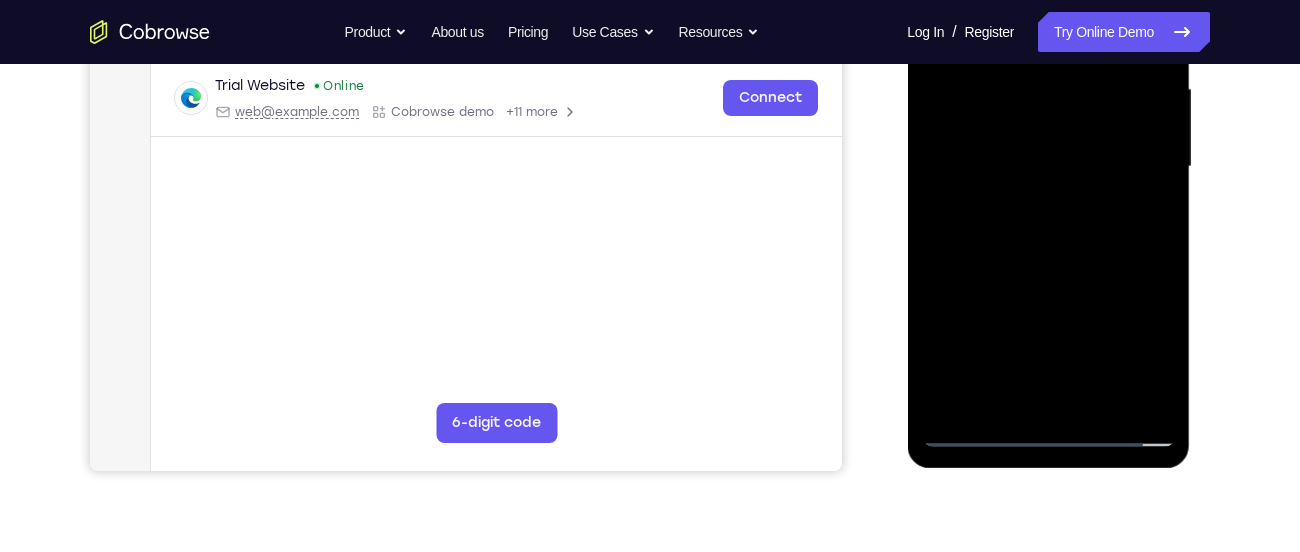 drag, startPoint x: 1102, startPoint y: 374, endPoint x: 1072, endPoint y: 220, distance: 156.89487 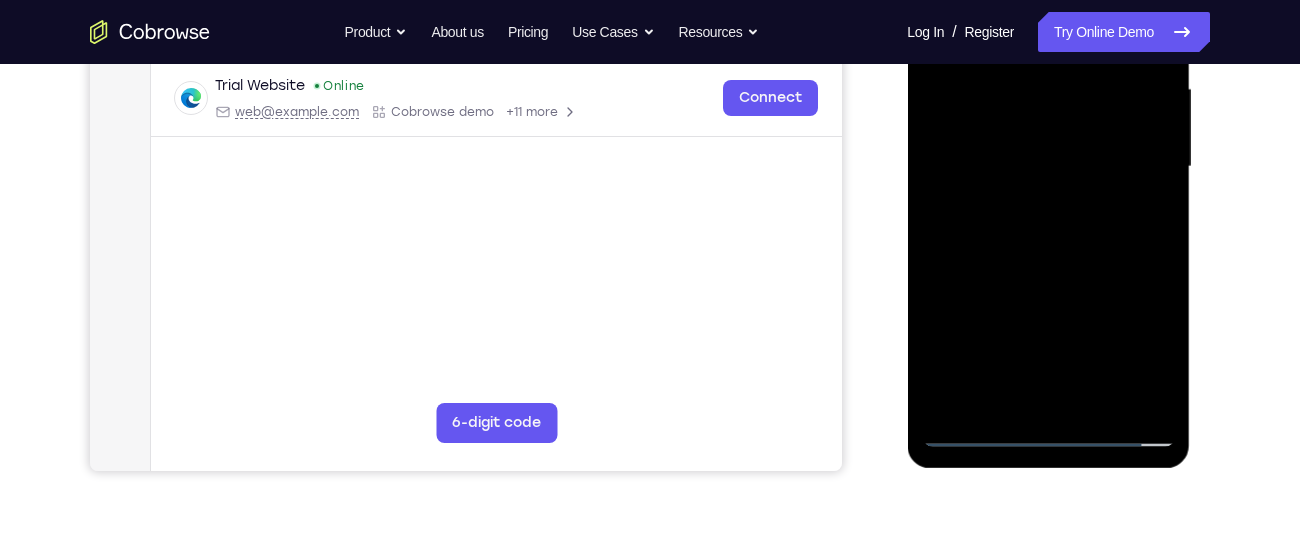 drag, startPoint x: 1108, startPoint y: 356, endPoint x: 1101, endPoint y: 252, distance: 104.23531 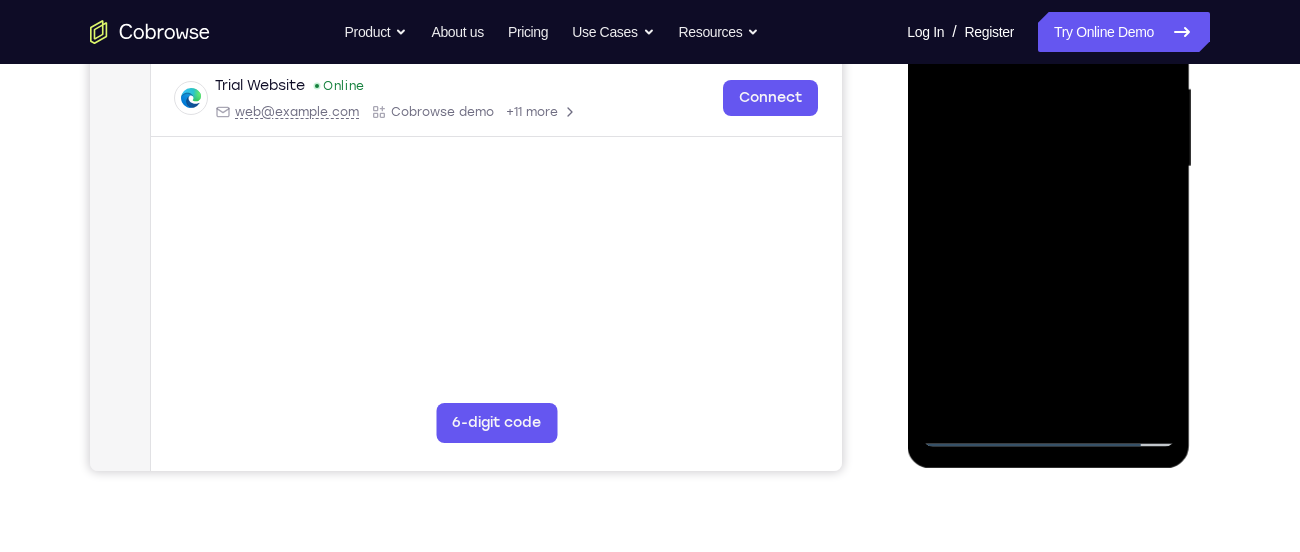 drag, startPoint x: 1096, startPoint y: 382, endPoint x: 1074, endPoint y: 246, distance: 137.76791 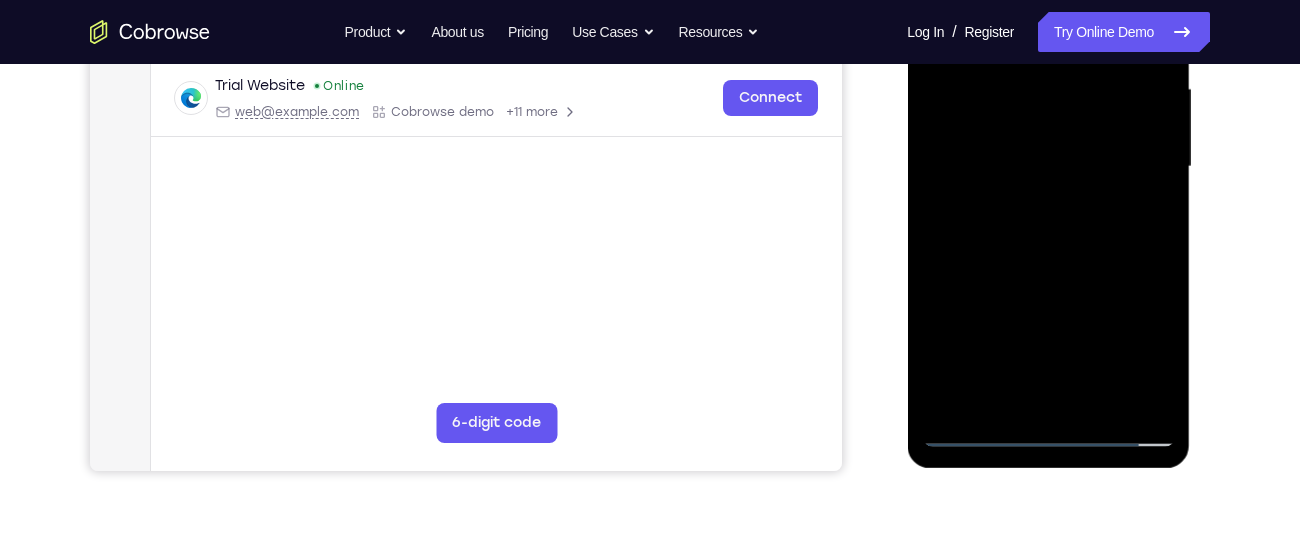 drag, startPoint x: 1089, startPoint y: 378, endPoint x: 1078, endPoint y: 254, distance: 124.486946 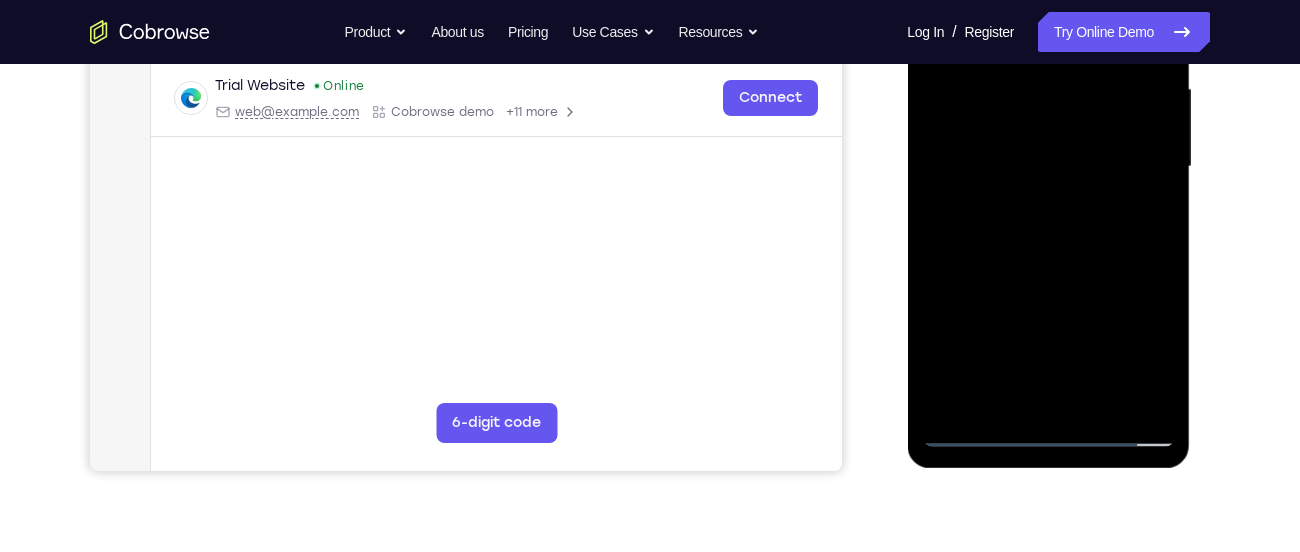drag, startPoint x: 1092, startPoint y: 375, endPoint x: 1072, endPoint y: 227, distance: 149.34523 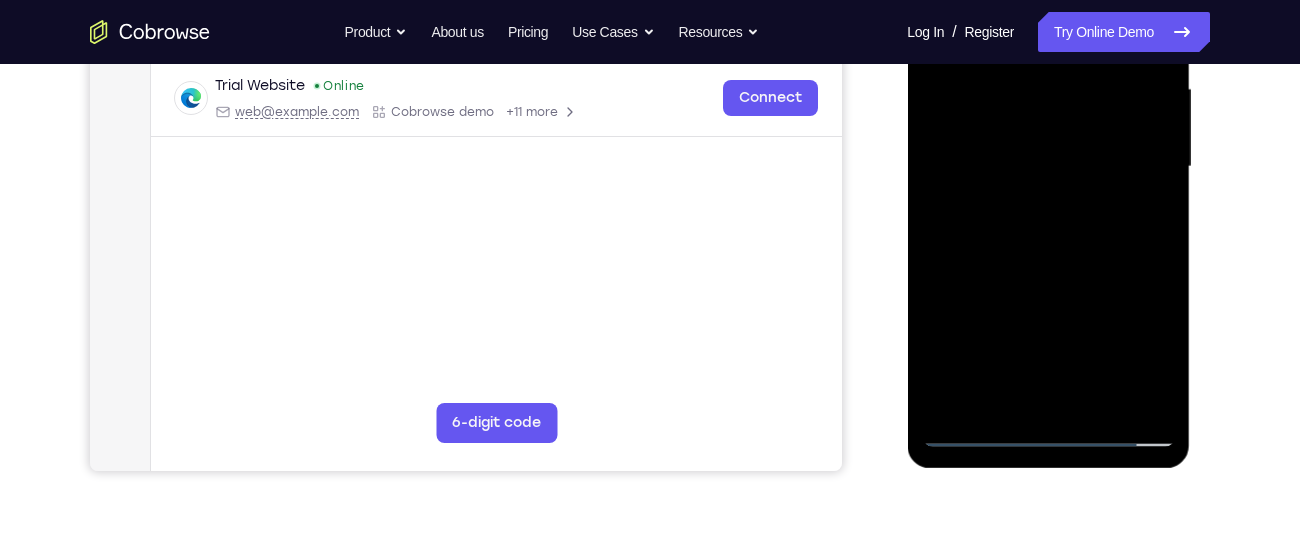 drag, startPoint x: 1085, startPoint y: 363, endPoint x: 1068, endPoint y: 223, distance: 141.02837 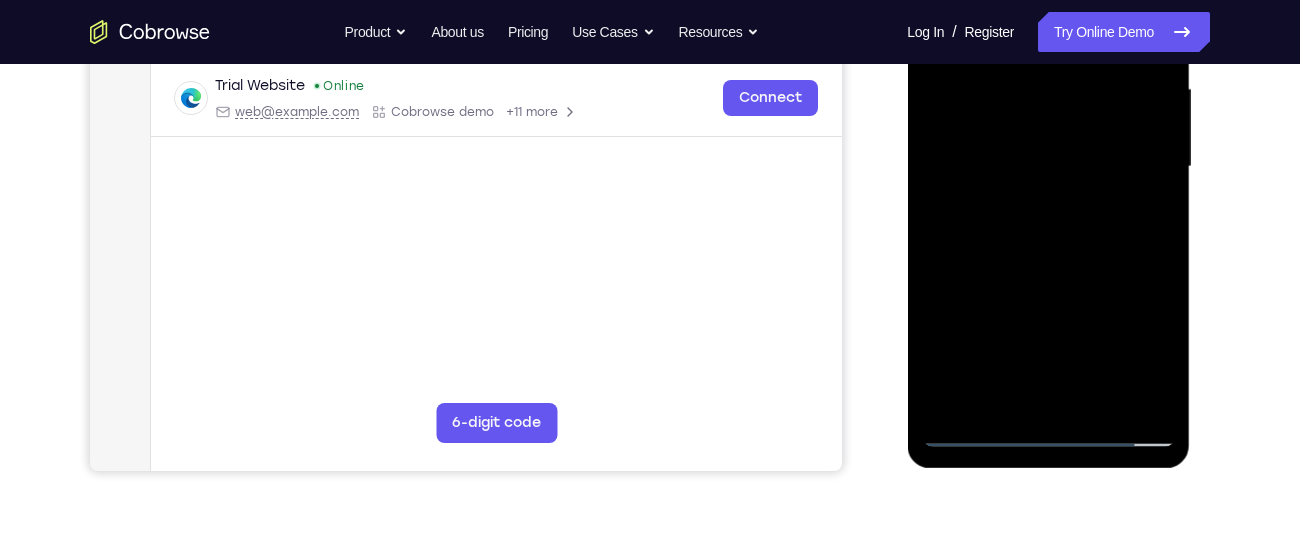 drag, startPoint x: 1088, startPoint y: 351, endPoint x: 1082, endPoint y: 219, distance: 132.13629 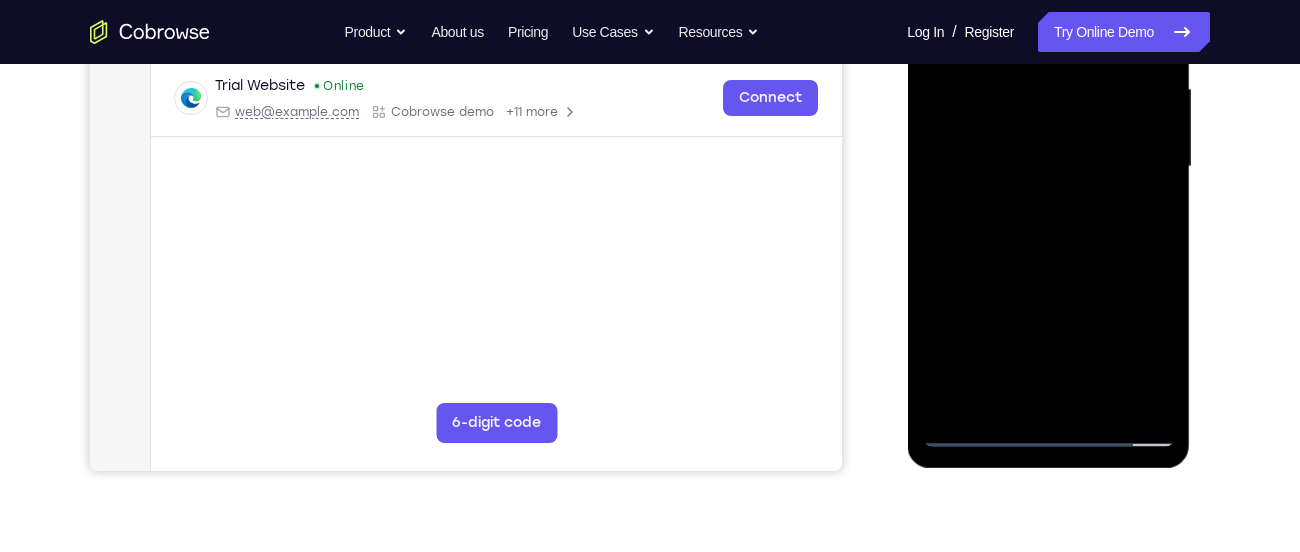 drag, startPoint x: 1085, startPoint y: 358, endPoint x: 1079, endPoint y: 218, distance: 140.12851 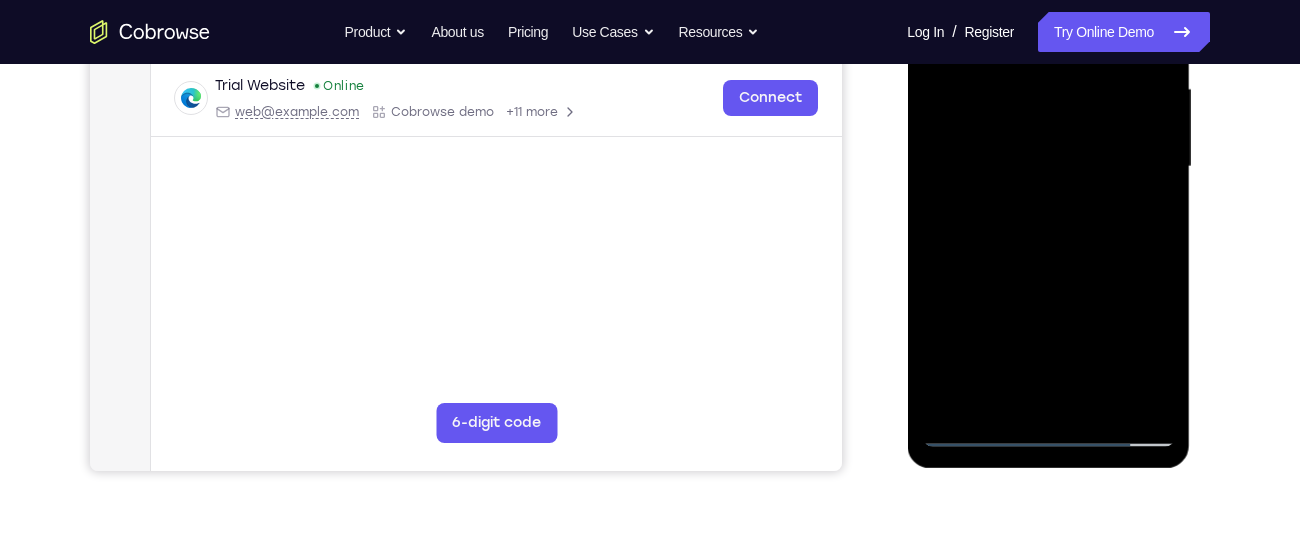 drag, startPoint x: 1095, startPoint y: 367, endPoint x: 1087, endPoint y: 264, distance: 103.31021 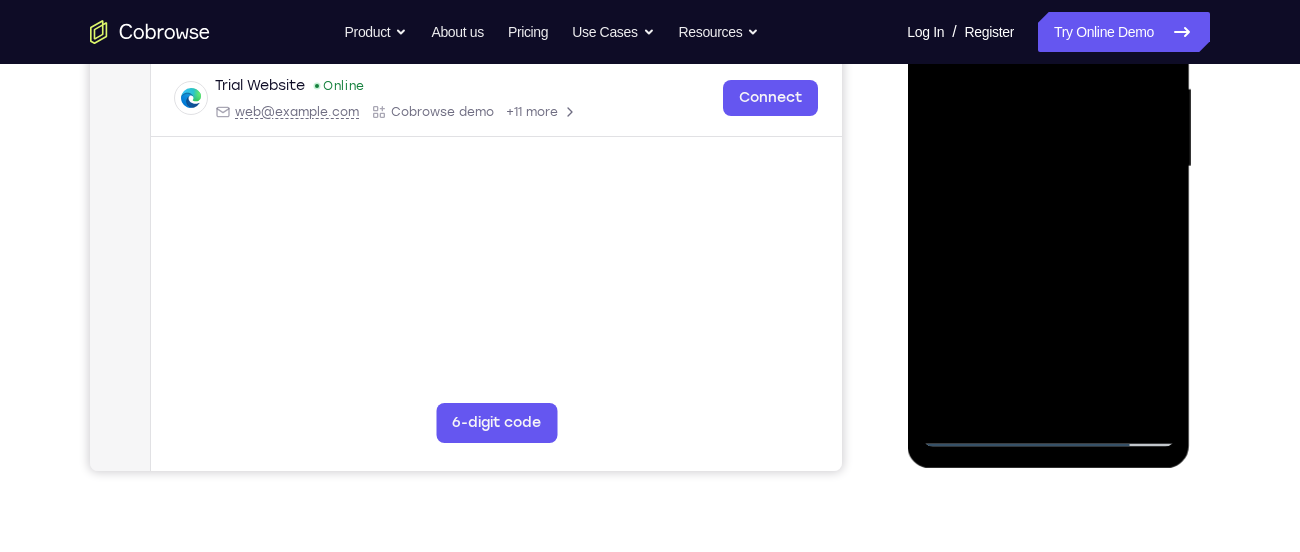 drag, startPoint x: 1086, startPoint y: 388, endPoint x: 1084, endPoint y: 294, distance: 94.02127 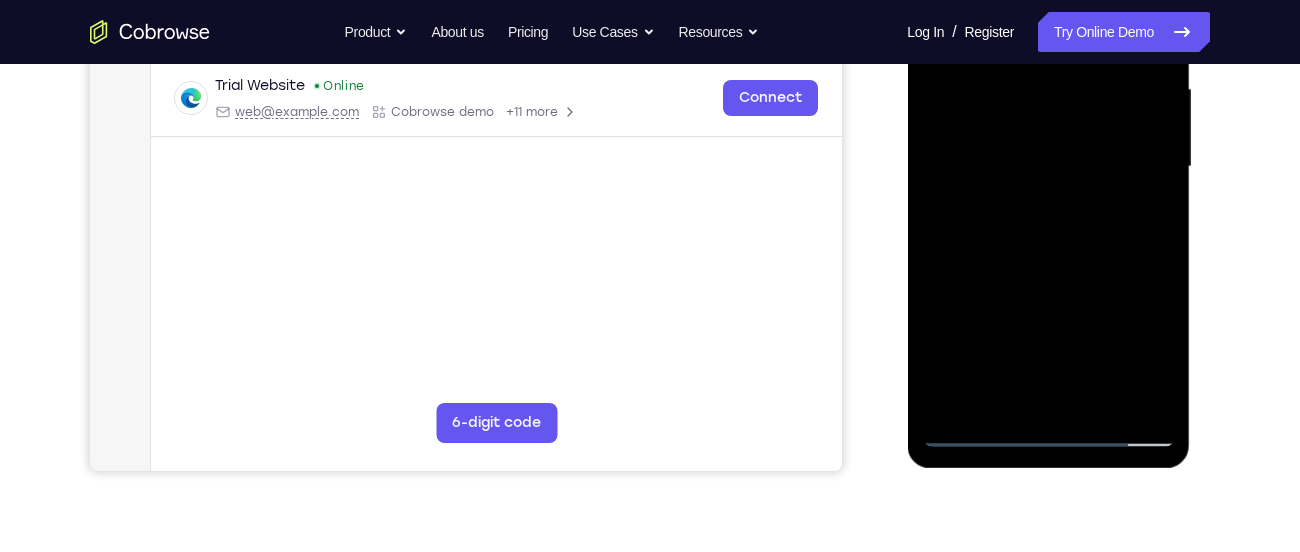 drag, startPoint x: 1092, startPoint y: 362, endPoint x: 1085, endPoint y: 257, distance: 105.23308 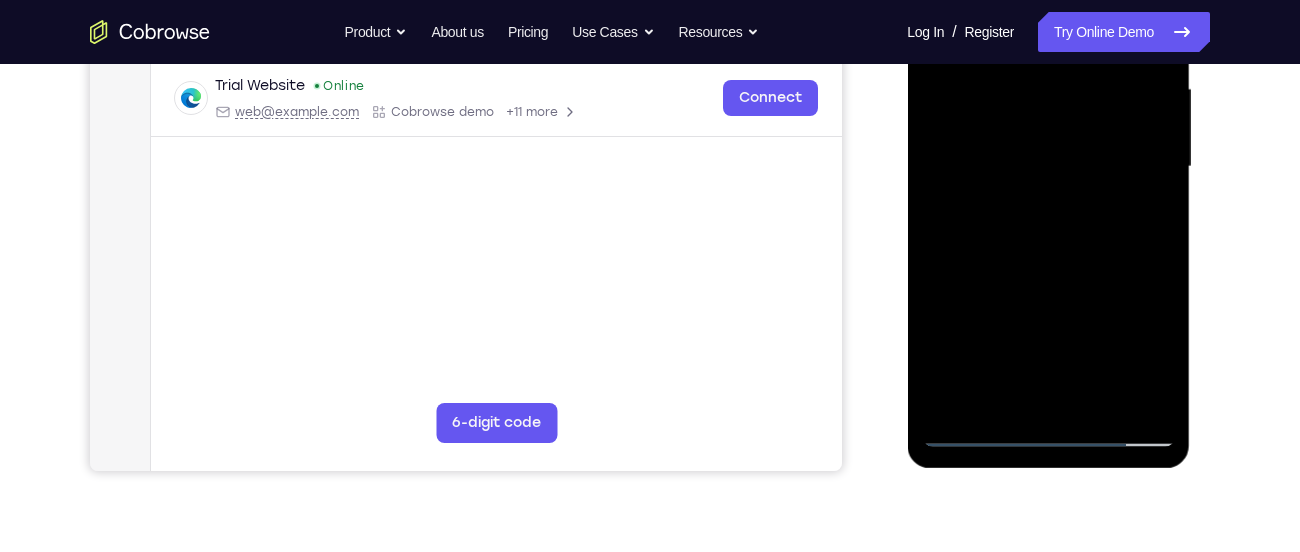 drag, startPoint x: 1101, startPoint y: 389, endPoint x: 1074, endPoint y: 268, distance: 123.97581 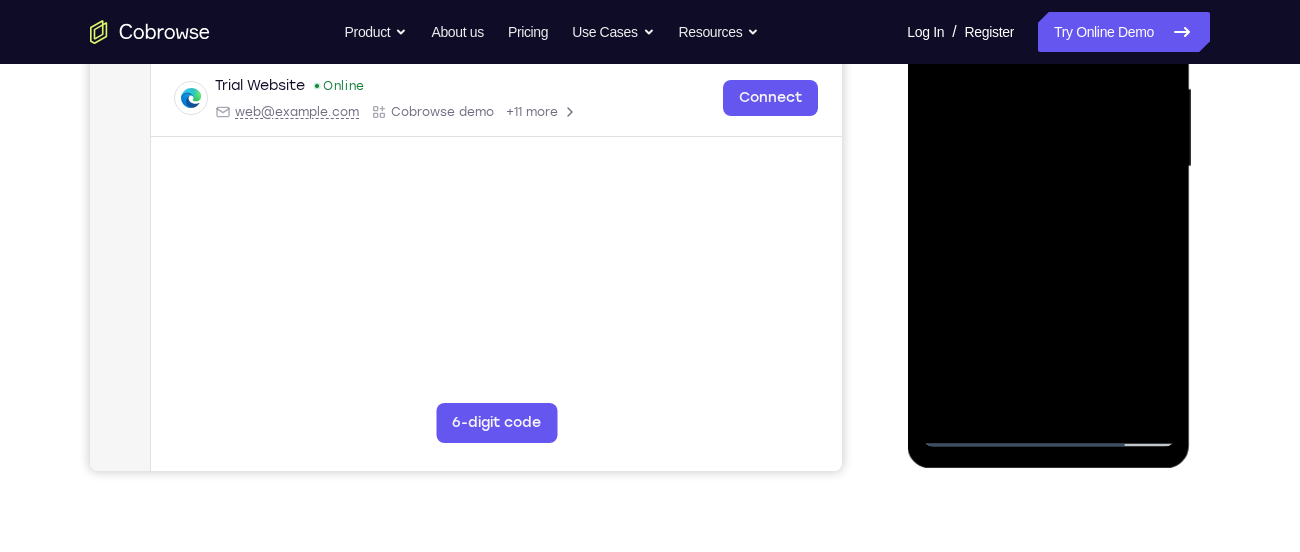 drag, startPoint x: 1113, startPoint y: 344, endPoint x: 1093, endPoint y: 281, distance: 66.09841 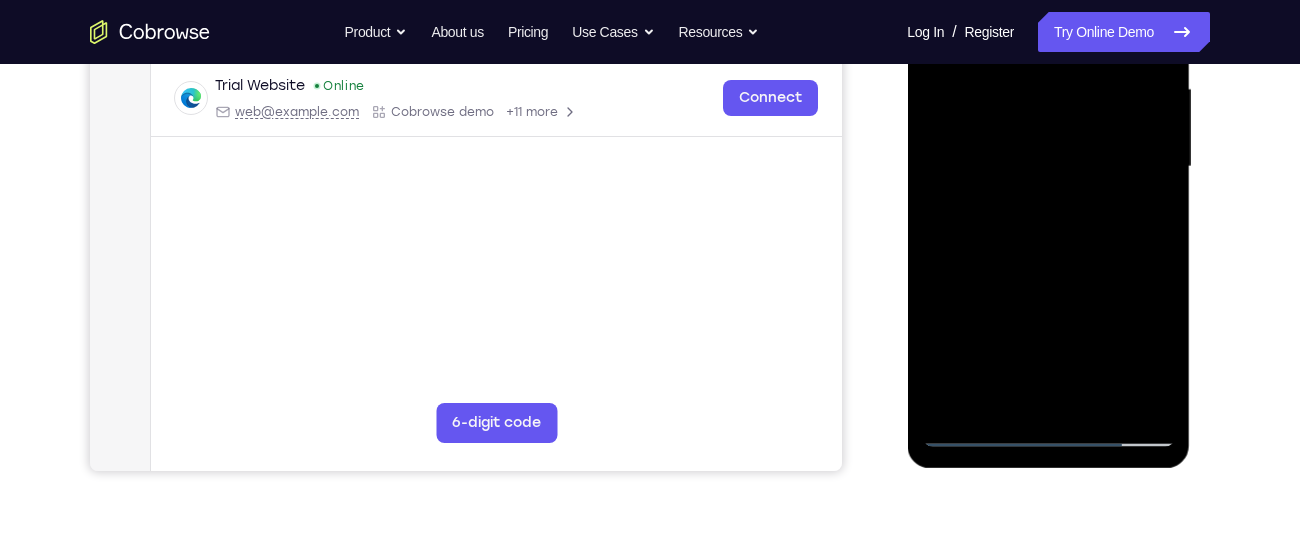 click at bounding box center (1048, 167) 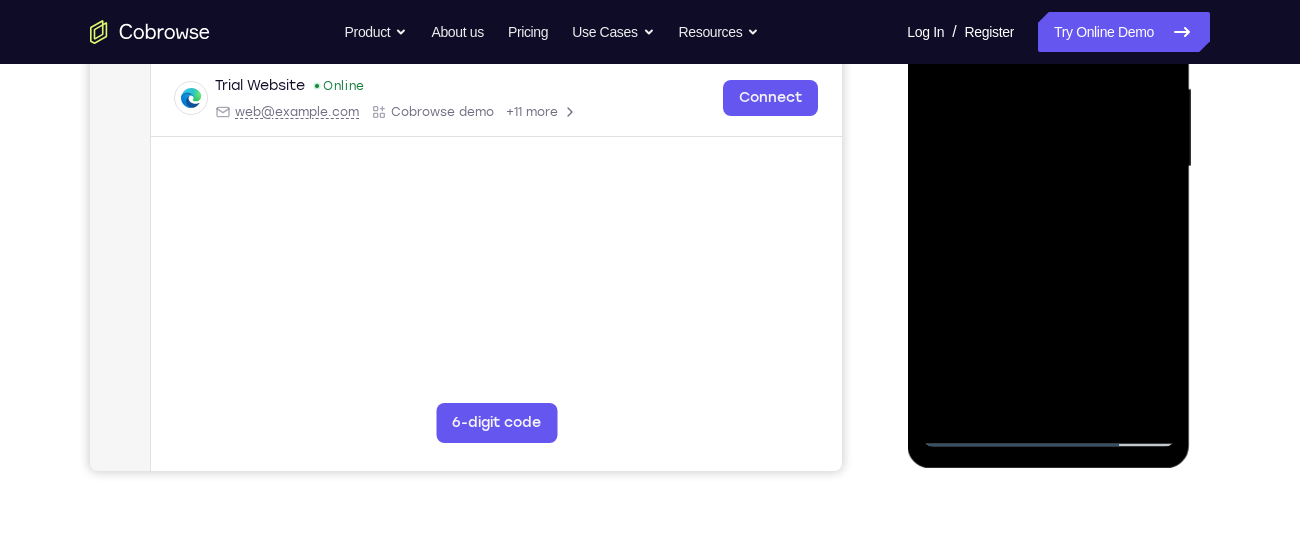 drag, startPoint x: 1106, startPoint y: 376, endPoint x: 1085, endPoint y: 323, distance: 57.00877 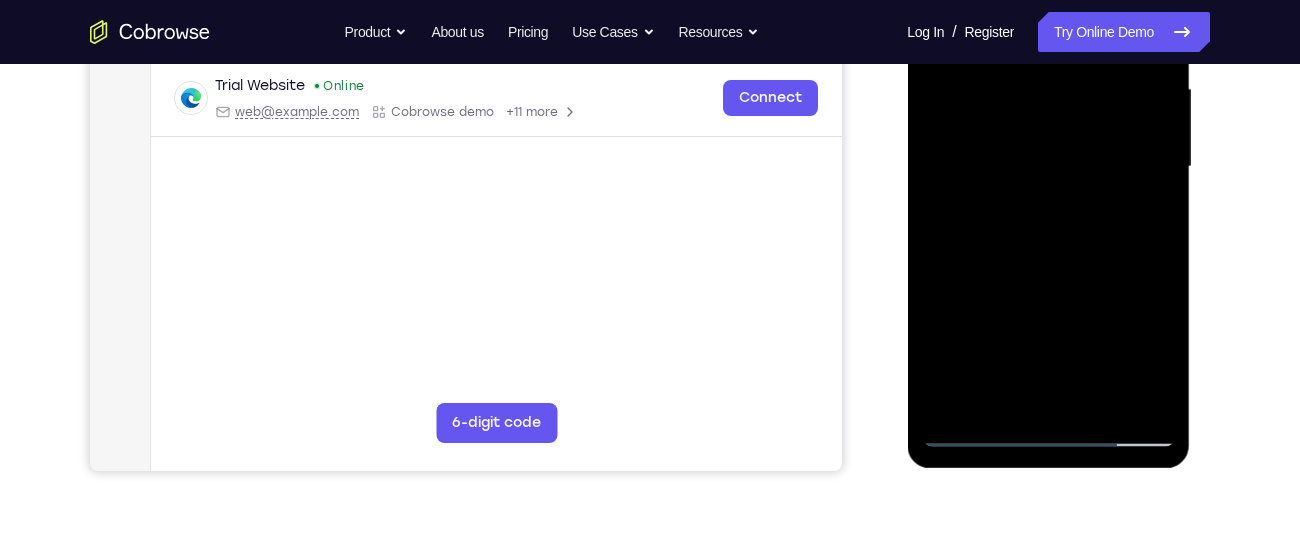 drag, startPoint x: 1128, startPoint y: 355, endPoint x: 1066, endPoint y: 208, distance: 159.53996 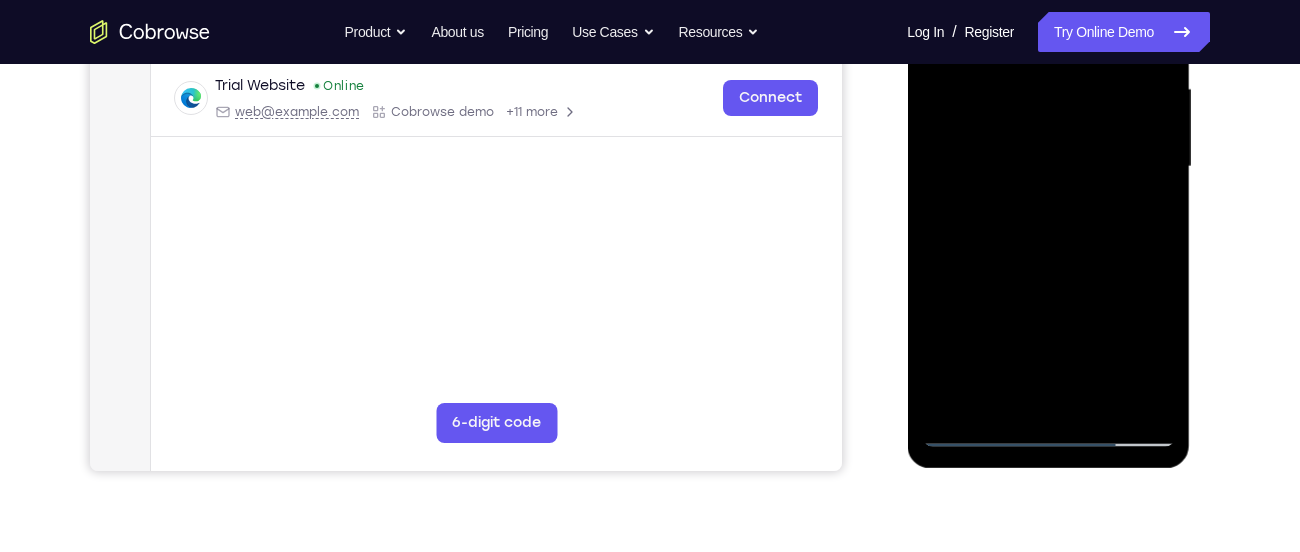 drag, startPoint x: 1135, startPoint y: 381, endPoint x: 1042, endPoint y: 229, distance: 178.19371 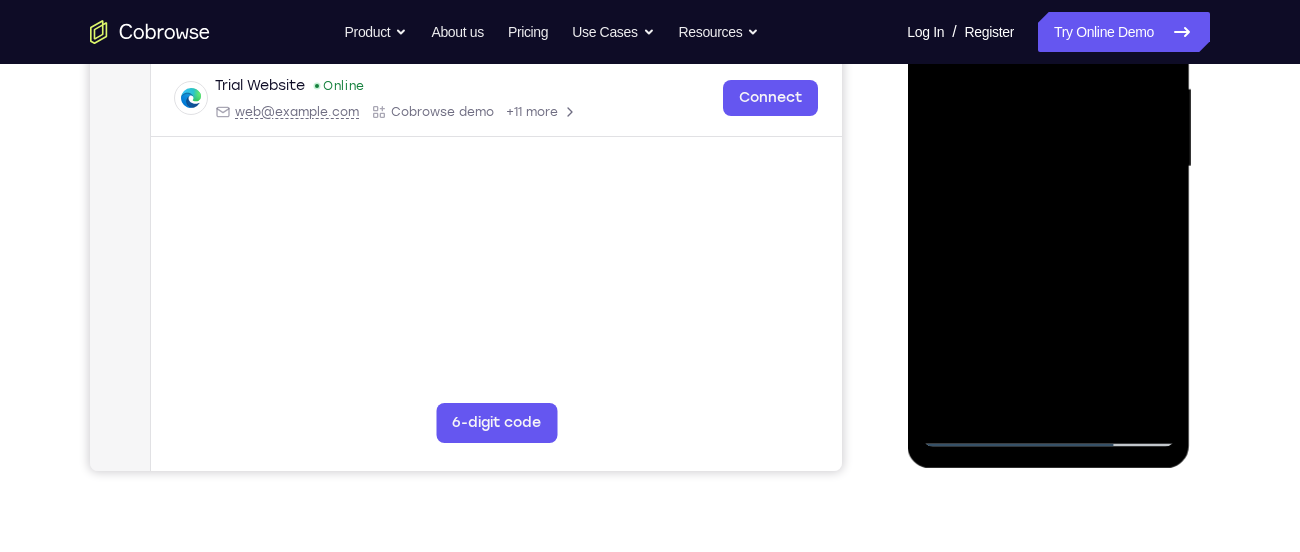 drag, startPoint x: 1119, startPoint y: 393, endPoint x: 1072, endPoint y: 297, distance: 106.887794 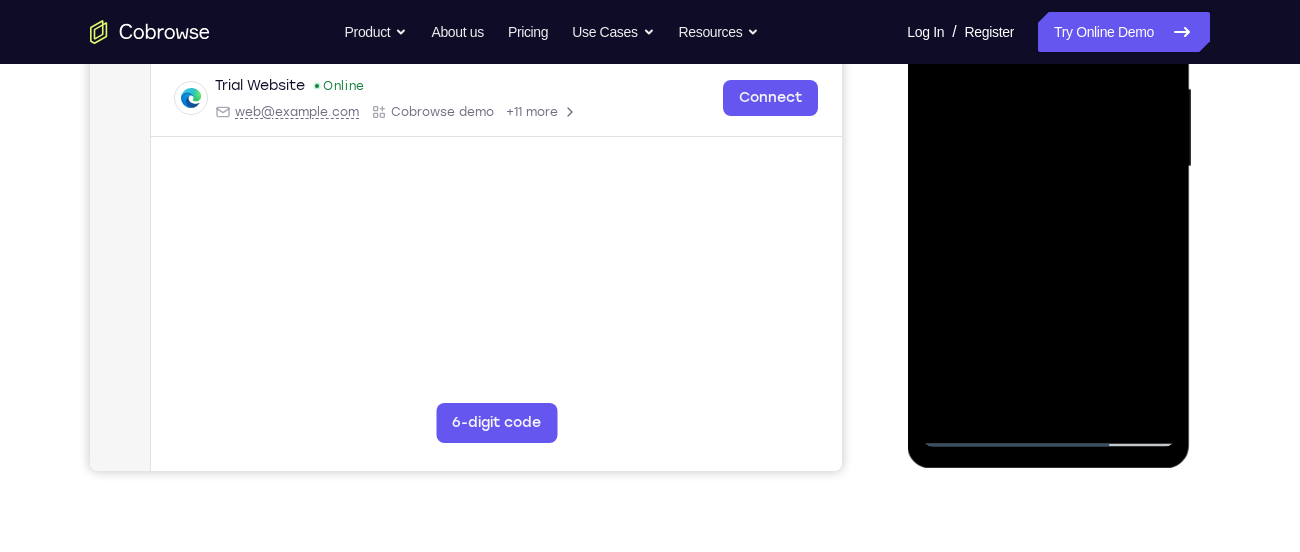 drag, startPoint x: 1129, startPoint y: 403, endPoint x: 1082, endPoint y: 275, distance: 136.35616 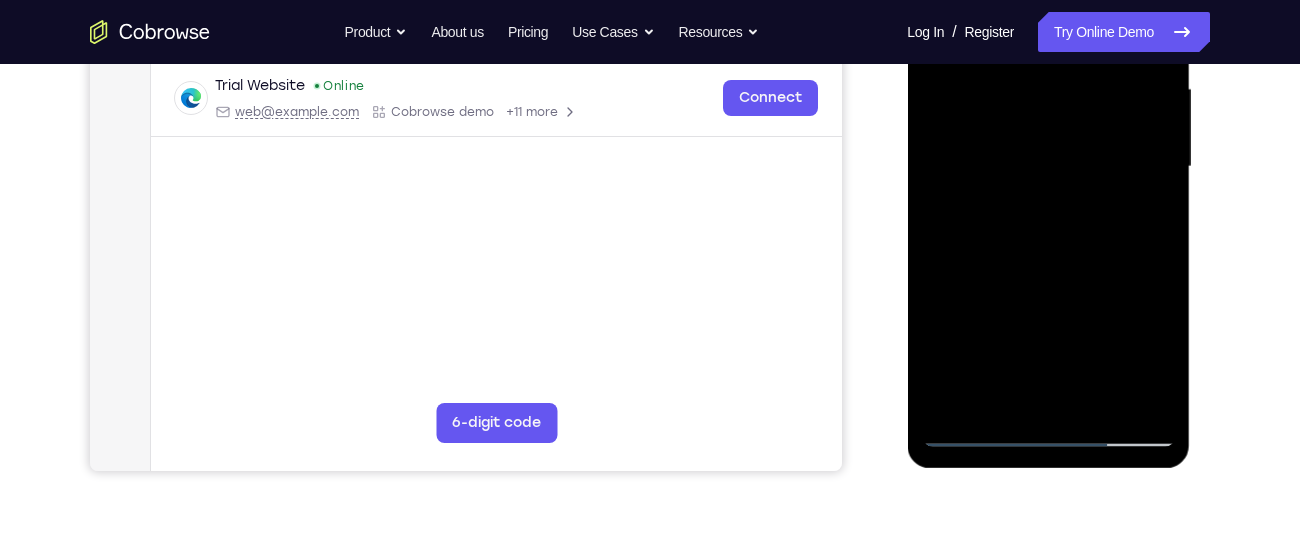 drag, startPoint x: 1127, startPoint y: 352, endPoint x: 1075, endPoint y: 248, distance: 116.275536 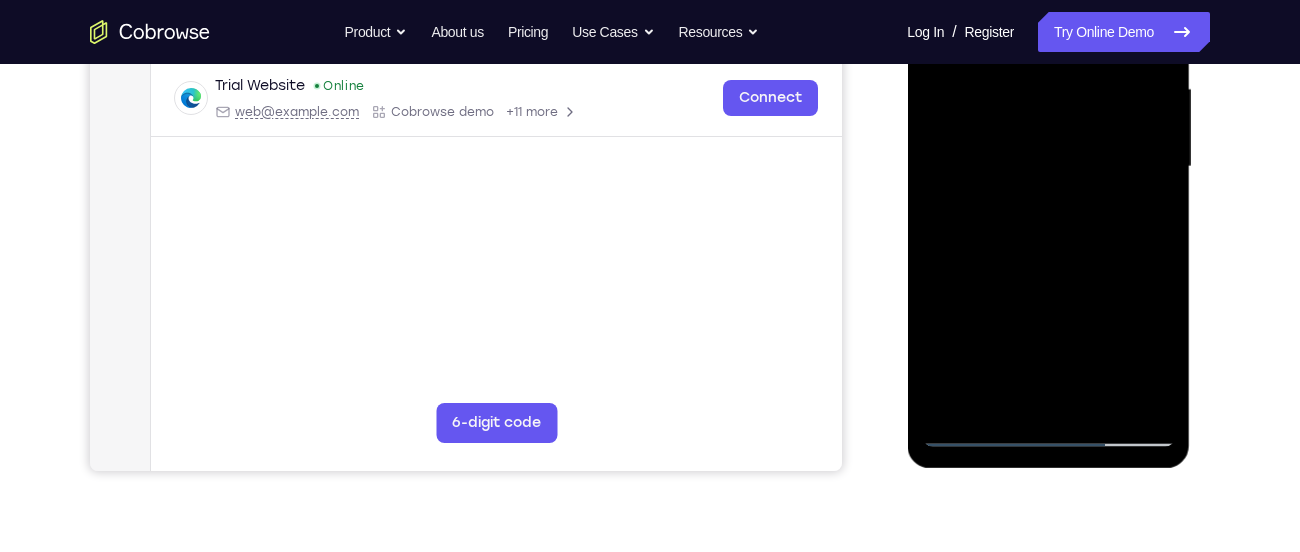 drag, startPoint x: 1102, startPoint y: 360, endPoint x: 1062, endPoint y: 260, distance: 107.70329 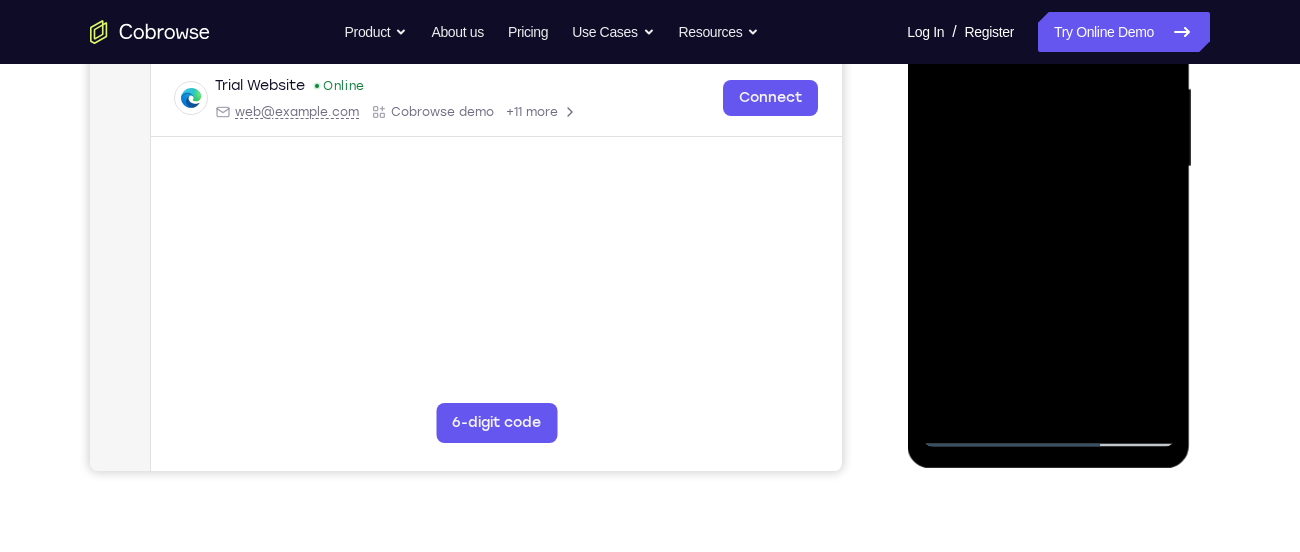 drag, startPoint x: 1128, startPoint y: 360, endPoint x: 1093, endPoint y: 247, distance: 118.29624 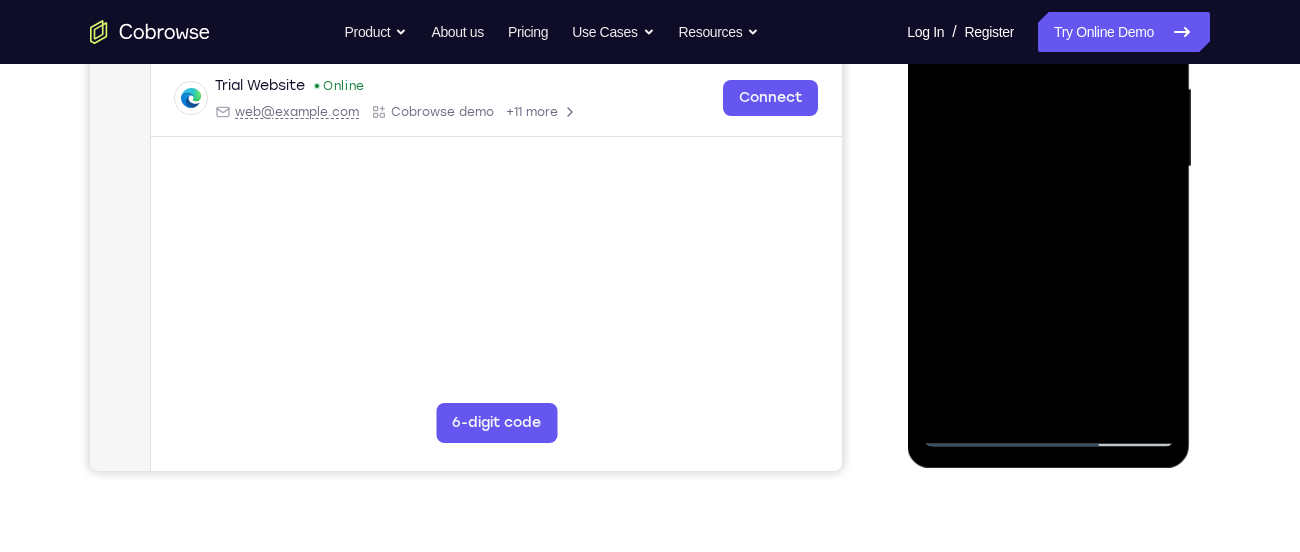 drag, startPoint x: 1130, startPoint y: 384, endPoint x: 1061, endPoint y: 230, distance: 168.7513 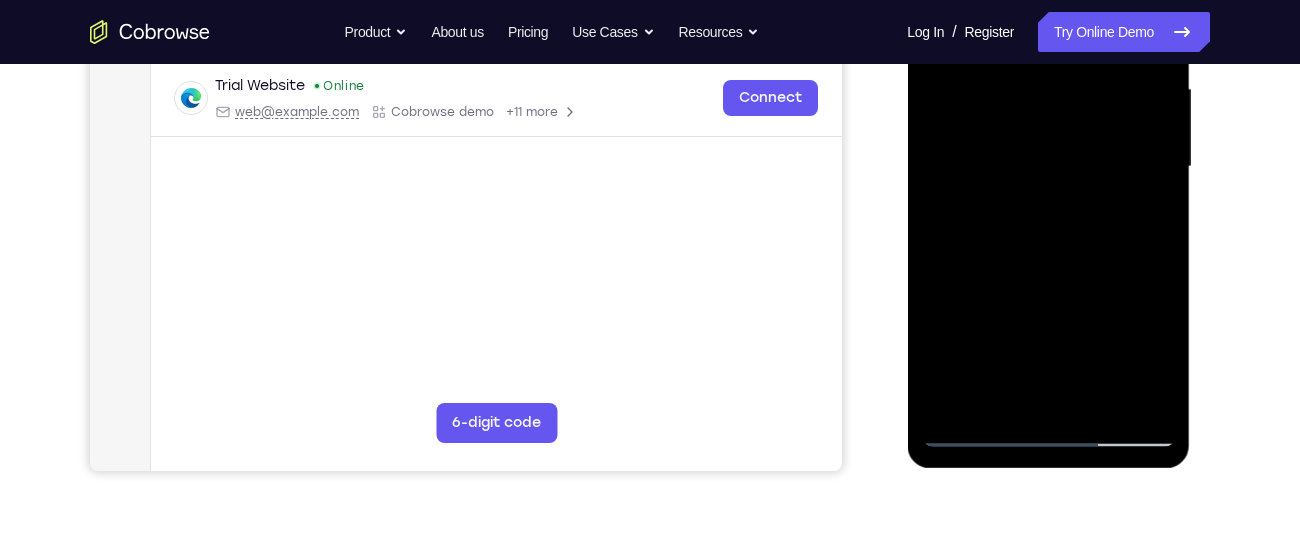 drag, startPoint x: 1123, startPoint y: 381, endPoint x: 1083, endPoint y: 271, distance: 117.047 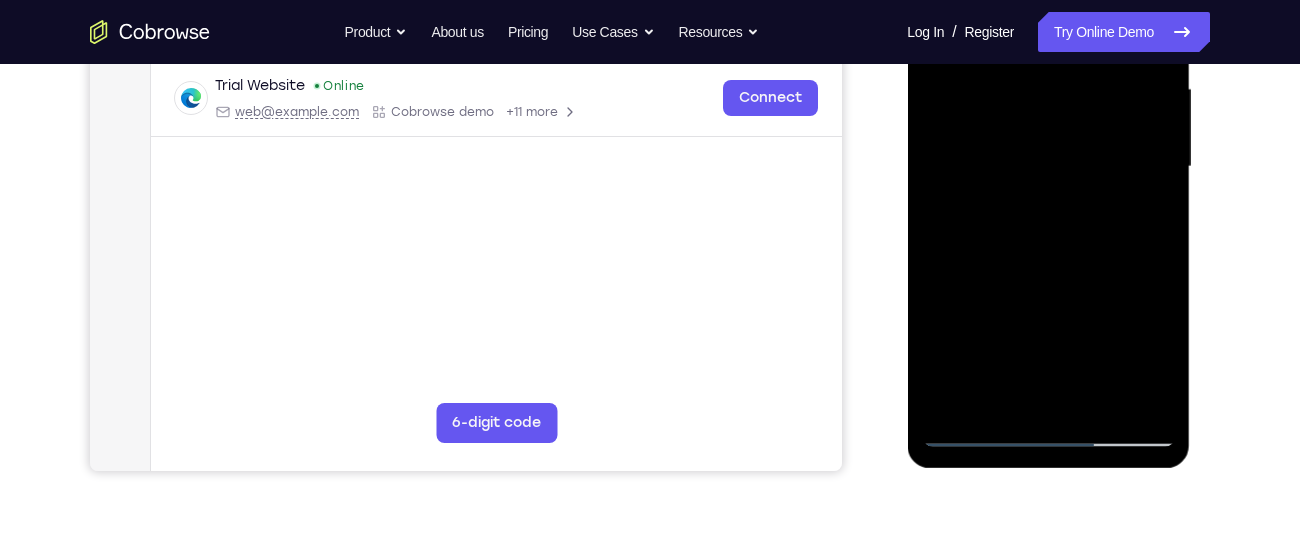 drag, startPoint x: 1117, startPoint y: 364, endPoint x: 1078, endPoint y: 256, distance: 114.82596 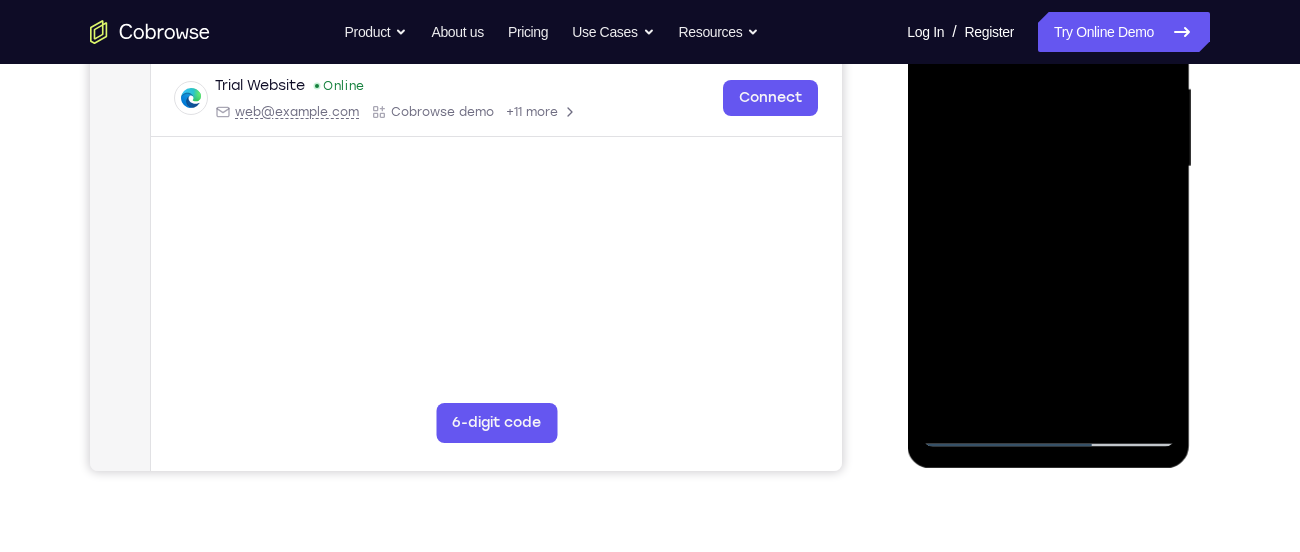 drag, startPoint x: 1127, startPoint y: 380, endPoint x: 1103, endPoint y: 302, distance: 81.608826 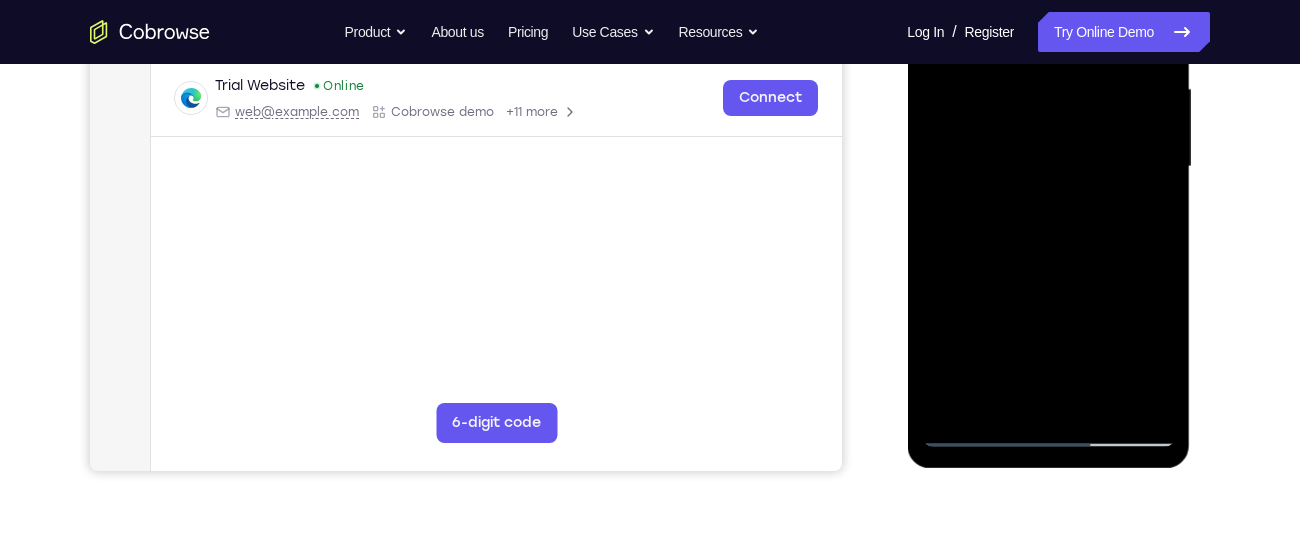 drag, startPoint x: 1112, startPoint y: 375, endPoint x: 1086, endPoint y: 269, distance: 109.14211 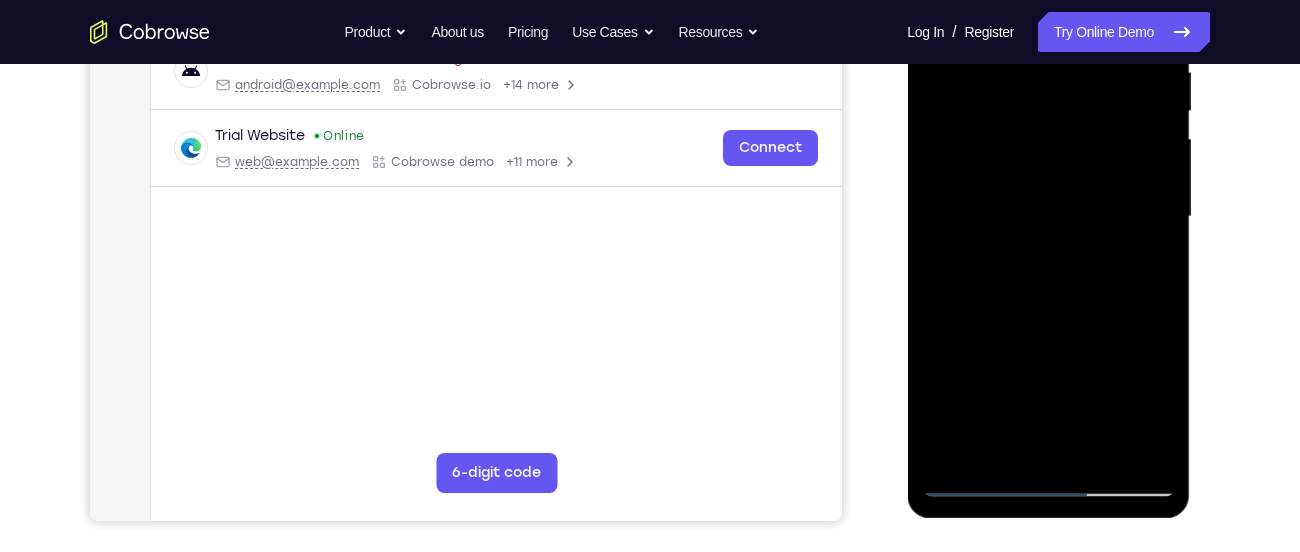 scroll, scrollTop: 403, scrollLeft: 0, axis: vertical 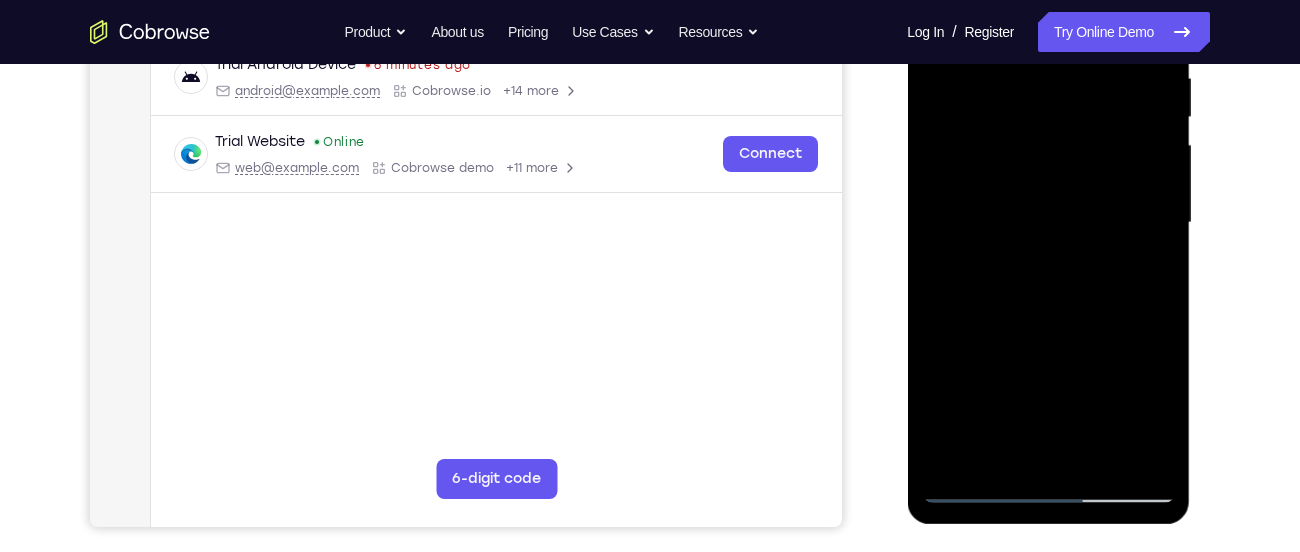 drag, startPoint x: 1132, startPoint y: 421, endPoint x: 1086, endPoint y: 301, distance: 128.51459 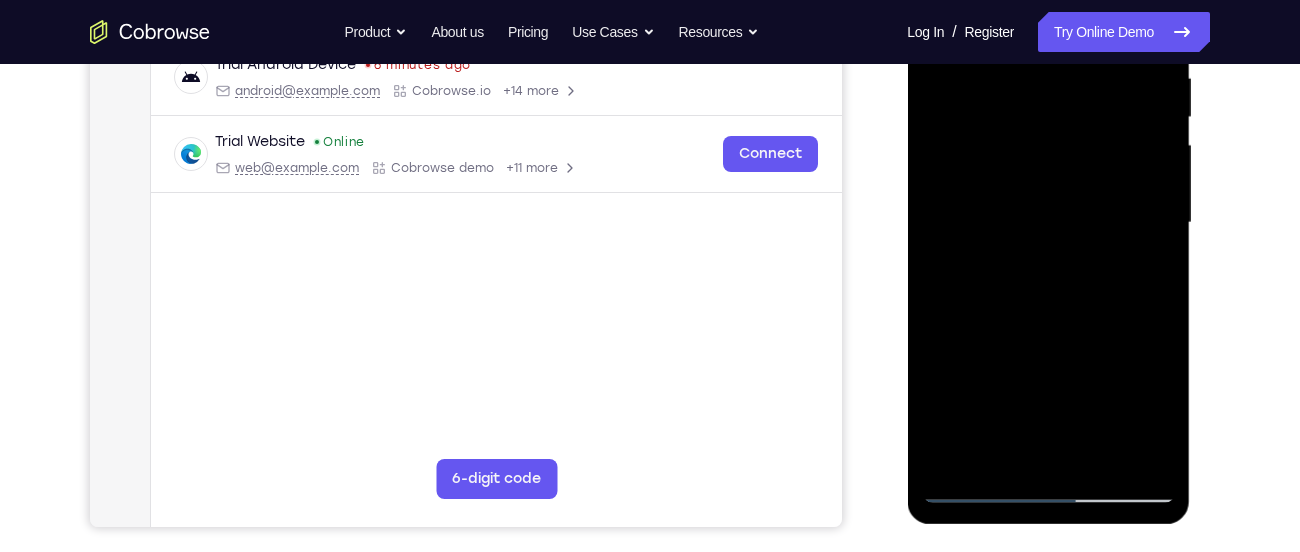 drag, startPoint x: 1094, startPoint y: 379, endPoint x: 1054, endPoint y: 231, distance: 153.31015 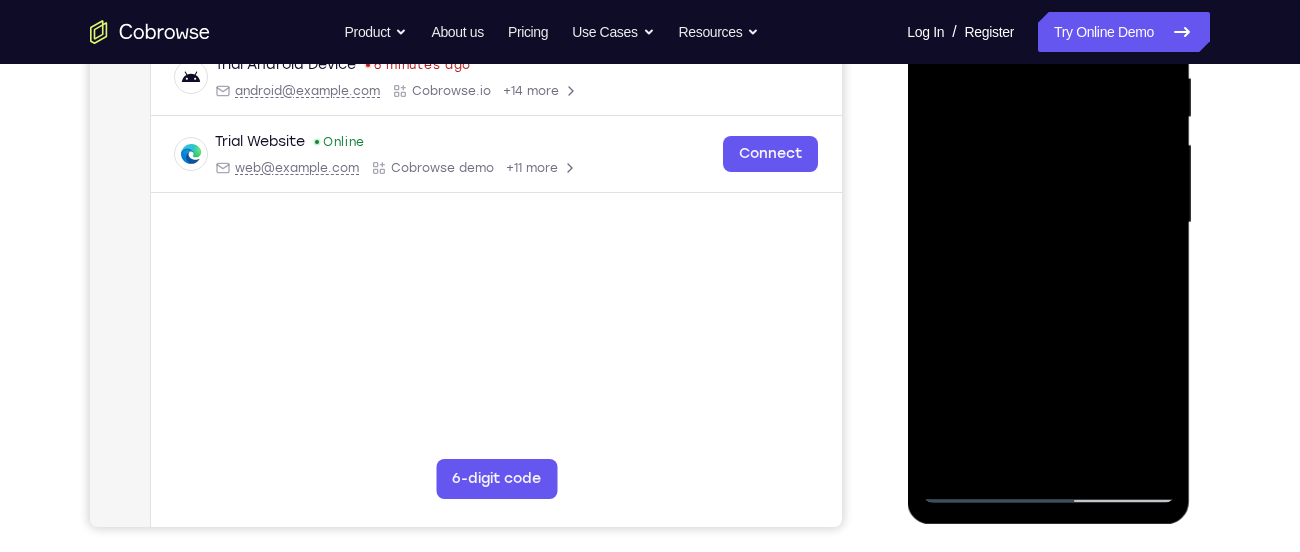 drag, startPoint x: 1130, startPoint y: 398, endPoint x: 1111, endPoint y: 316, distance: 84.17244 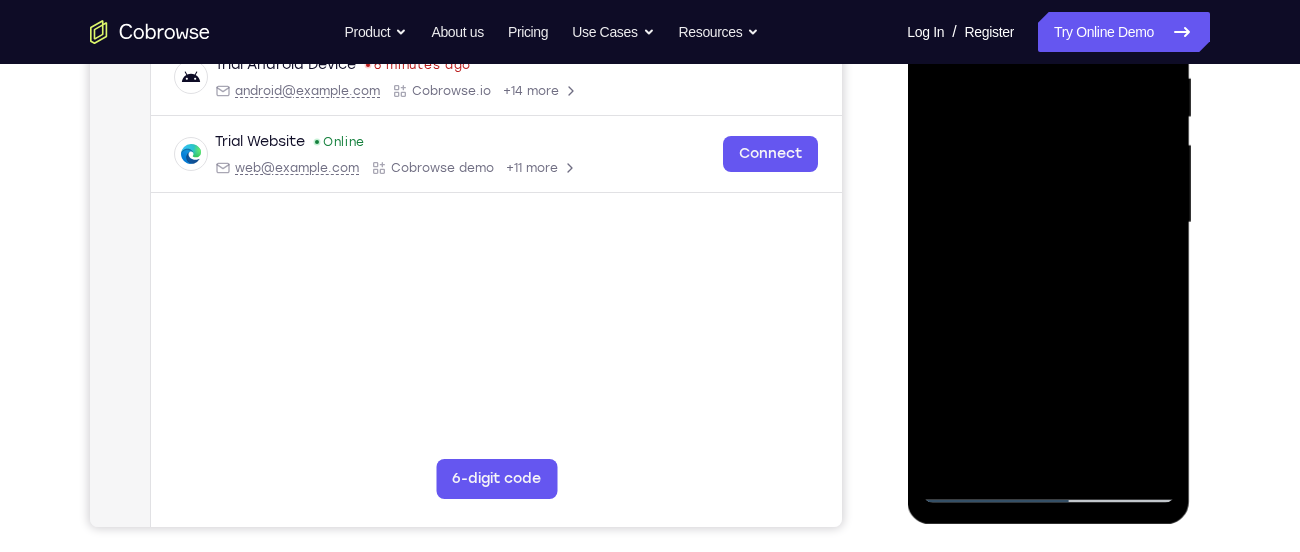 drag, startPoint x: 1091, startPoint y: 358, endPoint x: 1042, endPoint y: 239, distance: 128.69344 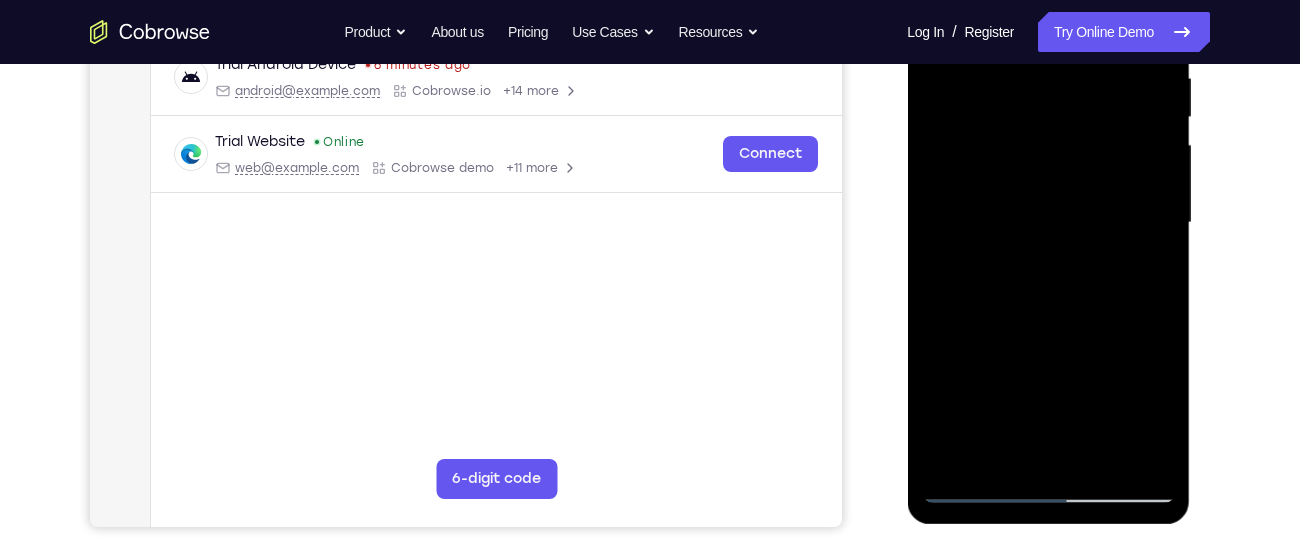 drag, startPoint x: 1121, startPoint y: 412, endPoint x: 1068, endPoint y: 279, distance: 143.17122 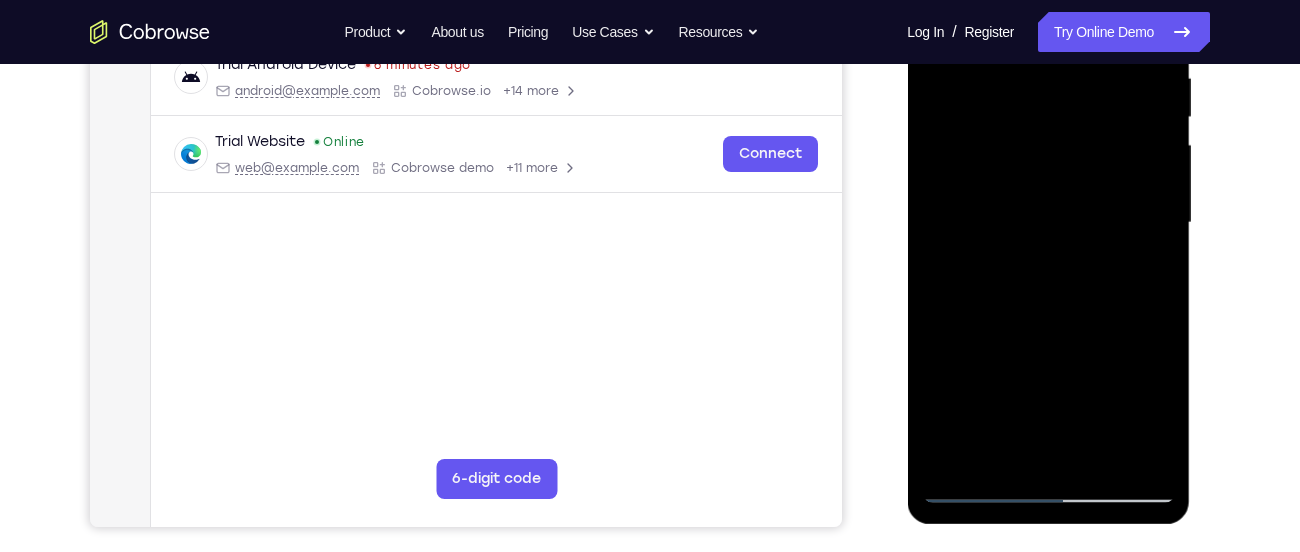 drag, startPoint x: 1102, startPoint y: 351, endPoint x: 1094, endPoint y: 293, distance: 58.549126 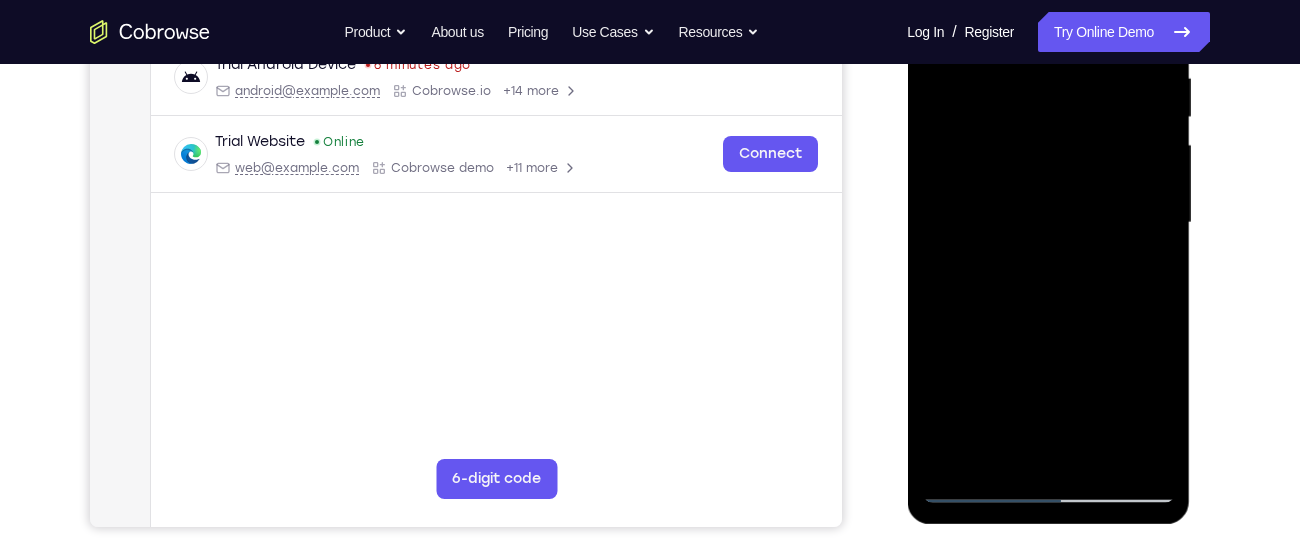 drag, startPoint x: 1124, startPoint y: 411, endPoint x: 1094, endPoint y: 312, distance: 103.44564 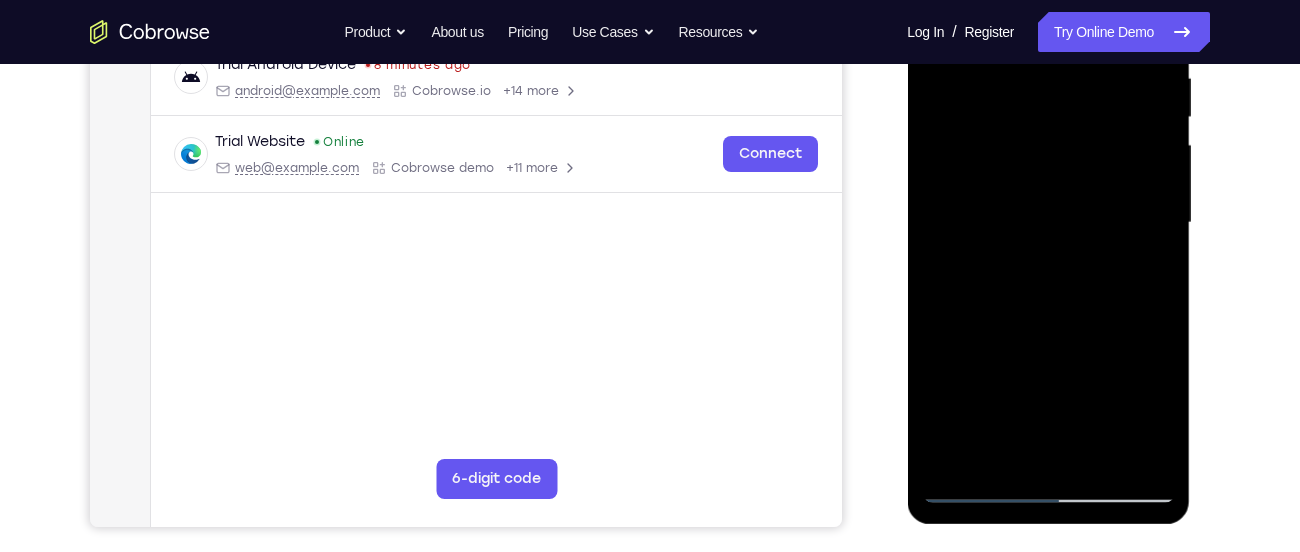drag, startPoint x: 1124, startPoint y: 371, endPoint x: 1080, endPoint y: 234, distance: 143.89232 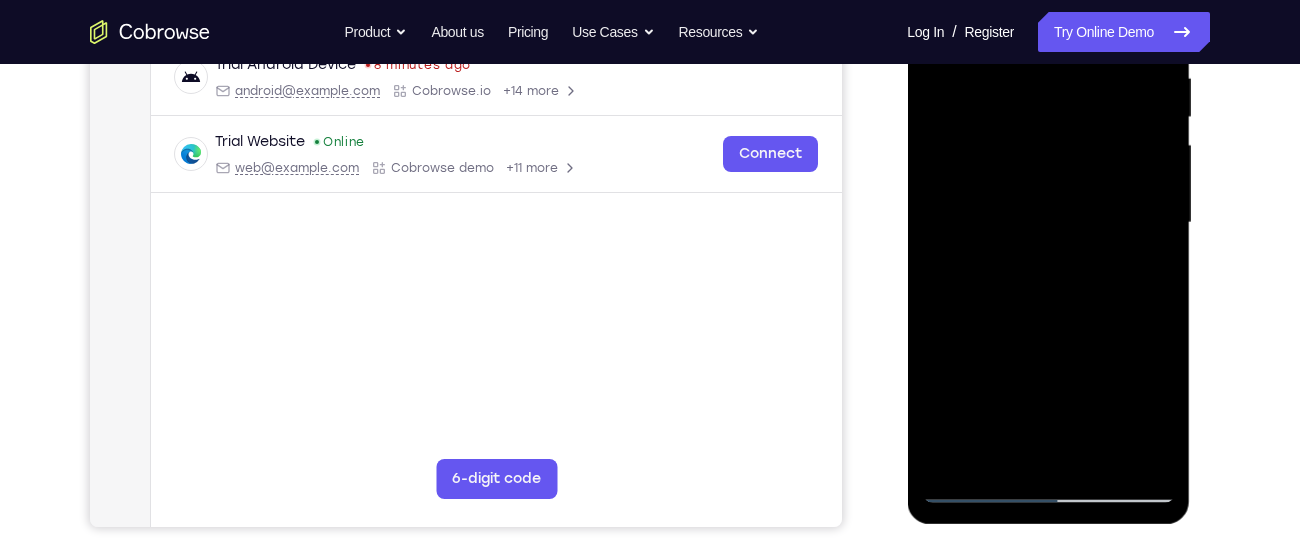 drag, startPoint x: 1136, startPoint y: 398, endPoint x: 1092, endPoint y: 310, distance: 98.38699 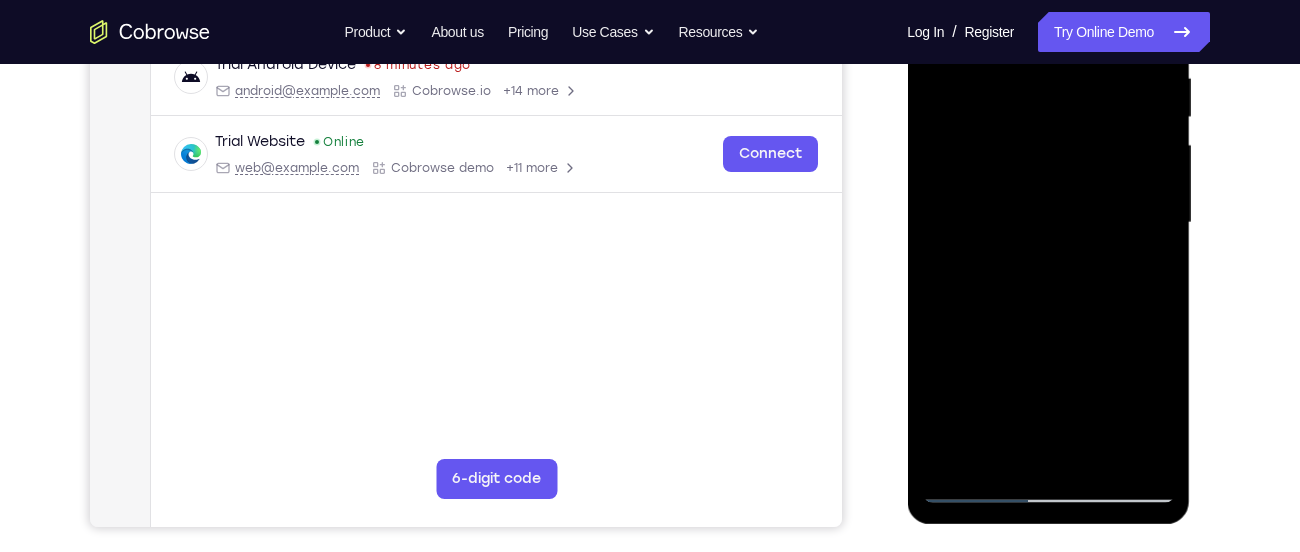 drag, startPoint x: 1082, startPoint y: 359, endPoint x: 1078, endPoint y: 296, distance: 63.126858 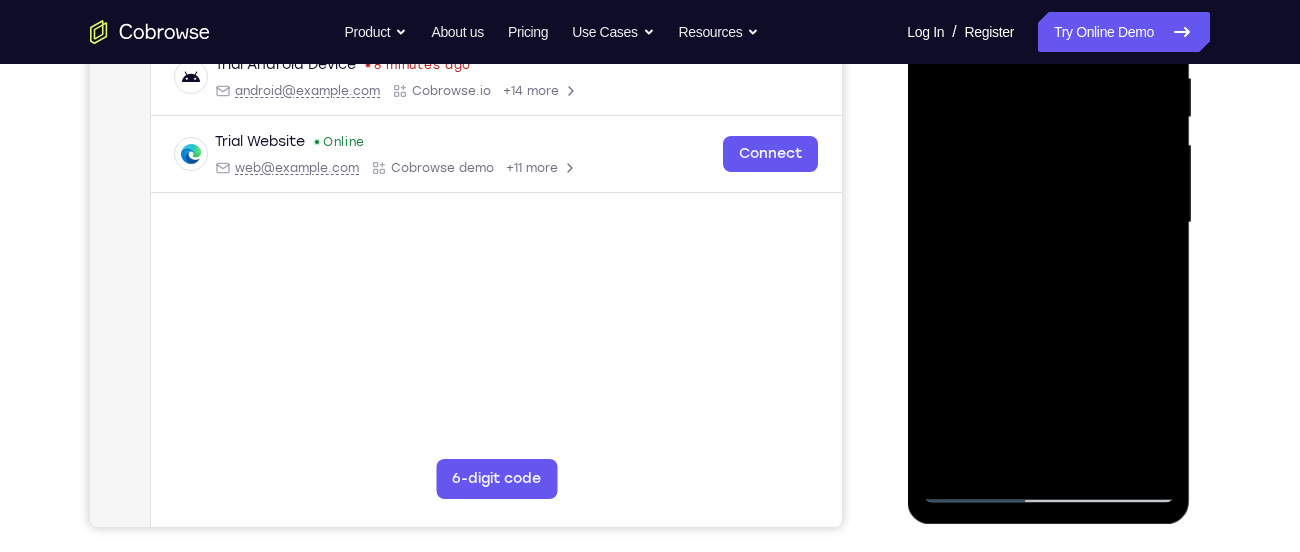 drag, startPoint x: 1085, startPoint y: 371, endPoint x: 1065, endPoint y: 284, distance: 89.26926 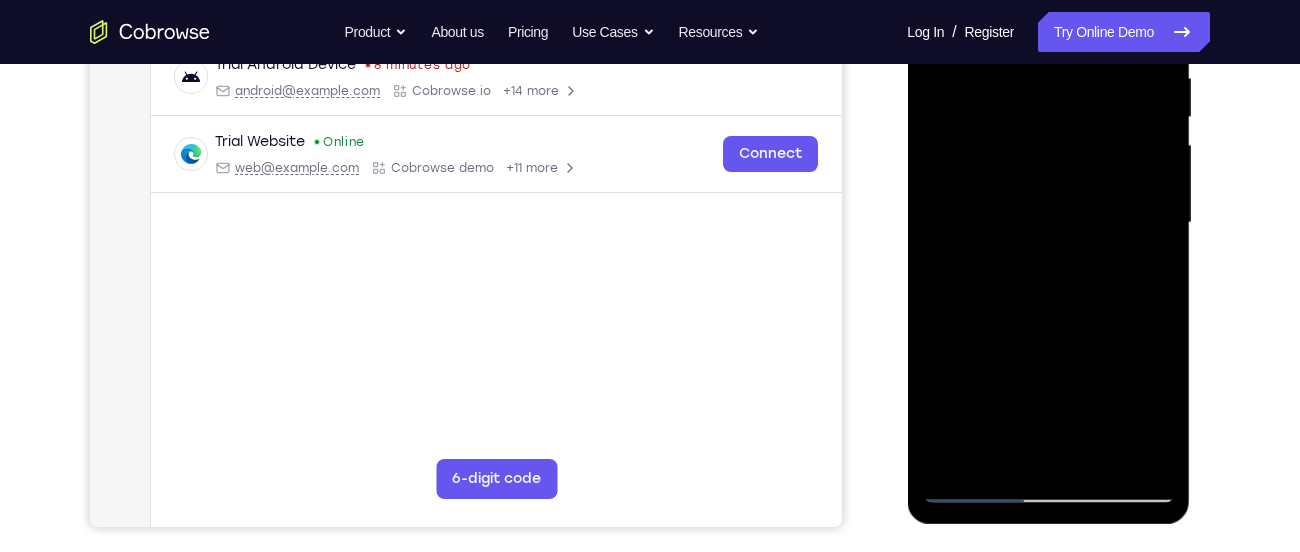 drag, startPoint x: 1119, startPoint y: 398, endPoint x: 1093, endPoint y: 284, distance: 116.92733 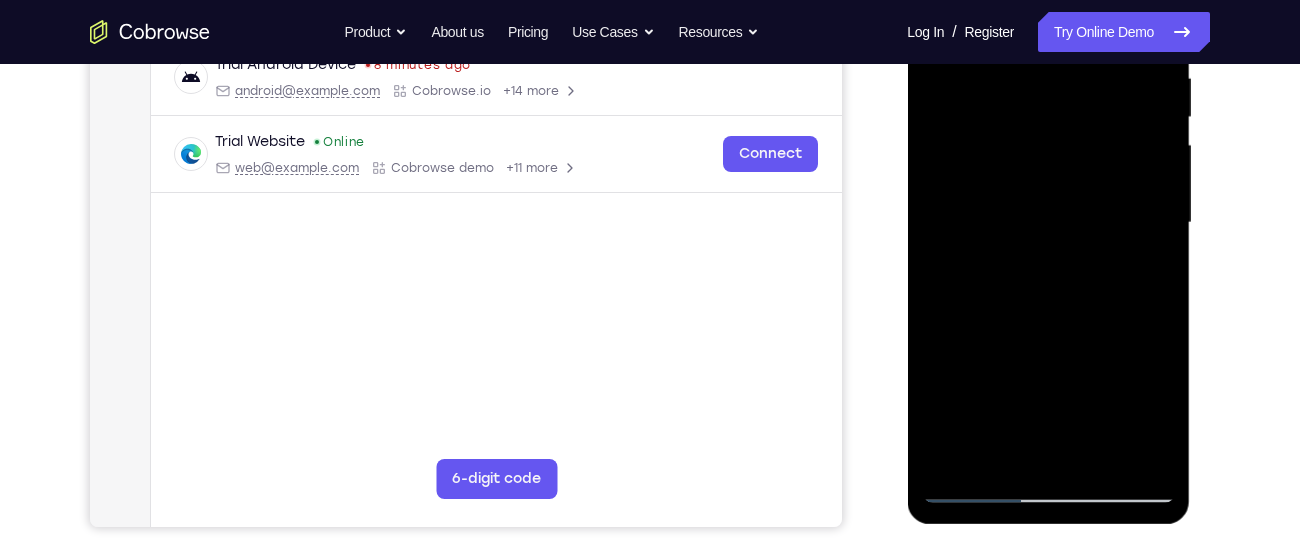 drag, startPoint x: 1126, startPoint y: 349, endPoint x: 1090, endPoint y: 240, distance: 114.791115 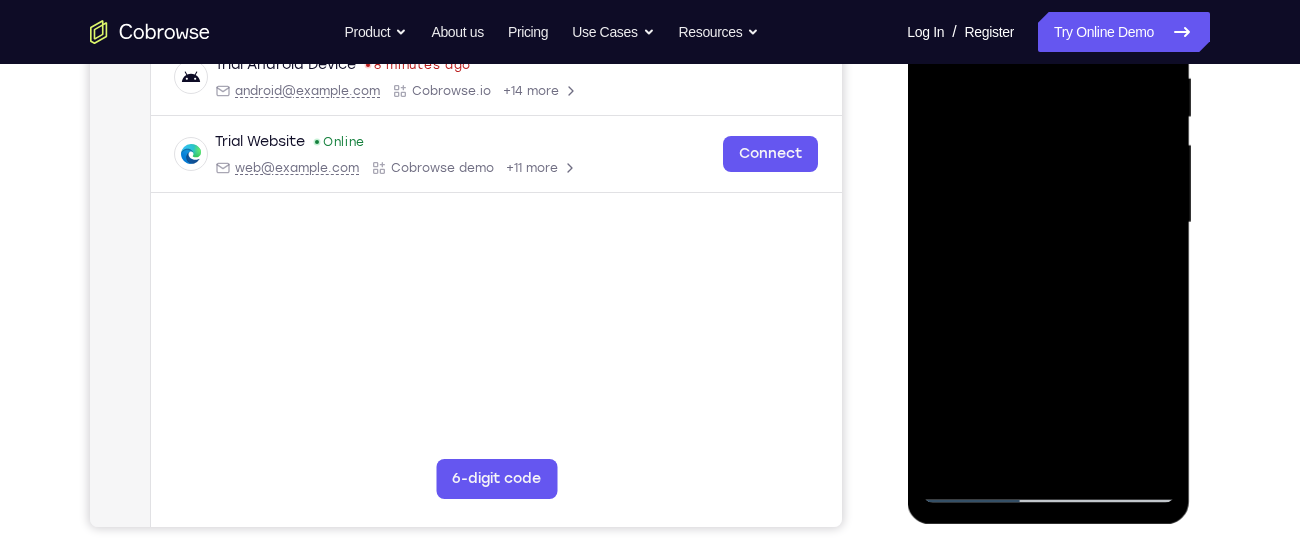 drag, startPoint x: 1146, startPoint y: 382, endPoint x: 1120, endPoint y: 293, distance: 92.72001 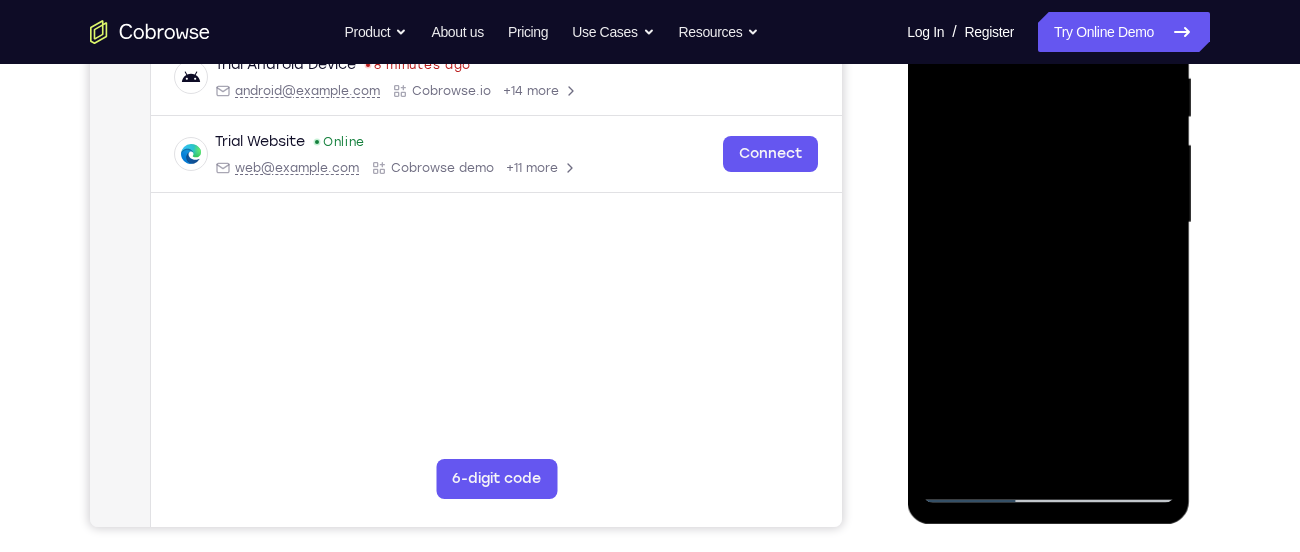 drag, startPoint x: 1128, startPoint y: 435, endPoint x: 1095, endPoint y: 340, distance: 100.56838 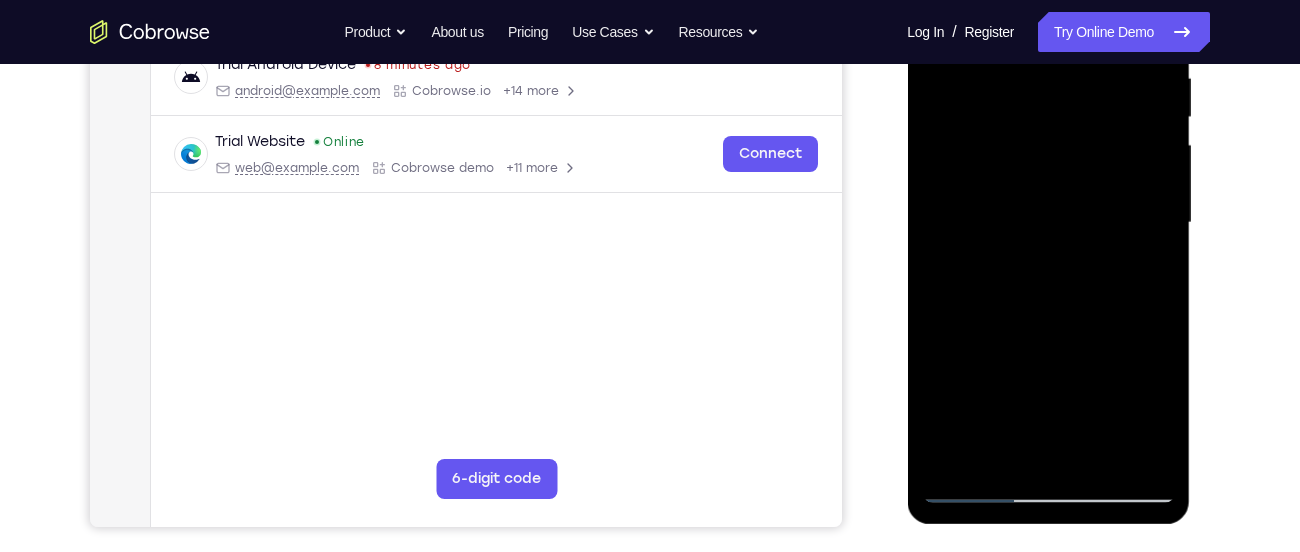 drag, startPoint x: 1118, startPoint y: 414, endPoint x: 1100, endPoint y: 353, distance: 63.600315 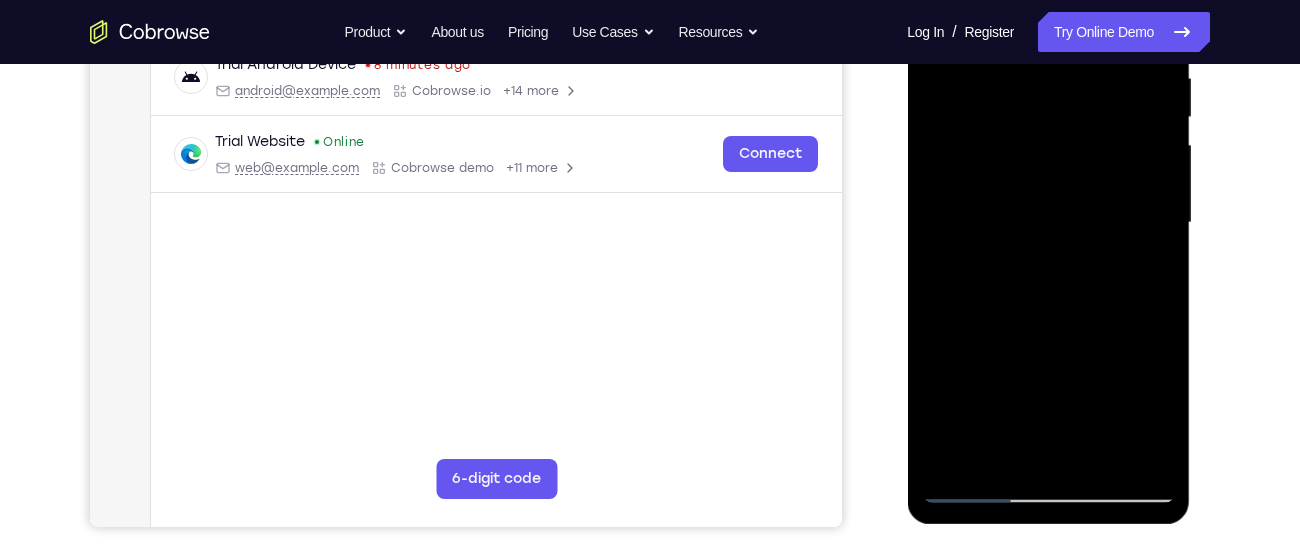drag, startPoint x: 1100, startPoint y: 353, endPoint x: 1067, endPoint y: 222, distance: 135.09256 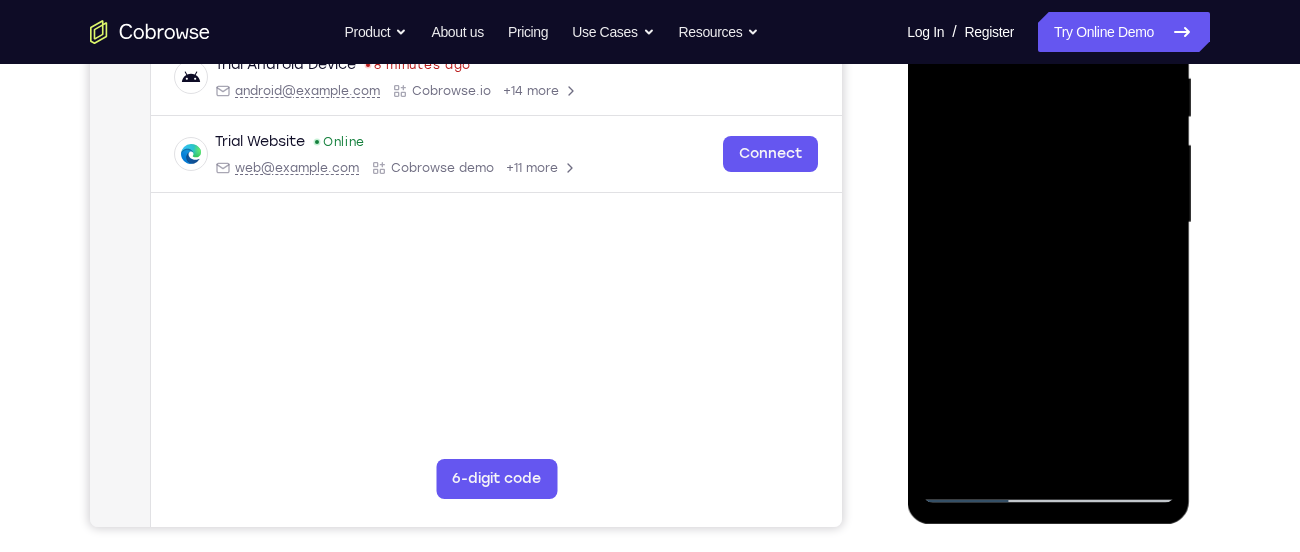 drag, startPoint x: 1140, startPoint y: 389, endPoint x: 1066, endPoint y: 221, distance: 183.57559 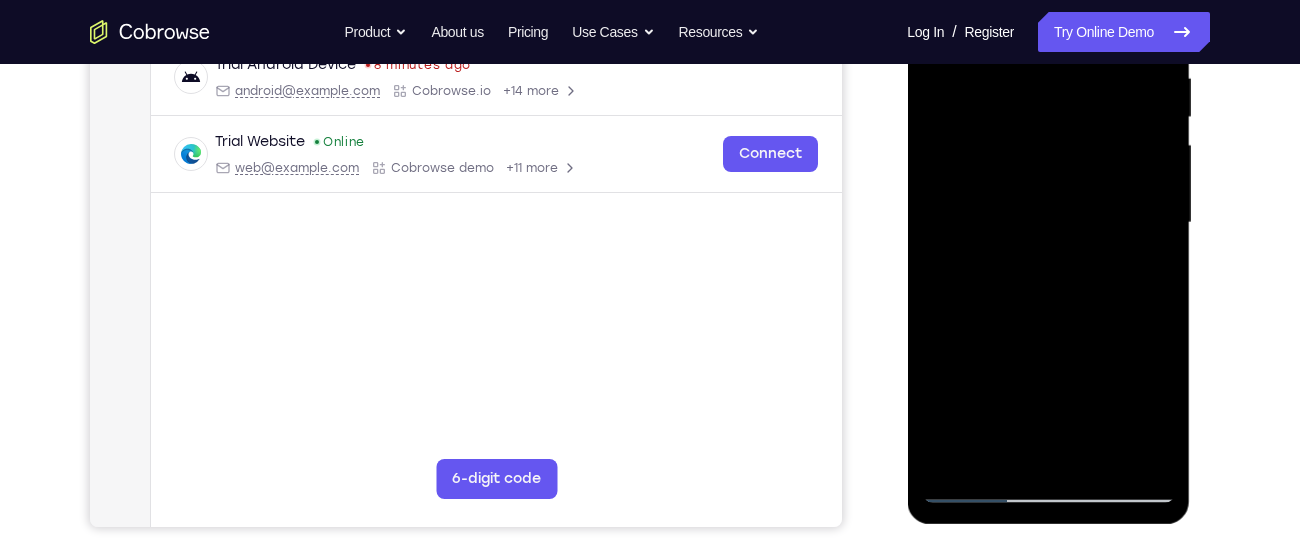 drag, startPoint x: 1139, startPoint y: 407, endPoint x: 1095, endPoint y: 280, distance: 134.4061 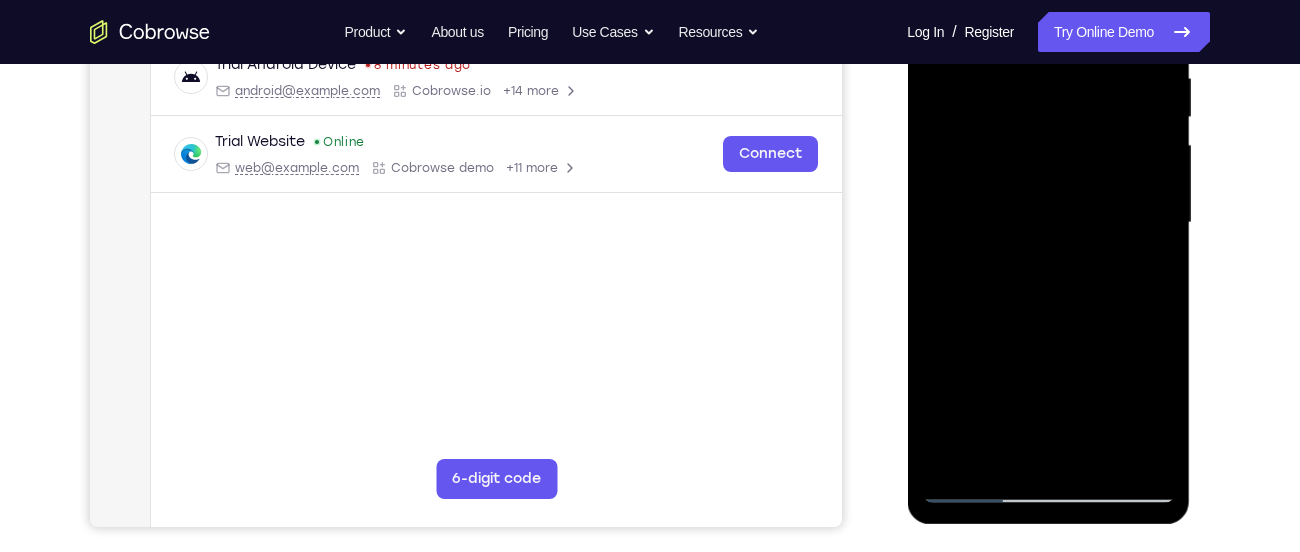 drag, startPoint x: 1101, startPoint y: 335, endPoint x: 1070, endPoint y: 238, distance: 101.8332 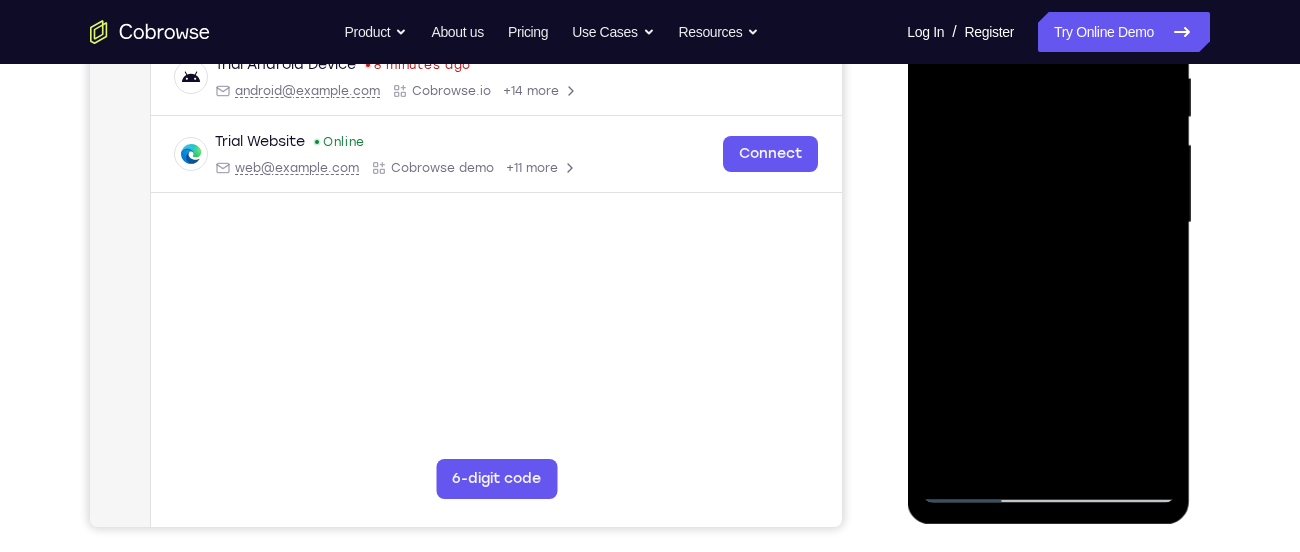 drag, startPoint x: 1135, startPoint y: 372, endPoint x: 1078, endPoint y: 244, distance: 140.11781 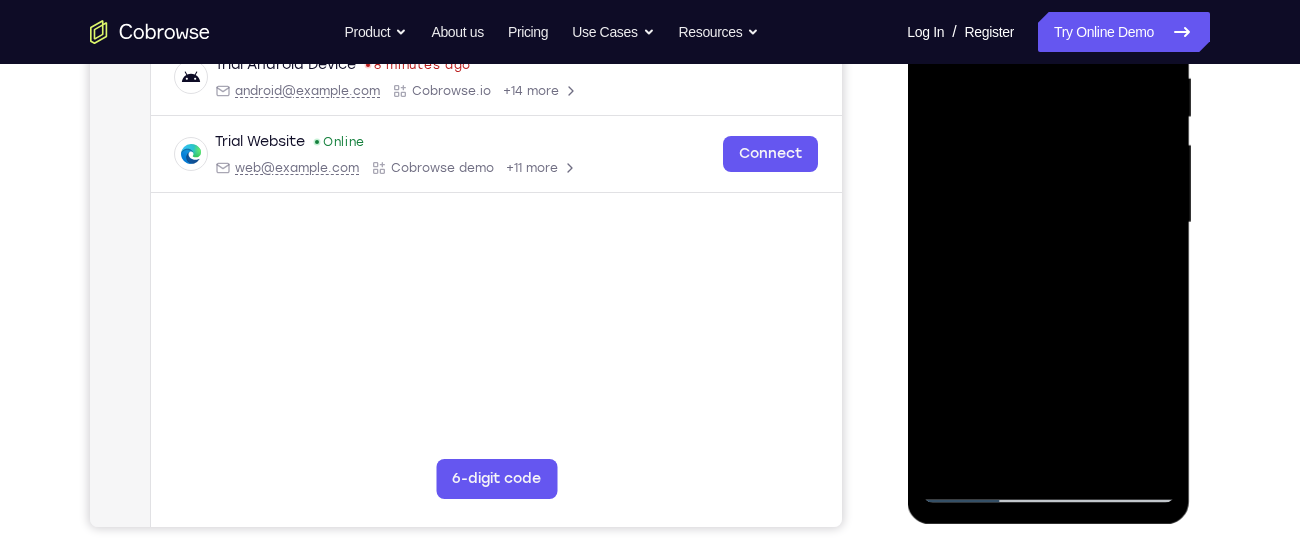 drag, startPoint x: 1137, startPoint y: 417, endPoint x: 1099, endPoint y: 325, distance: 99.53894 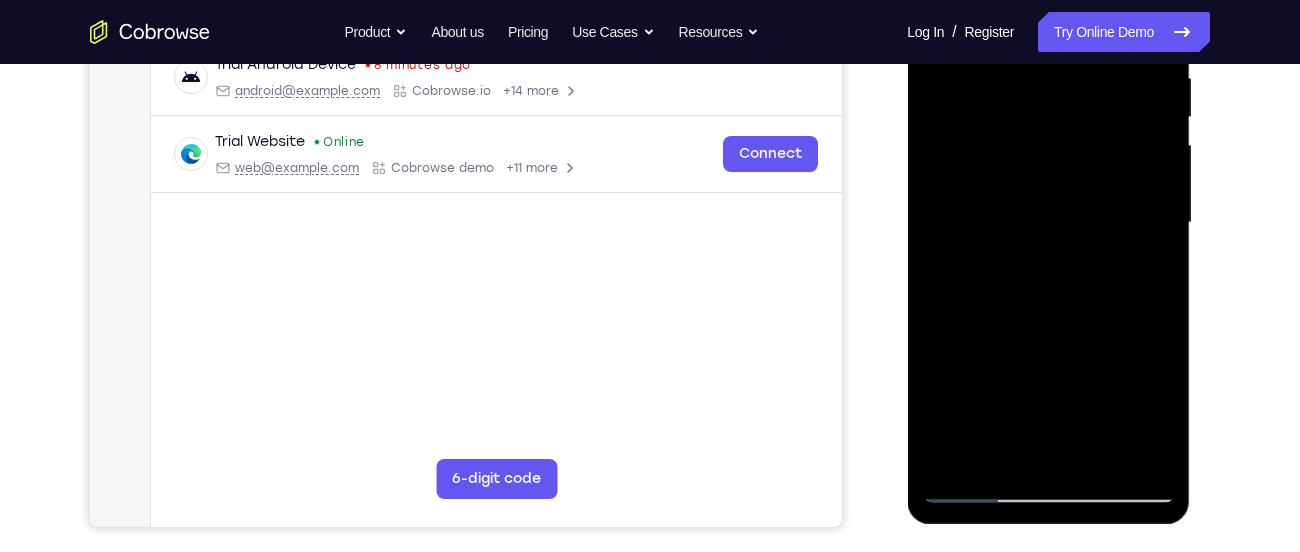 drag, startPoint x: 1121, startPoint y: 397, endPoint x: 1055, endPoint y: 249, distance: 162.04938 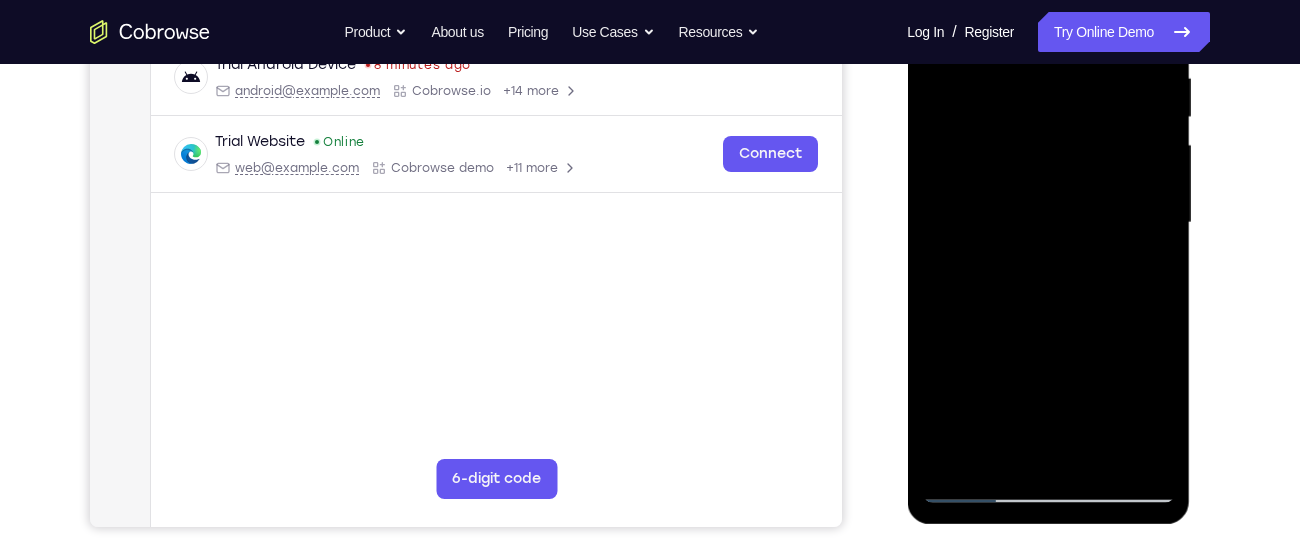 drag, startPoint x: 1130, startPoint y: 388, endPoint x: 1057, endPoint y: 217, distance: 185.9301 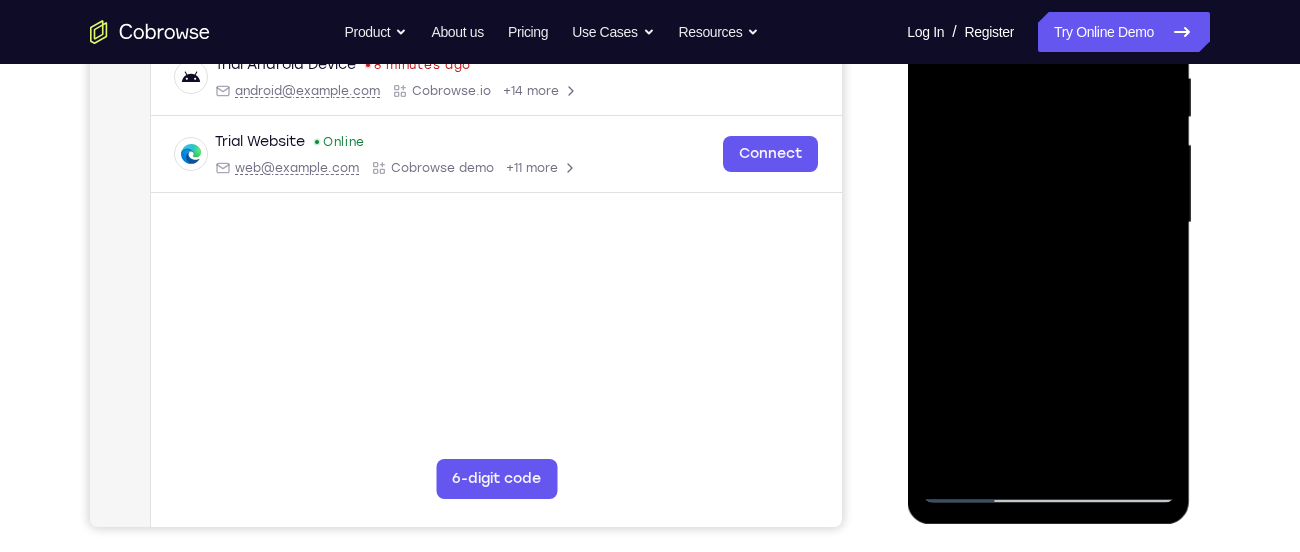 drag, startPoint x: 1131, startPoint y: 369, endPoint x: 1087, endPoint y: 287, distance: 93.05912 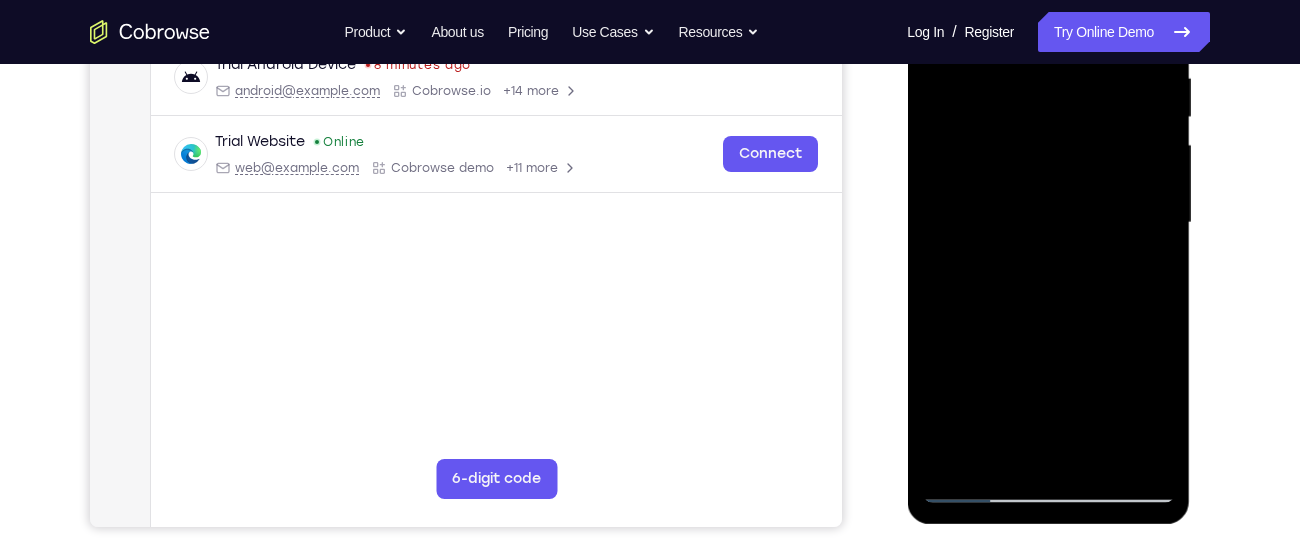 drag, startPoint x: 1134, startPoint y: 369, endPoint x: 1089, endPoint y: 258, distance: 119.77479 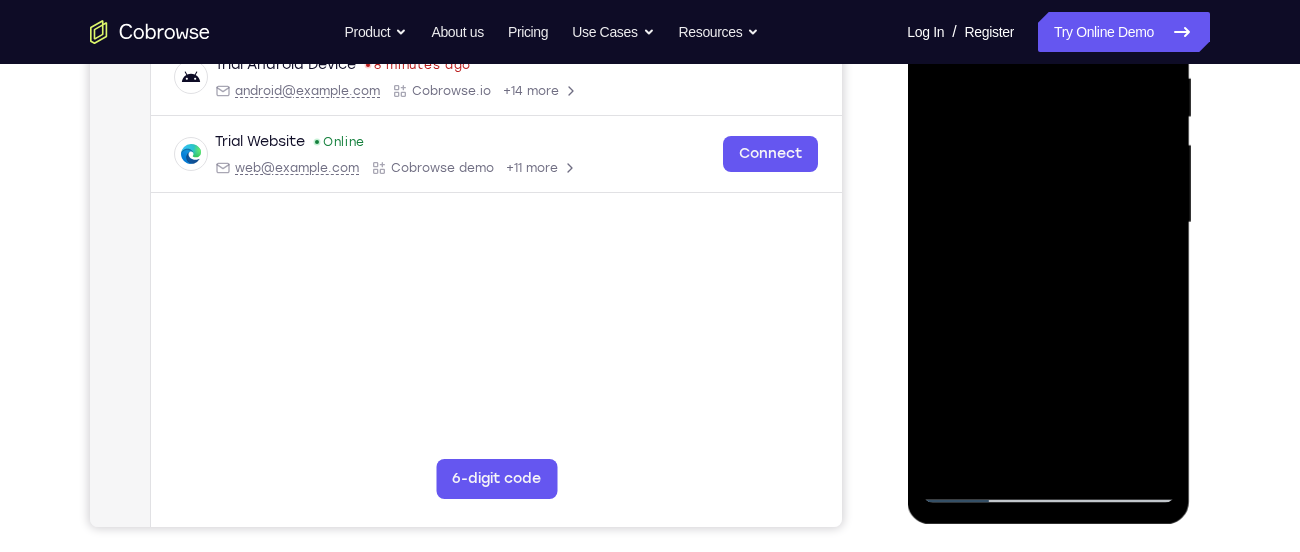 drag, startPoint x: 1137, startPoint y: 388, endPoint x: 1095, endPoint y: 293, distance: 103.87011 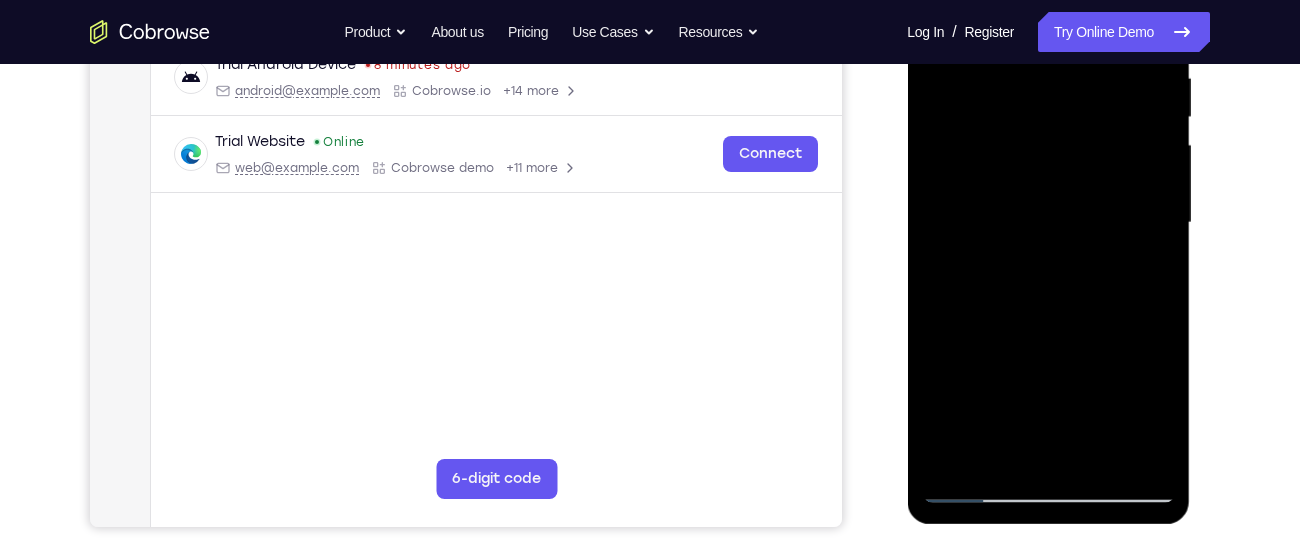 drag, startPoint x: 1095, startPoint y: 356, endPoint x: 1077, endPoint y: 211, distance: 146.11298 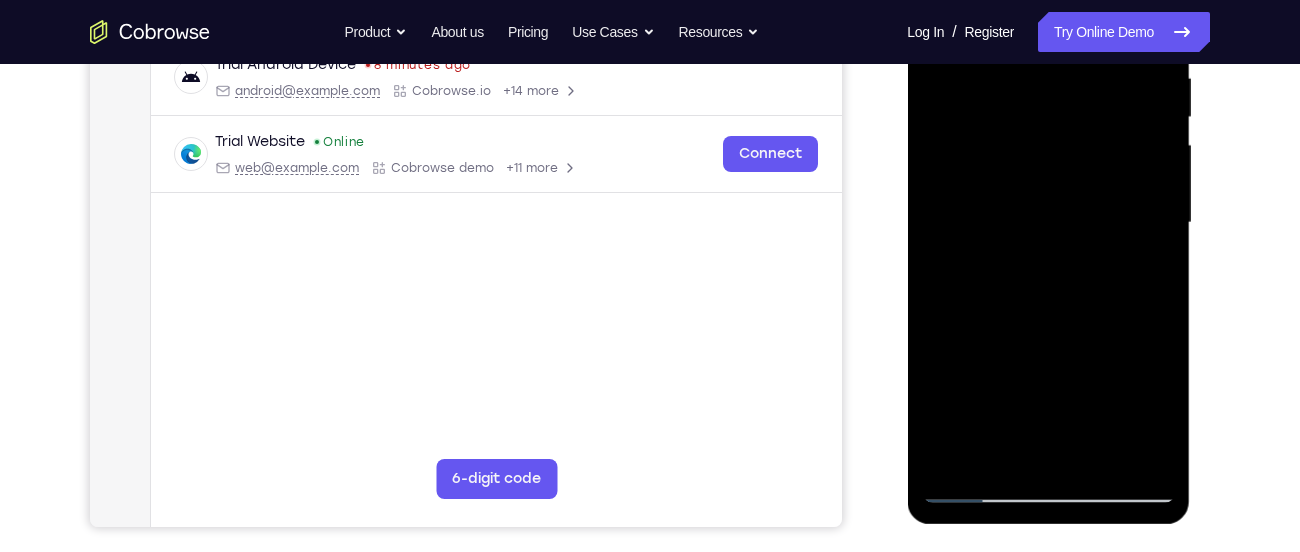 drag, startPoint x: 1089, startPoint y: 381, endPoint x: 1076, endPoint y: 225, distance: 156.54073 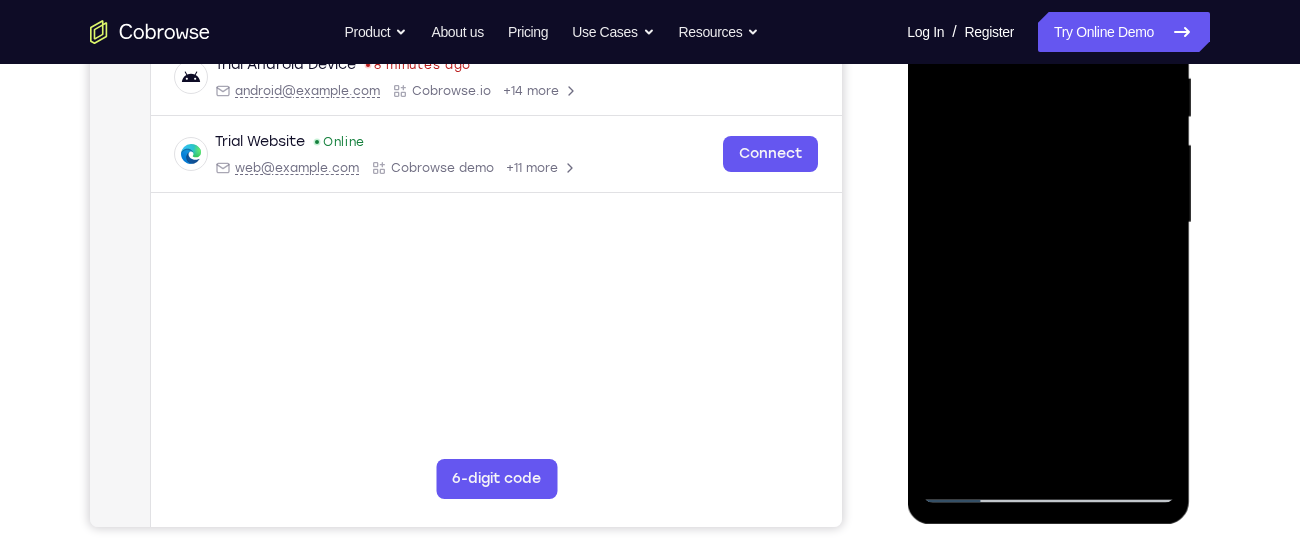 drag, startPoint x: 1113, startPoint y: 380, endPoint x: 1088, endPoint y: 263, distance: 119.64113 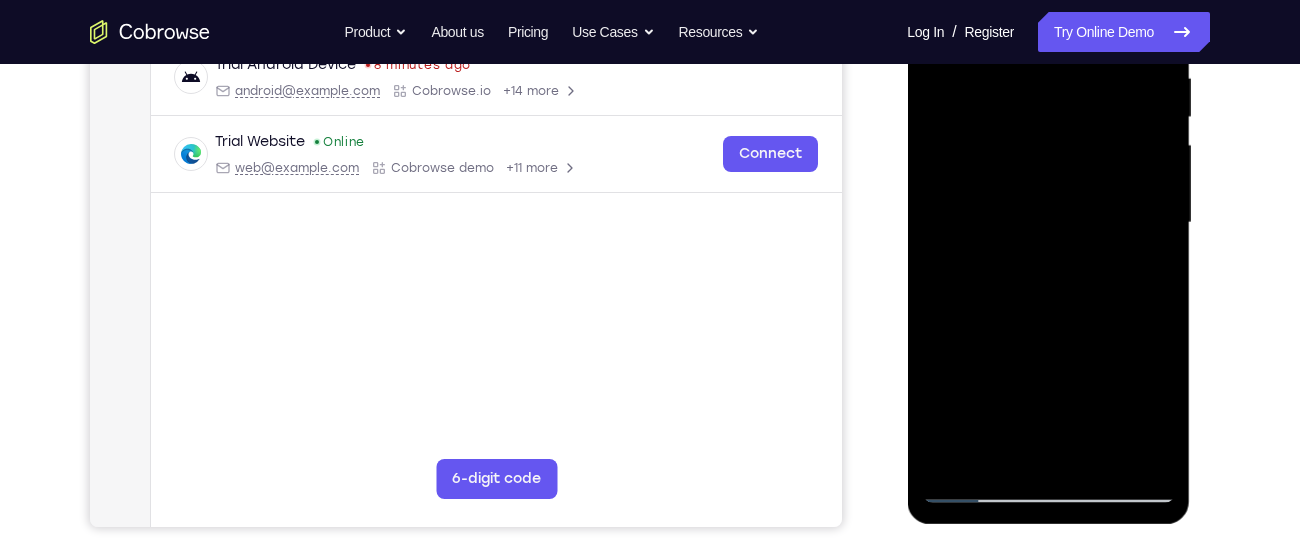 drag, startPoint x: 1120, startPoint y: 419, endPoint x: 1086, endPoint y: 272, distance: 150.88075 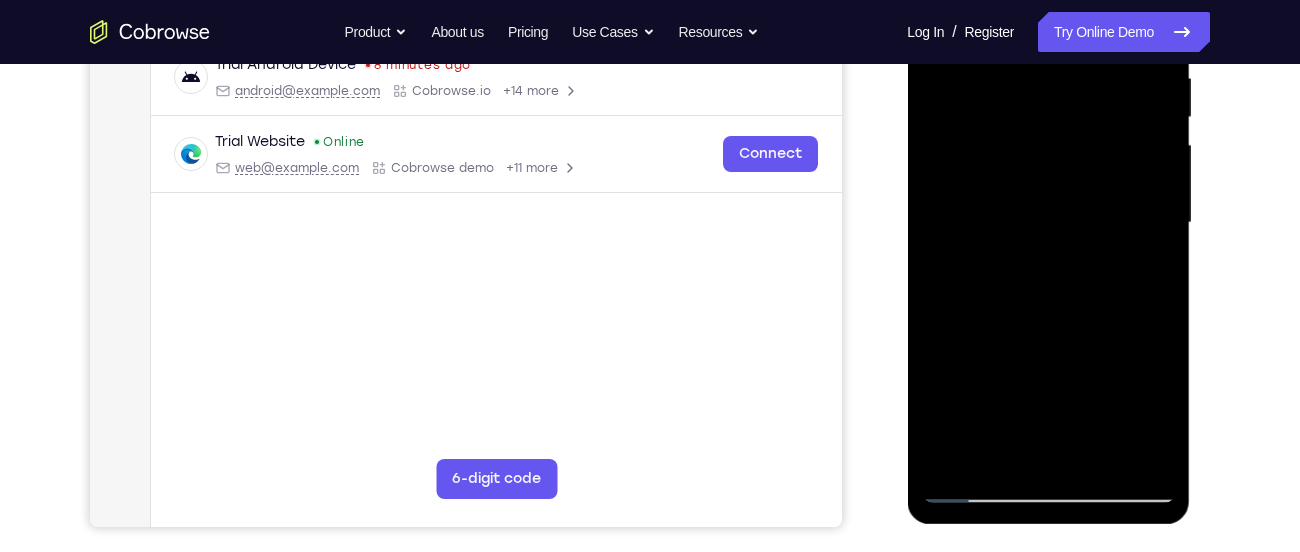 drag, startPoint x: 1076, startPoint y: 347, endPoint x: 1076, endPoint y: 284, distance: 63 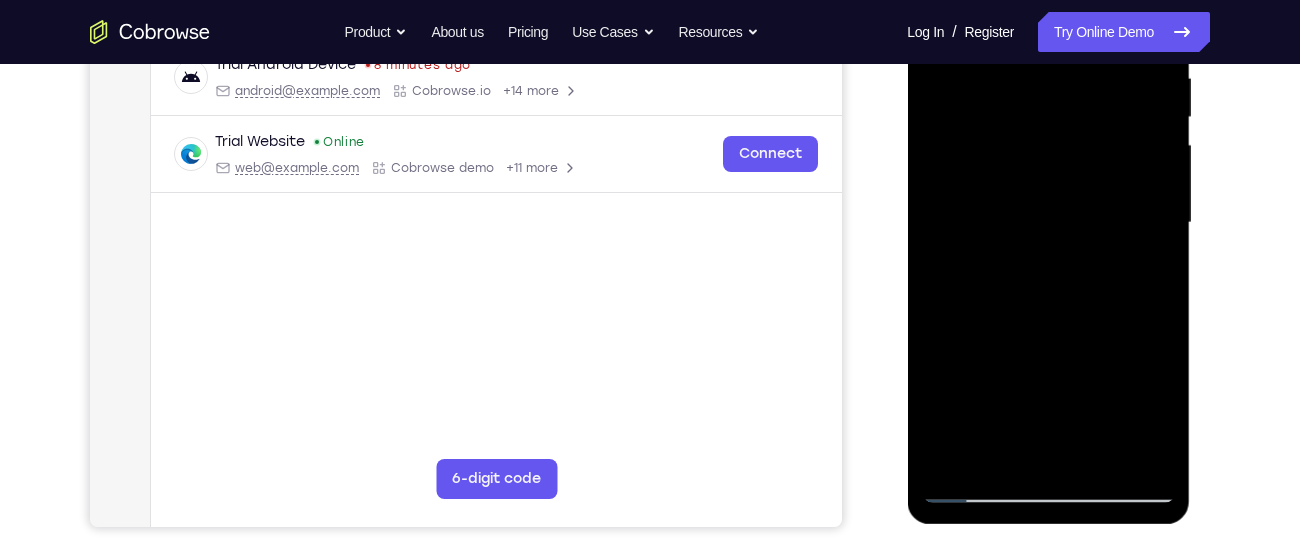 drag, startPoint x: 1099, startPoint y: 403, endPoint x: 1084, endPoint y: 291, distance: 113 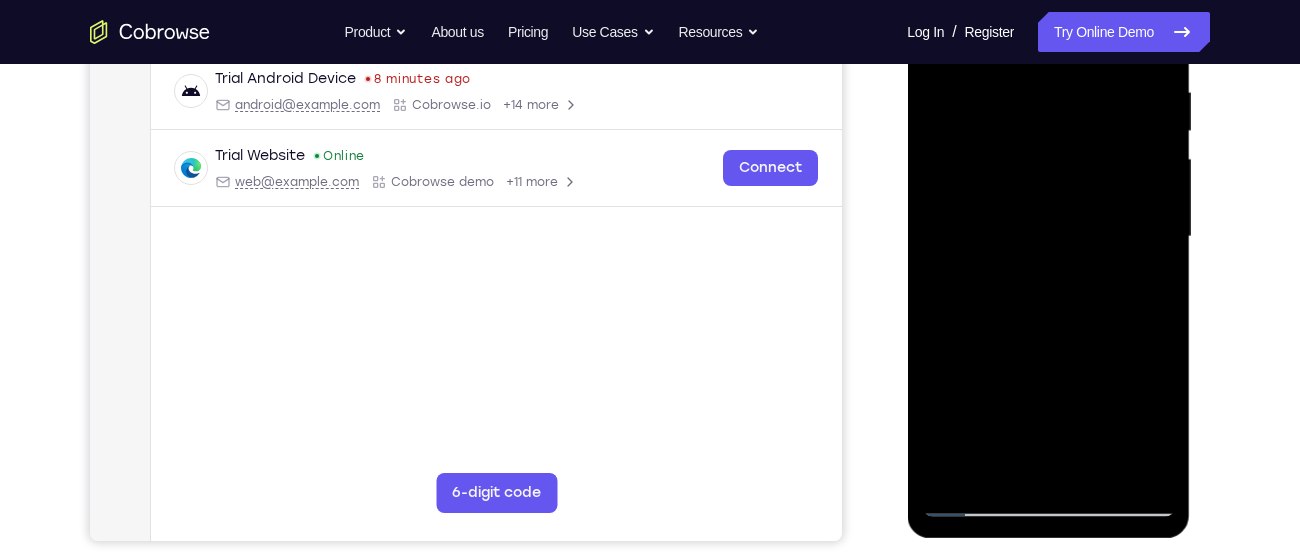 scroll, scrollTop: 385, scrollLeft: 0, axis: vertical 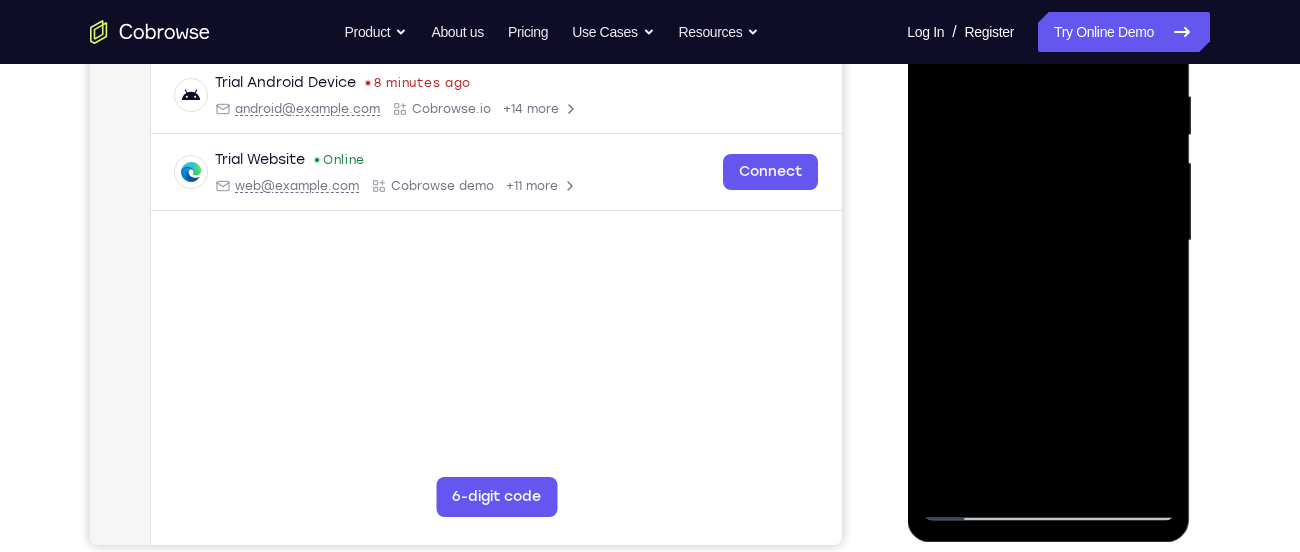 drag, startPoint x: 1097, startPoint y: 369, endPoint x: 1092, endPoint y: 241, distance: 128.09763 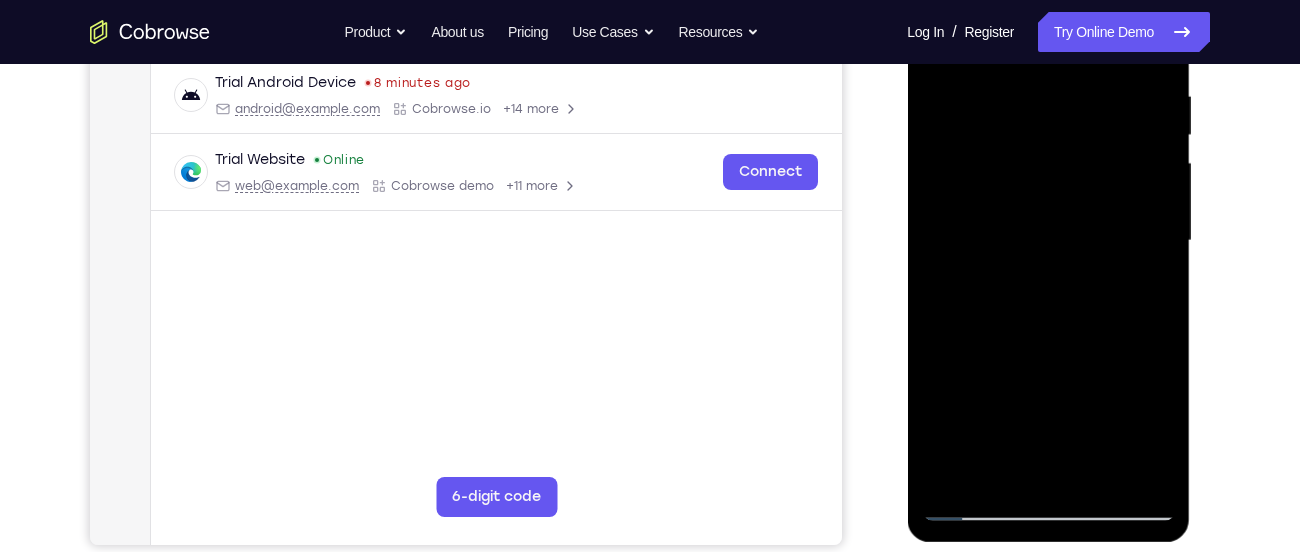drag, startPoint x: 1088, startPoint y: 402, endPoint x: 1065, endPoint y: 314, distance: 90.95603 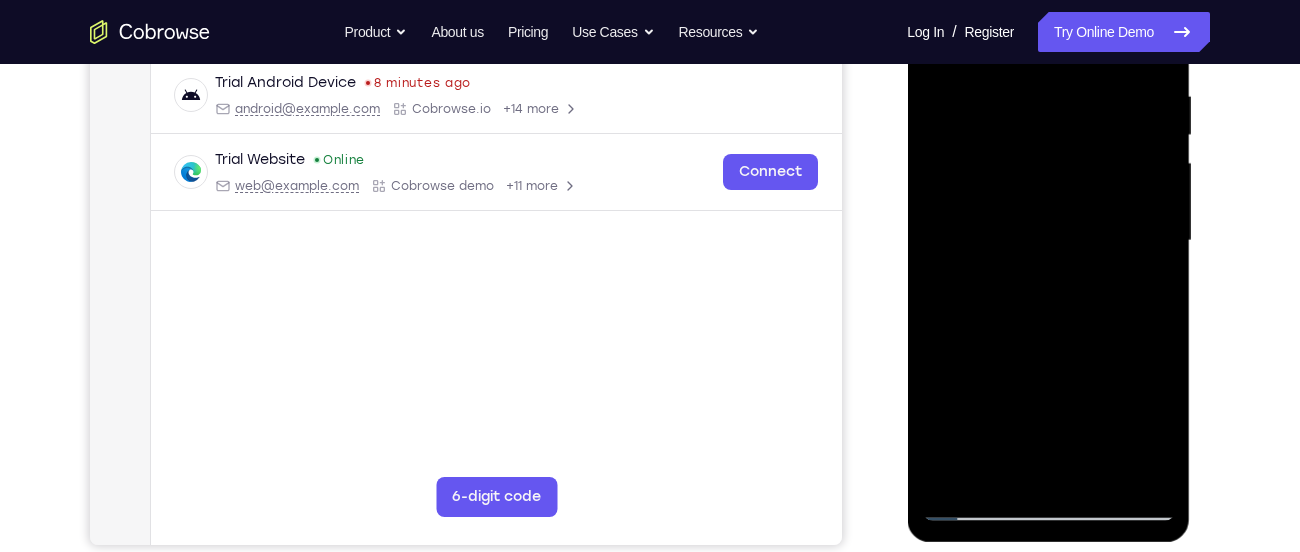 drag, startPoint x: 1132, startPoint y: 386, endPoint x: 1079, endPoint y: 261, distance: 135.77187 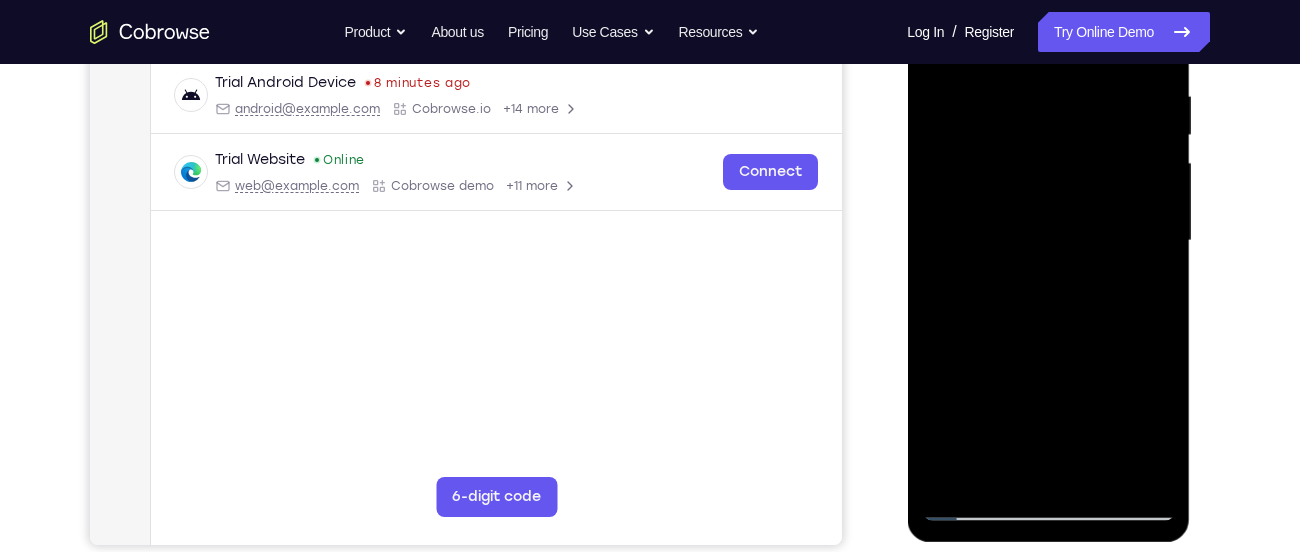 drag, startPoint x: 1107, startPoint y: 382, endPoint x: 1058, endPoint y: 263, distance: 128.69344 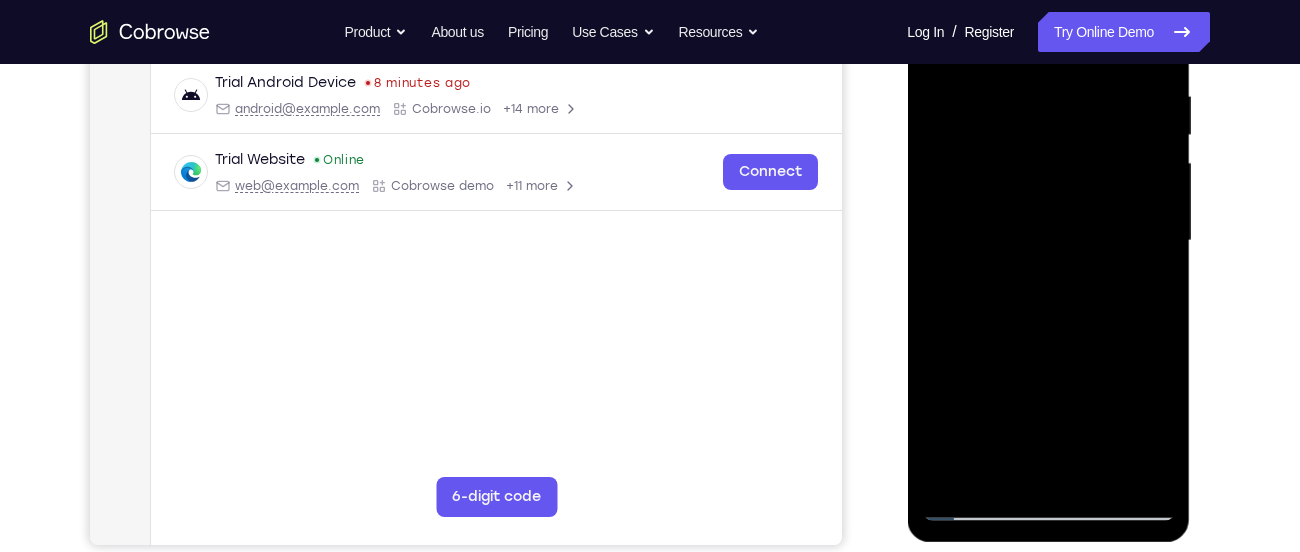 drag, startPoint x: 1121, startPoint y: 416, endPoint x: 1075, endPoint y: 277, distance: 146.4138 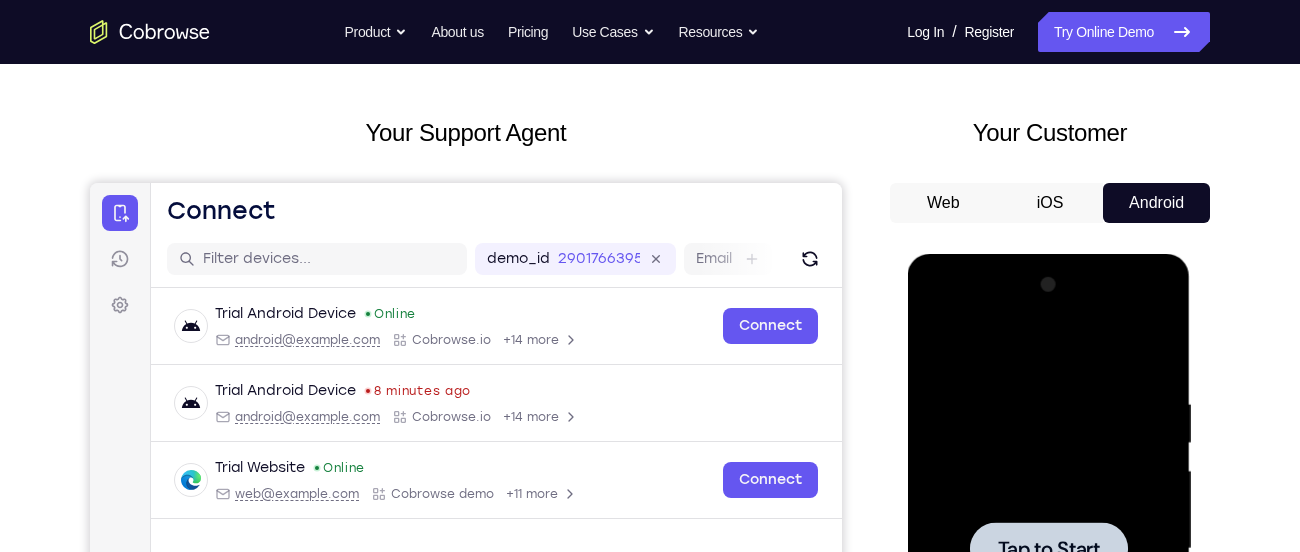scroll, scrollTop: 73, scrollLeft: 0, axis: vertical 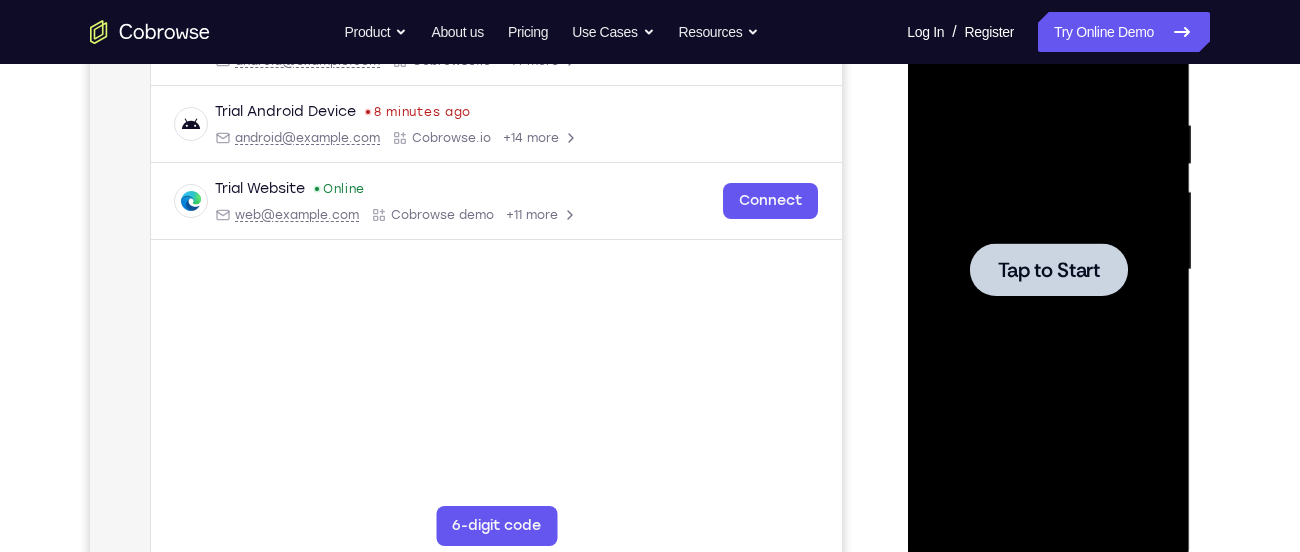 click at bounding box center [1048, 269] 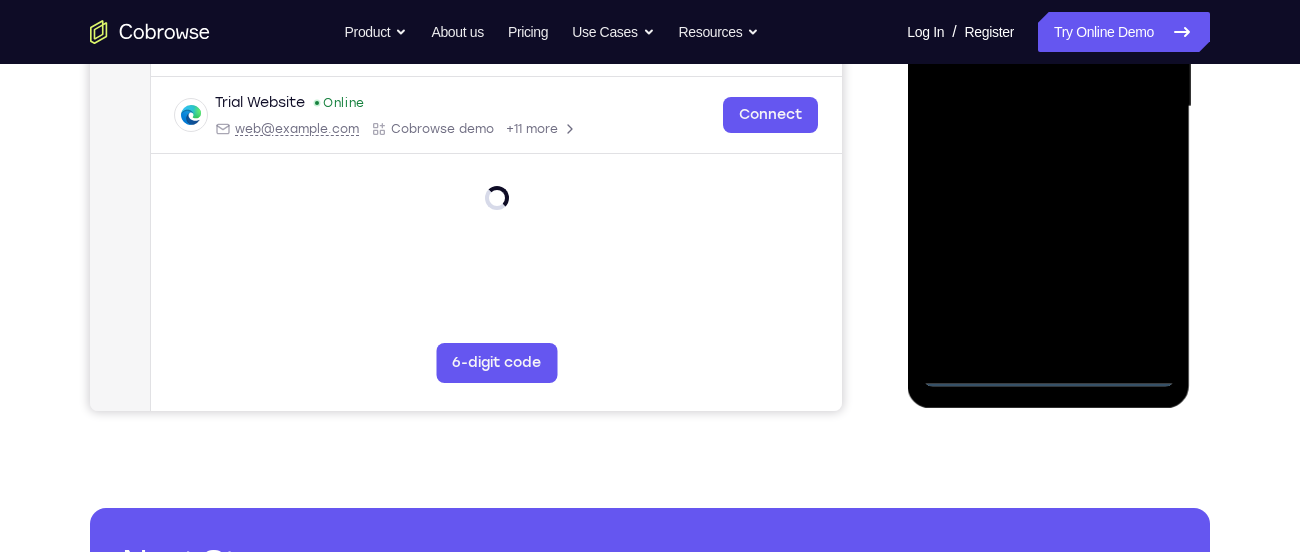 scroll, scrollTop: 521, scrollLeft: 0, axis: vertical 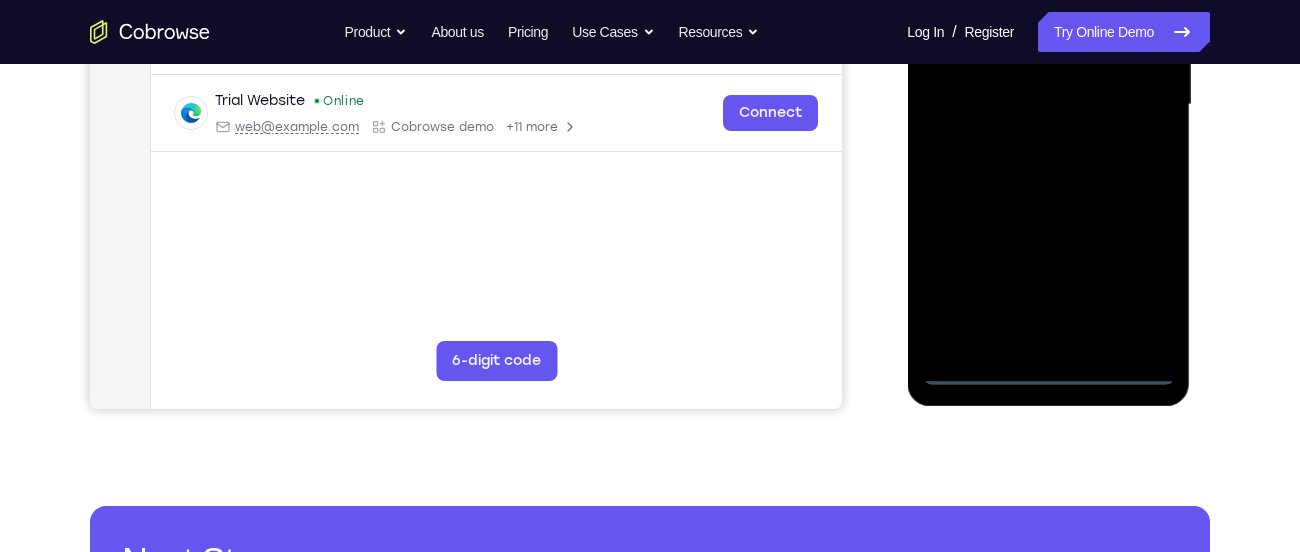 click at bounding box center (1048, 105) 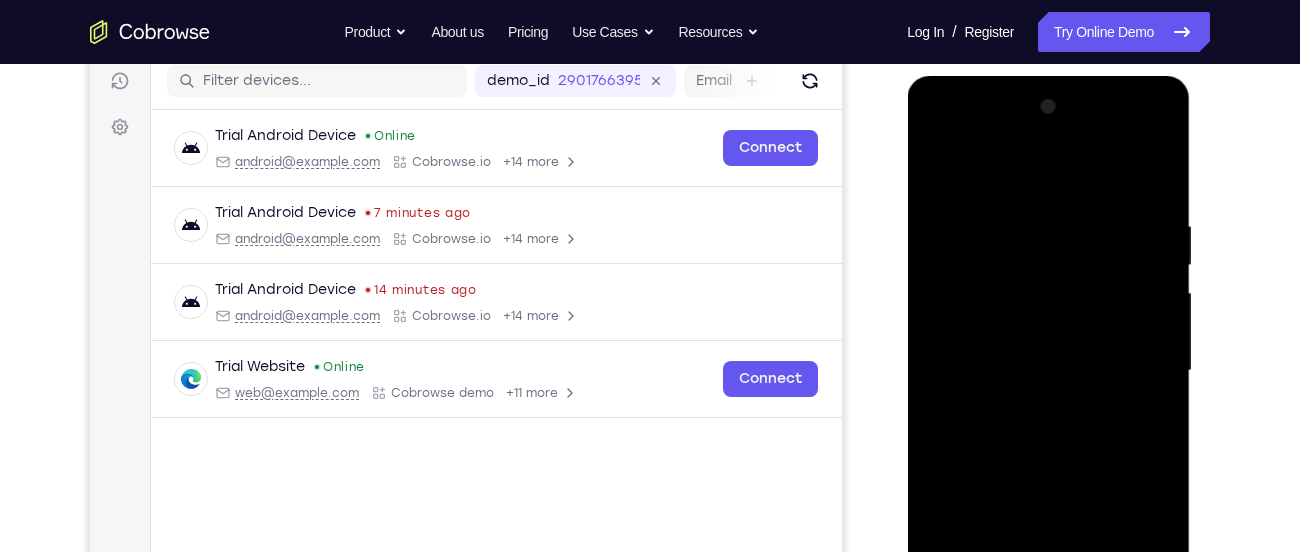 scroll, scrollTop: 364, scrollLeft: 0, axis: vertical 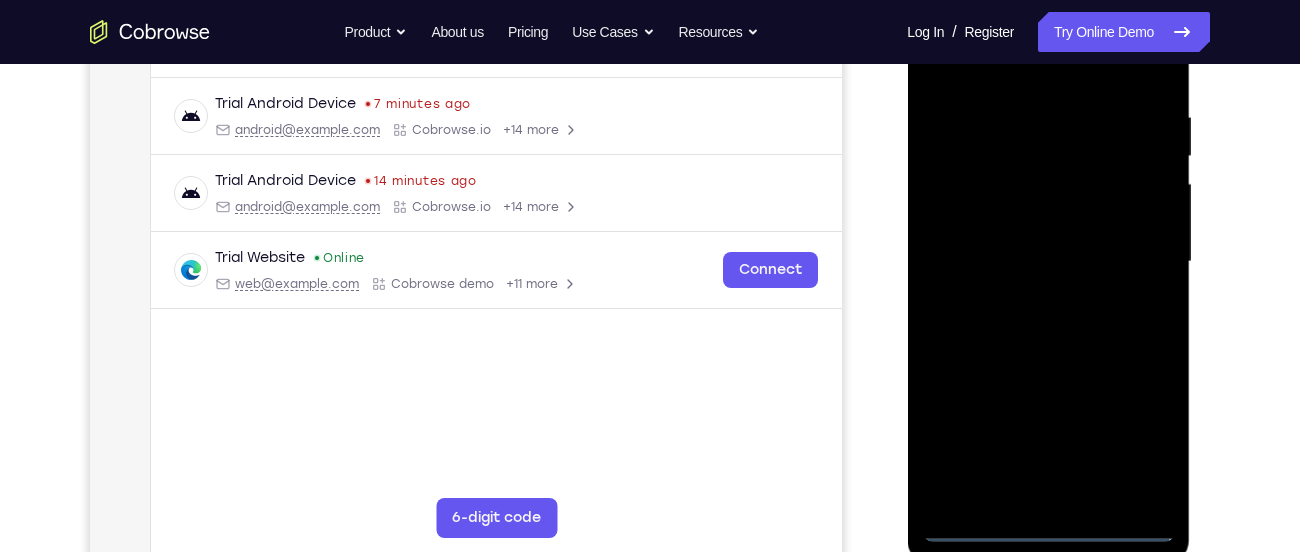click at bounding box center [1048, 262] 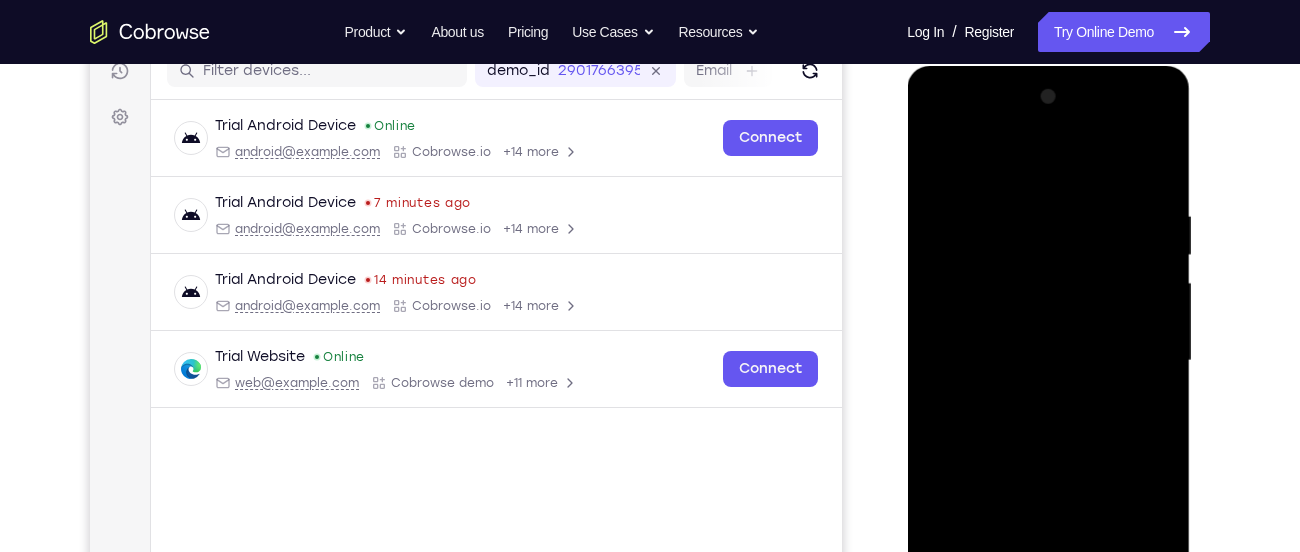 scroll, scrollTop: 264, scrollLeft: 0, axis: vertical 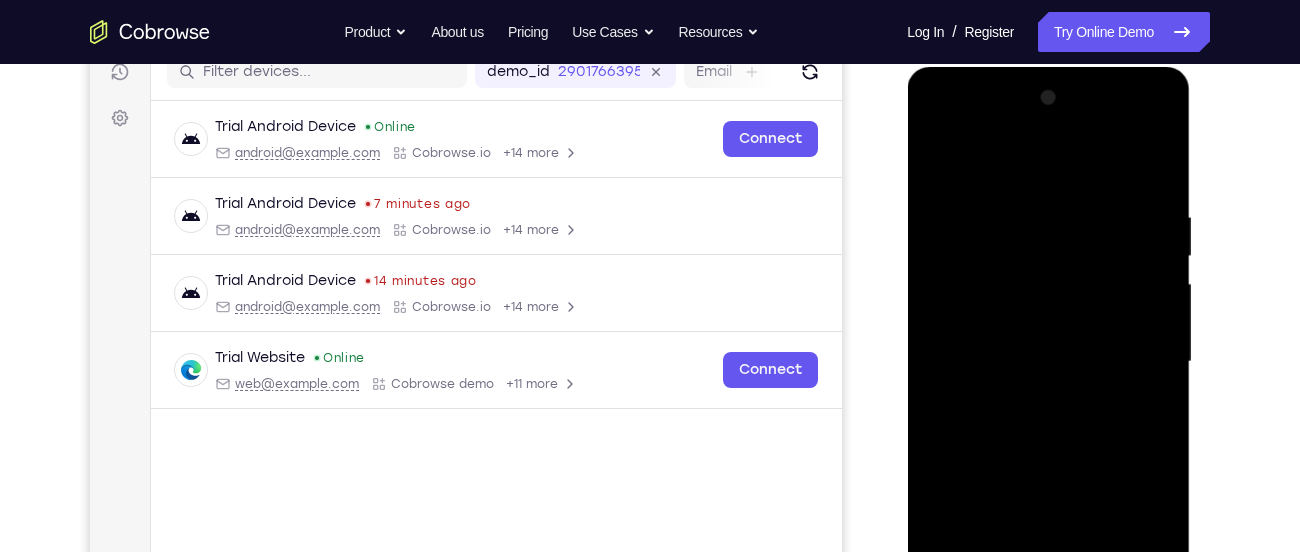 click at bounding box center [1048, 362] 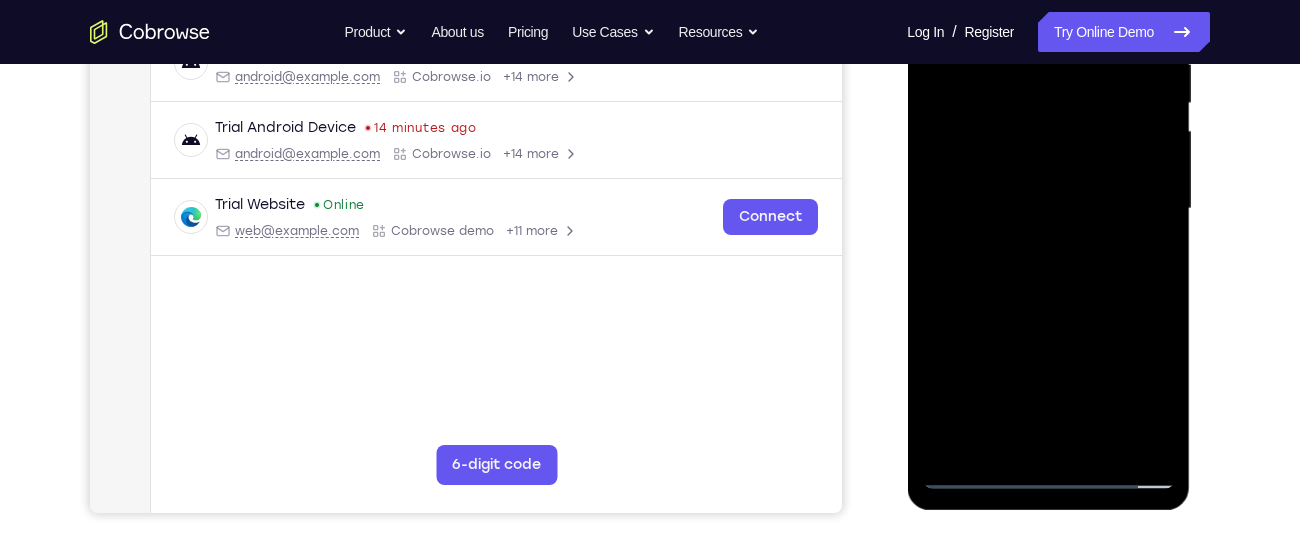 scroll, scrollTop: 416, scrollLeft: 0, axis: vertical 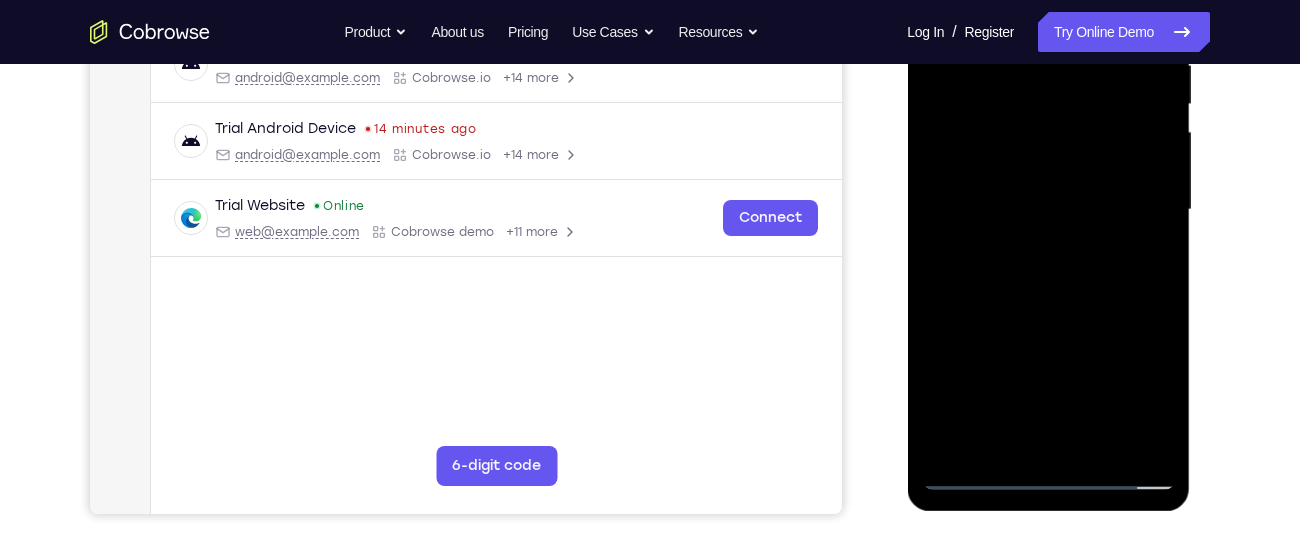 drag, startPoint x: 1087, startPoint y: 456, endPoint x: 1065, endPoint y: 200, distance: 256.94357 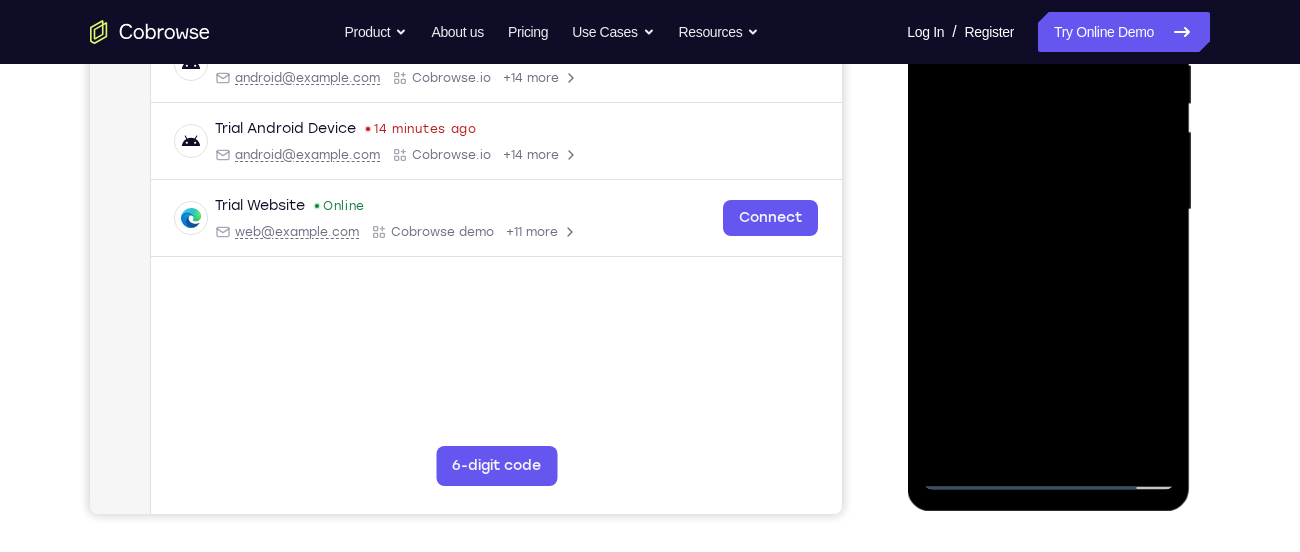 drag, startPoint x: 1076, startPoint y: 362, endPoint x: 1048, endPoint y: 186, distance: 178.21335 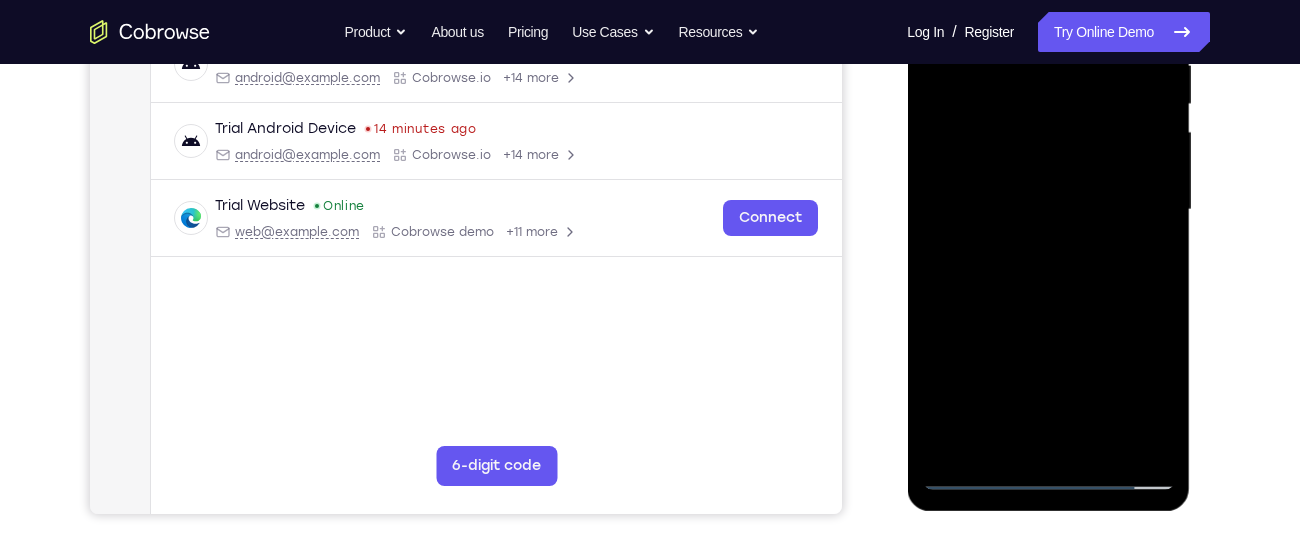drag, startPoint x: 1065, startPoint y: 388, endPoint x: 1055, endPoint y: 254, distance: 134.37262 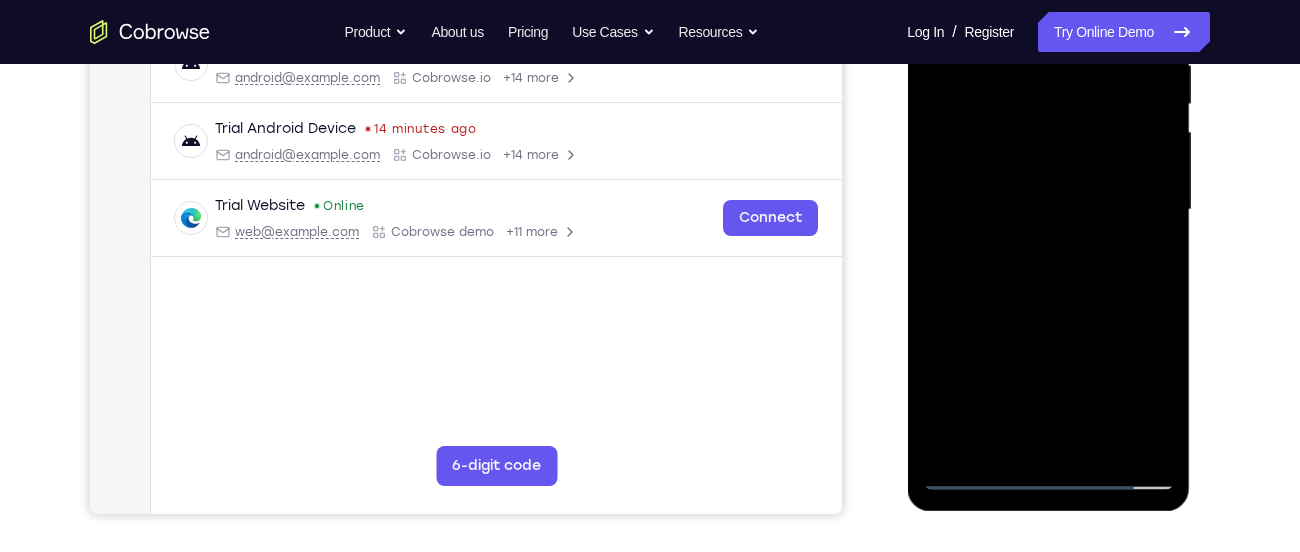 click at bounding box center [1048, 210] 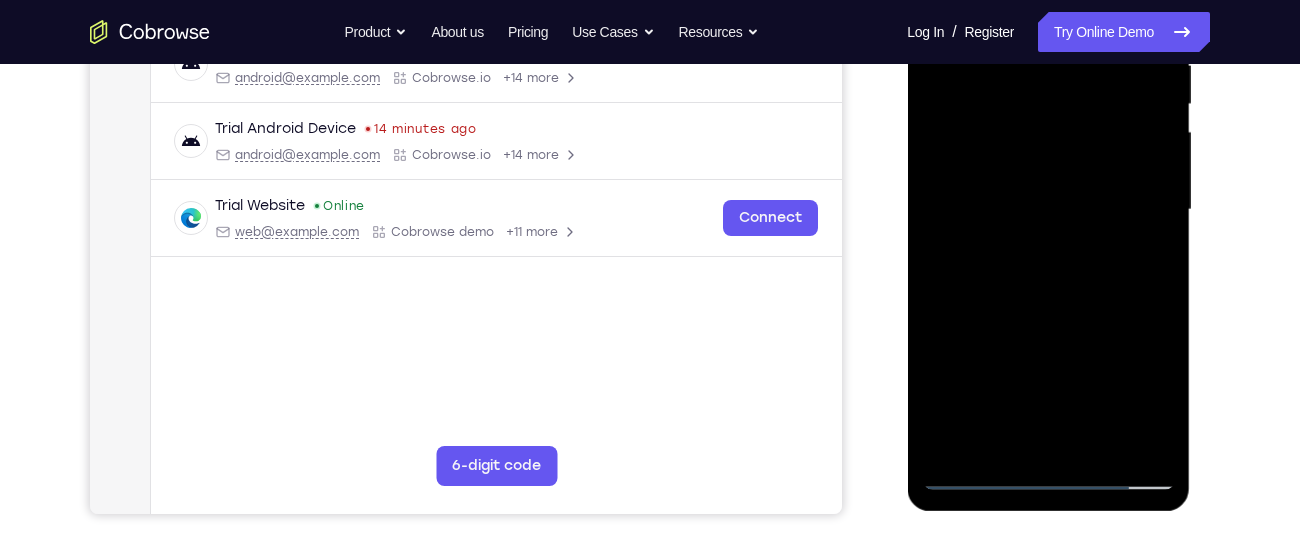 drag, startPoint x: 1029, startPoint y: 366, endPoint x: 1022, endPoint y: 233, distance: 133.18408 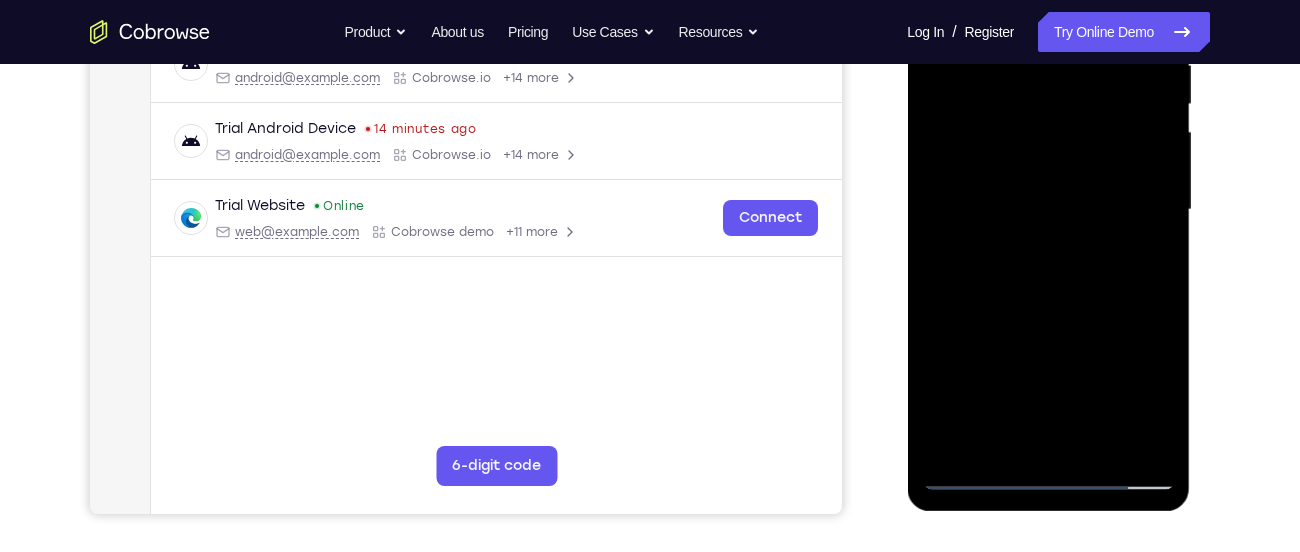 drag, startPoint x: 1054, startPoint y: 350, endPoint x: 1044, endPoint y: 222, distance: 128.39003 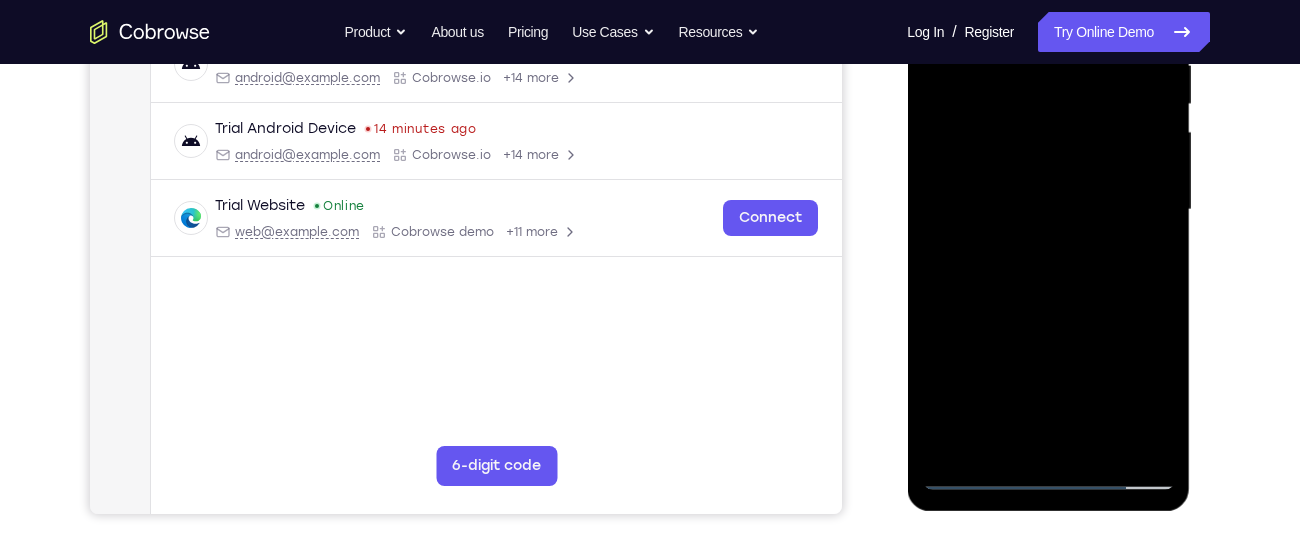drag, startPoint x: 1146, startPoint y: 378, endPoint x: 1042, endPoint y: 205, distance: 201.85391 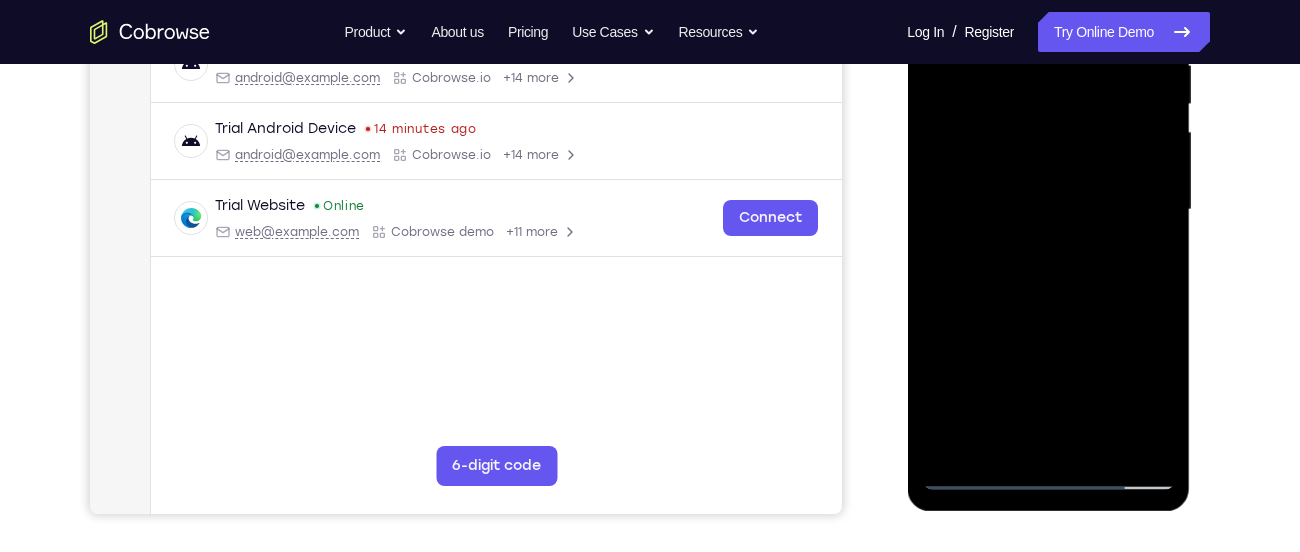 drag, startPoint x: 1089, startPoint y: 376, endPoint x: 1001, endPoint y: 164, distance: 229.53867 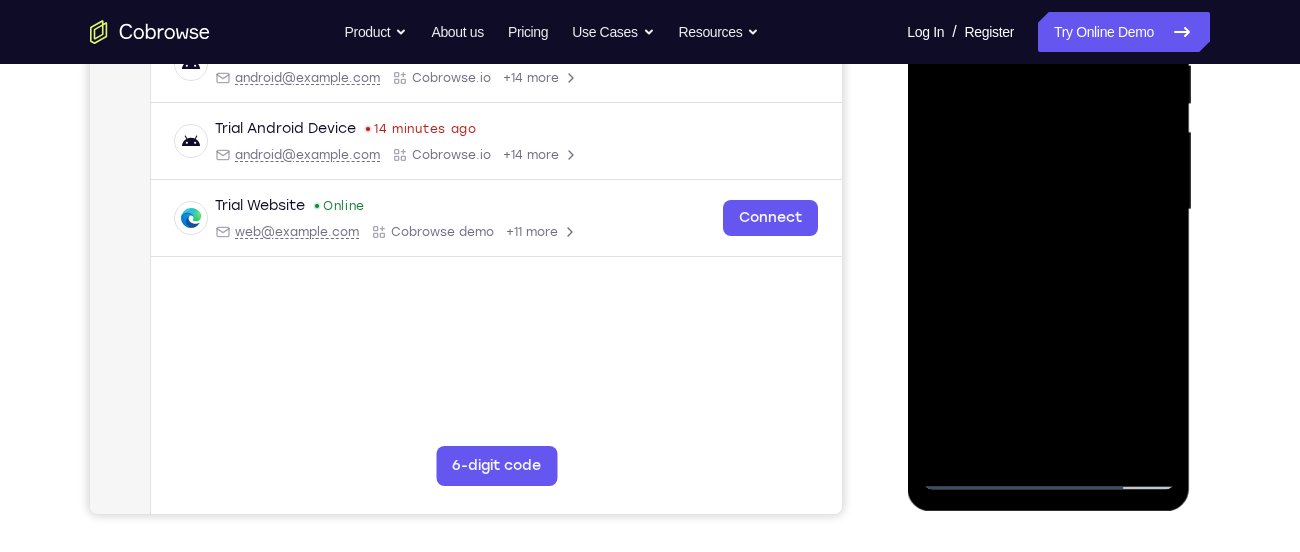 drag, startPoint x: 1116, startPoint y: 369, endPoint x: 1095, endPoint y: 304, distance: 68.30813 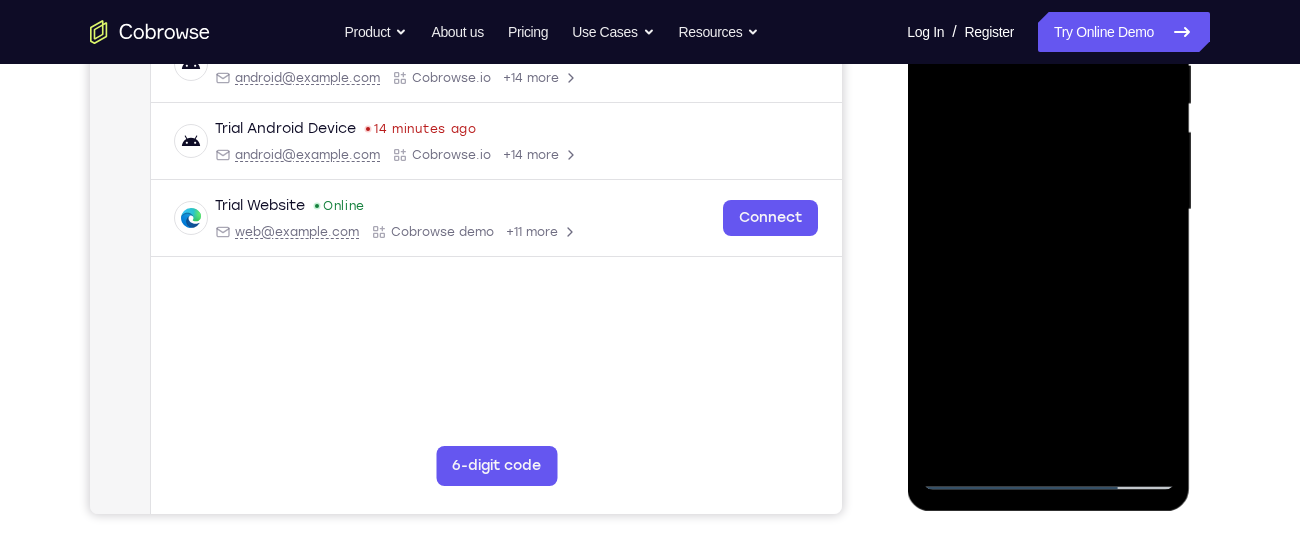 drag, startPoint x: 1095, startPoint y: 348, endPoint x: 1063, endPoint y: 202, distance: 149.46571 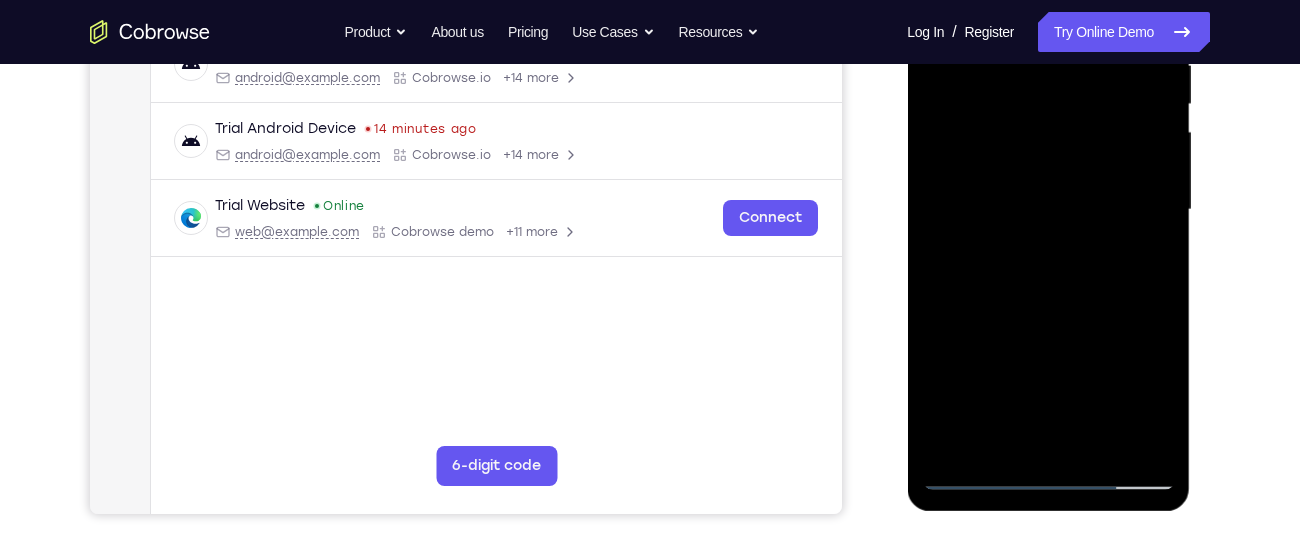 drag, startPoint x: 1140, startPoint y: 358, endPoint x: 1044, endPoint y: 212, distance: 174.73409 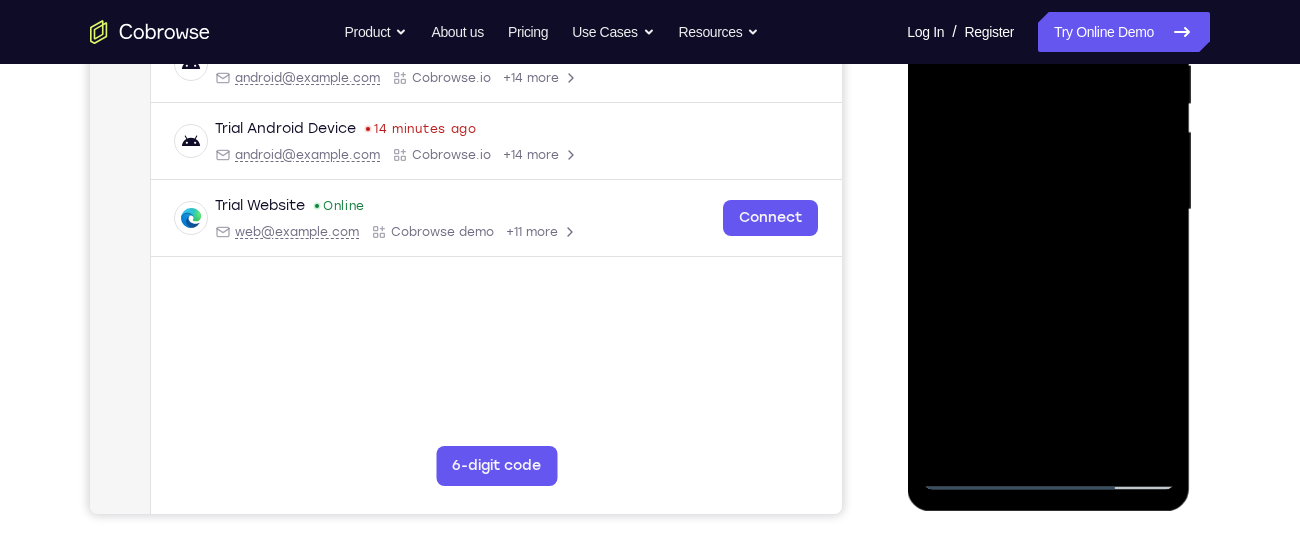 drag, startPoint x: 1099, startPoint y: 399, endPoint x: 1087, endPoint y: 290, distance: 109.65856 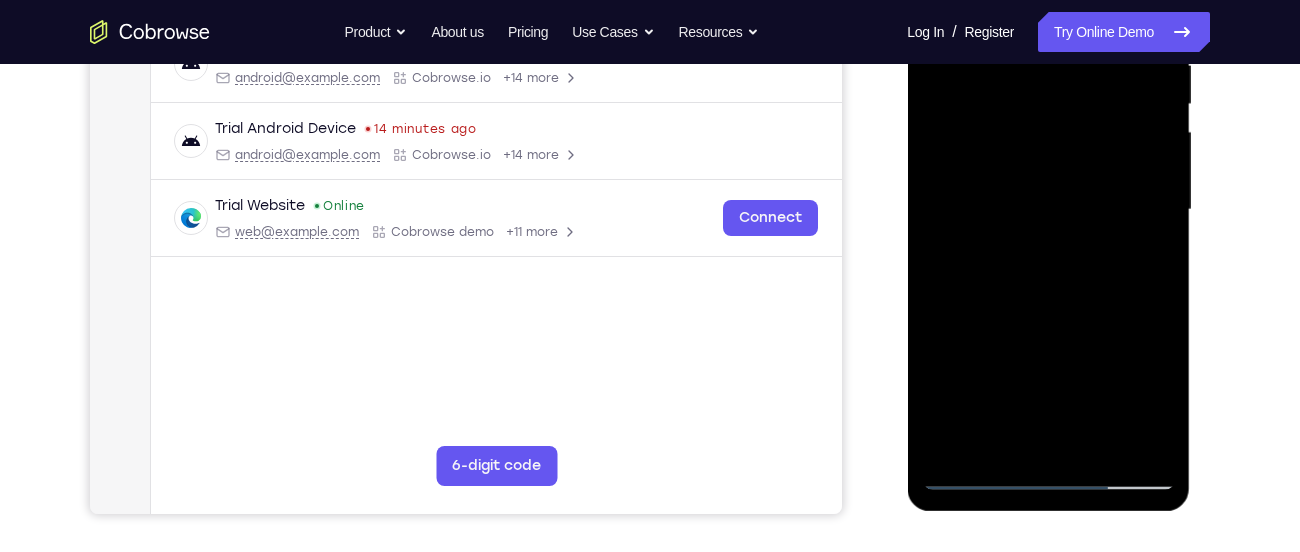 drag, startPoint x: 1091, startPoint y: 430, endPoint x: 1040, endPoint y: 253, distance: 184.20097 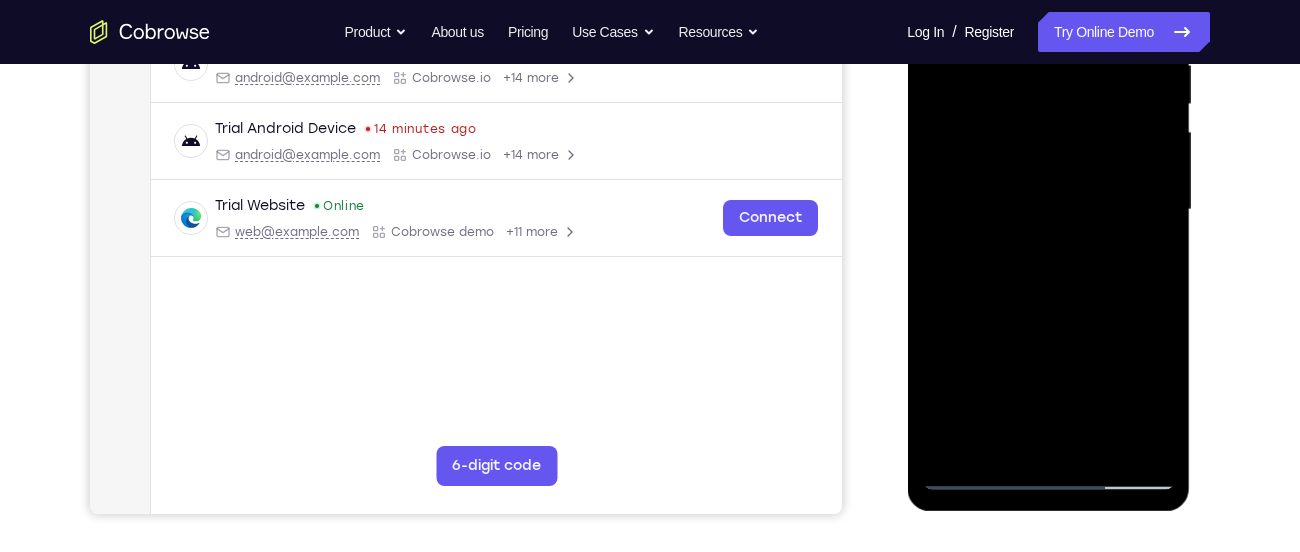 drag, startPoint x: 1111, startPoint y: 406, endPoint x: 1049, endPoint y: 234, distance: 182.83325 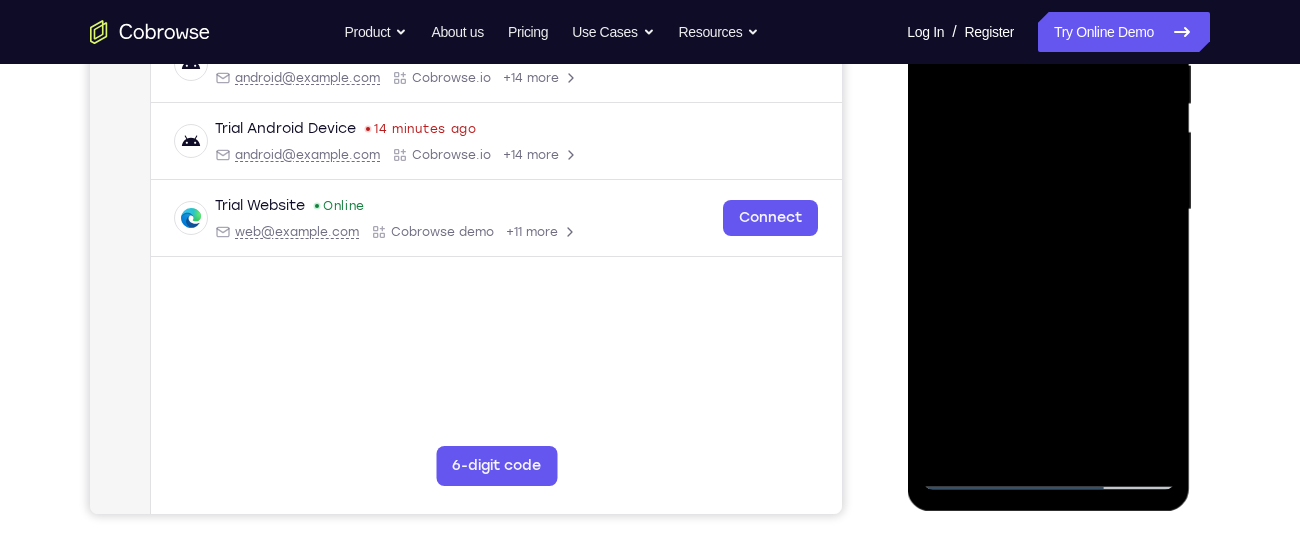 drag, startPoint x: 1121, startPoint y: 388, endPoint x: 1067, endPoint y: 230, distance: 166.97305 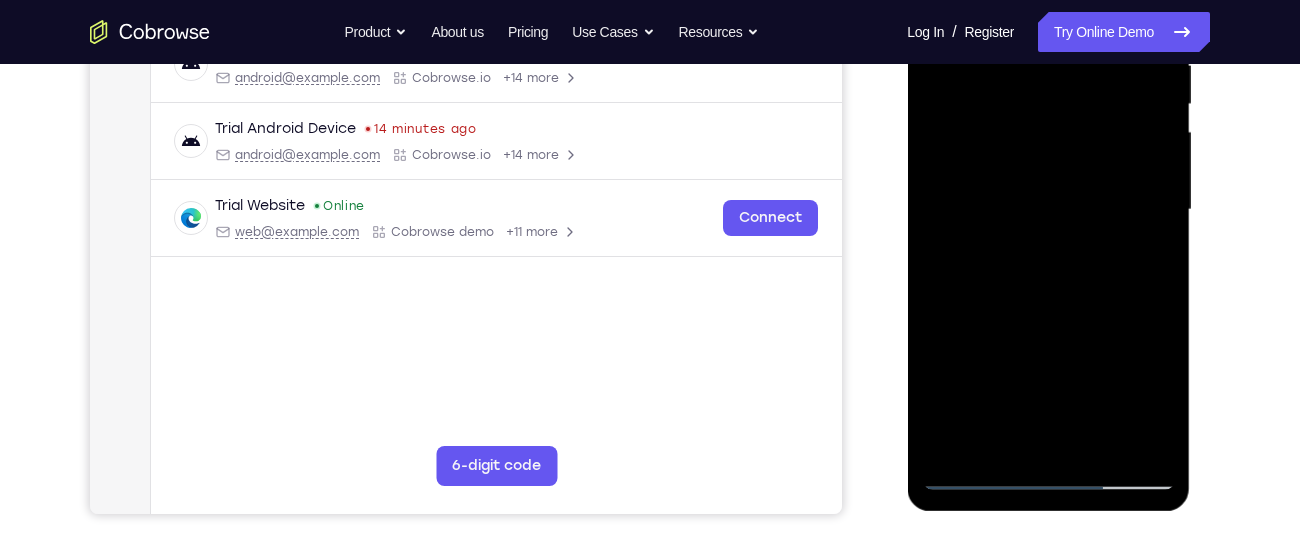 drag, startPoint x: 1106, startPoint y: 363, endPoint x: 1078, endPoint y: 267, distance: 100 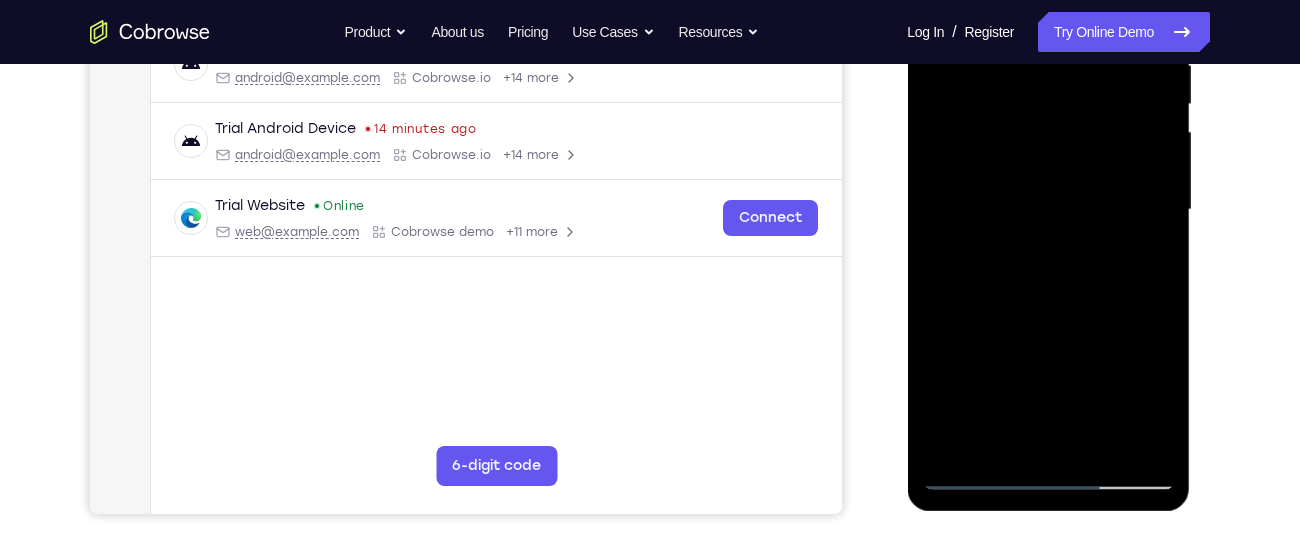 drag, startPoint x: 1115, startPoint y: 406, endPoint x: 1067, endPoint y: 237, distance: 175.68437 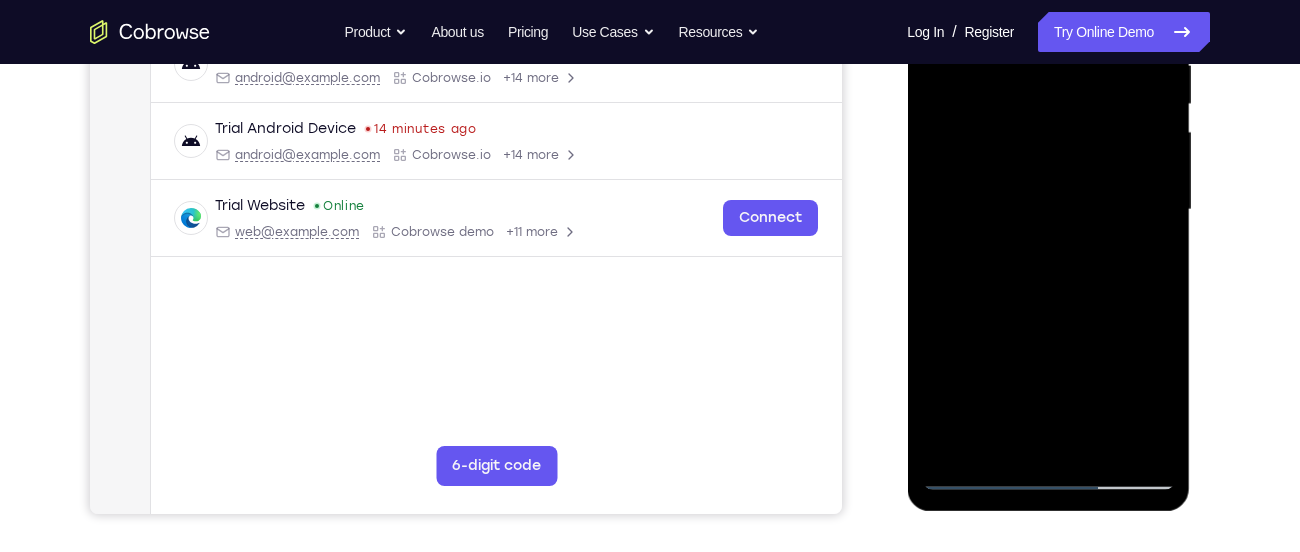 drag, startPoint x: 1094, startPoint y: 341, endPoint x: 1065, endPoint y: 185, distance: 158.67262 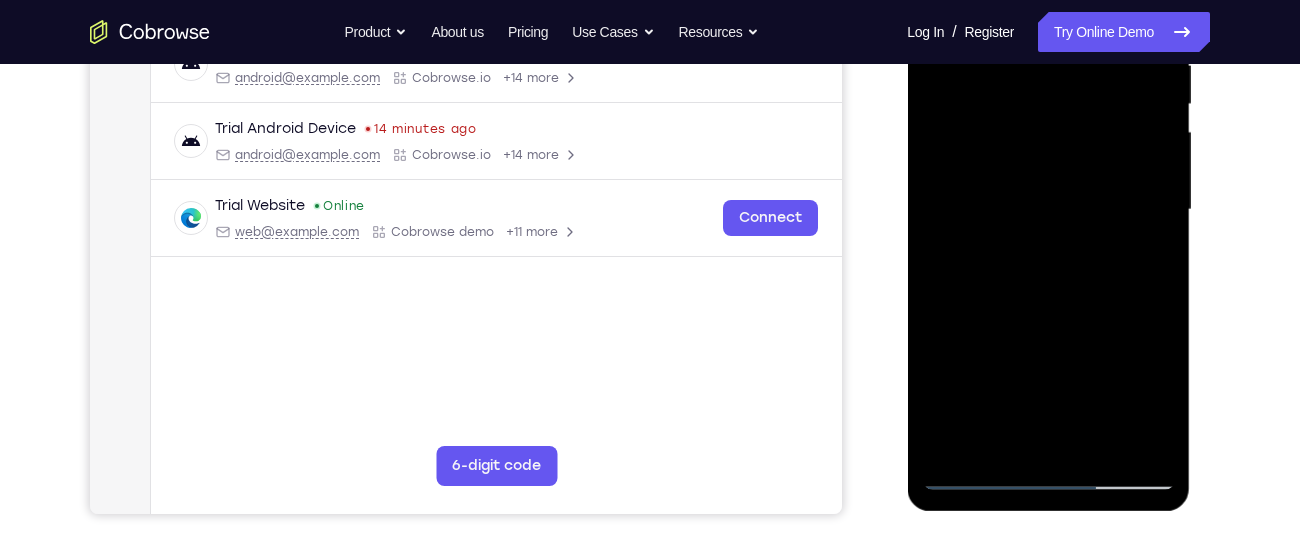 drag, startPoint x: 1111, startPoint y: 330, endPoint x: 1065, endPoint y: 215, distance: 123.85879 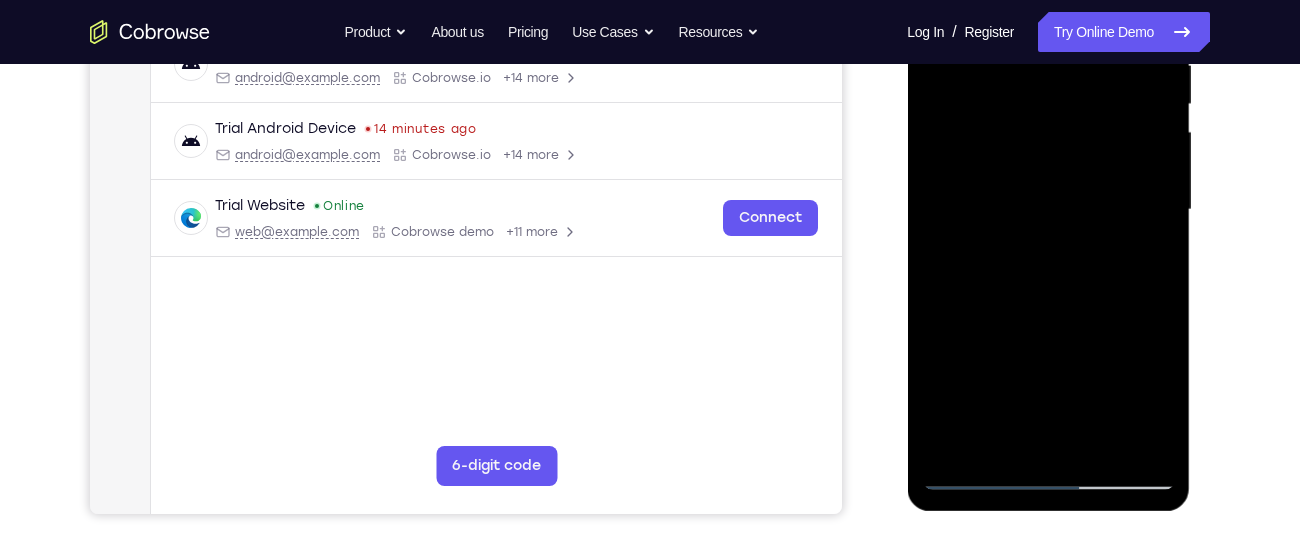 drag, startPoint x: 1019, startPoint y: 350, endPoint x: 1013, endPoint y: 183, distance: 167.10774 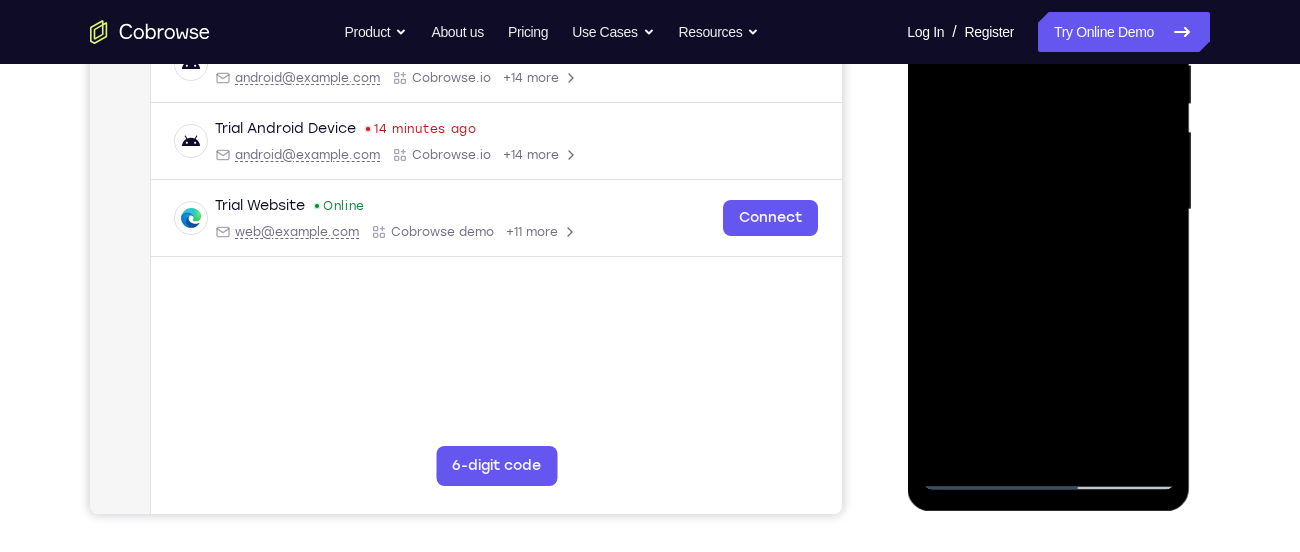 drag, startPoint x: 1101, startPoint y: 351, endPoint x: 1065, endPoint y: 232, distance: 124.32619 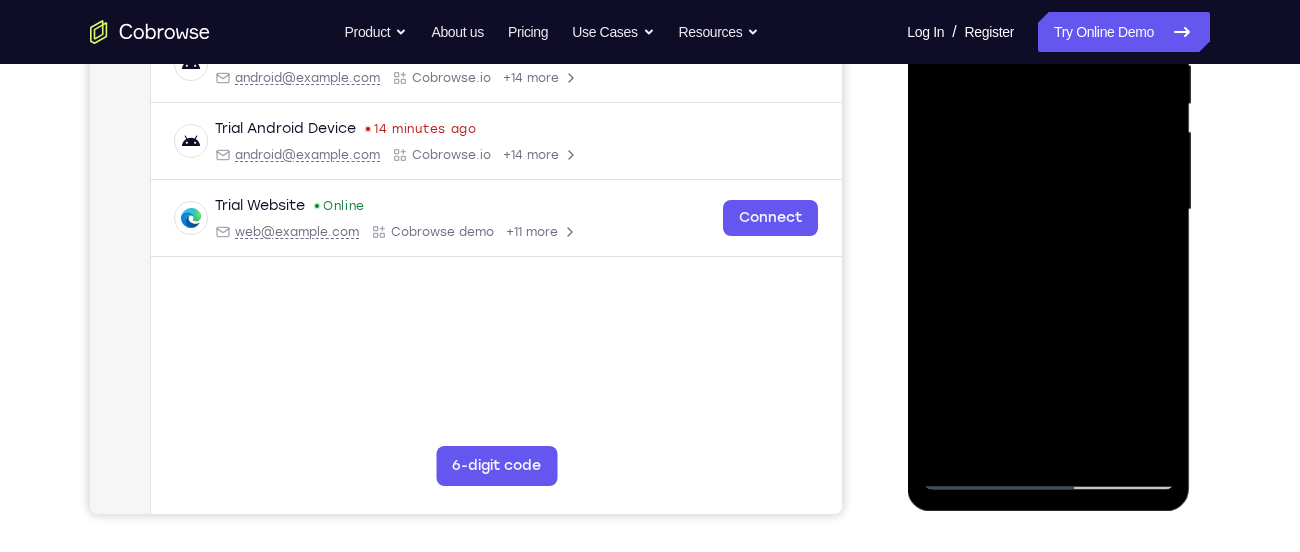 drag, startPoint x: 1083, startPoint y: 428, endPoint x: 1026, endPoint y: 282, distance: 156.73225 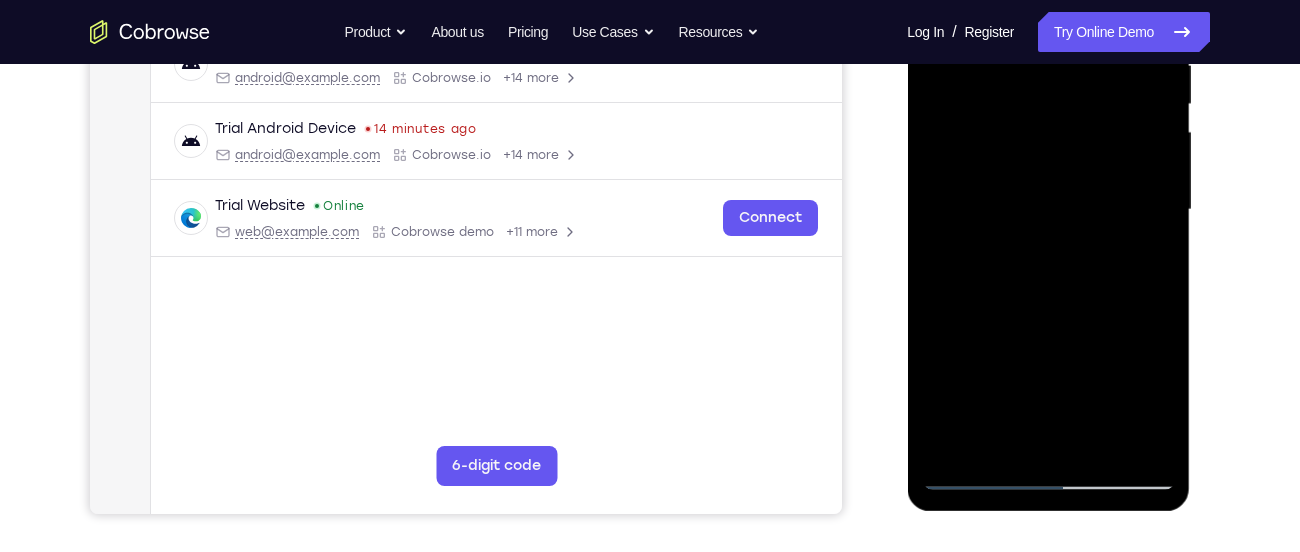 drag, startPoint x: 1097, startPoint y: 331, endPoint x: 1040, endPoint y: 158, distance: 182.14828 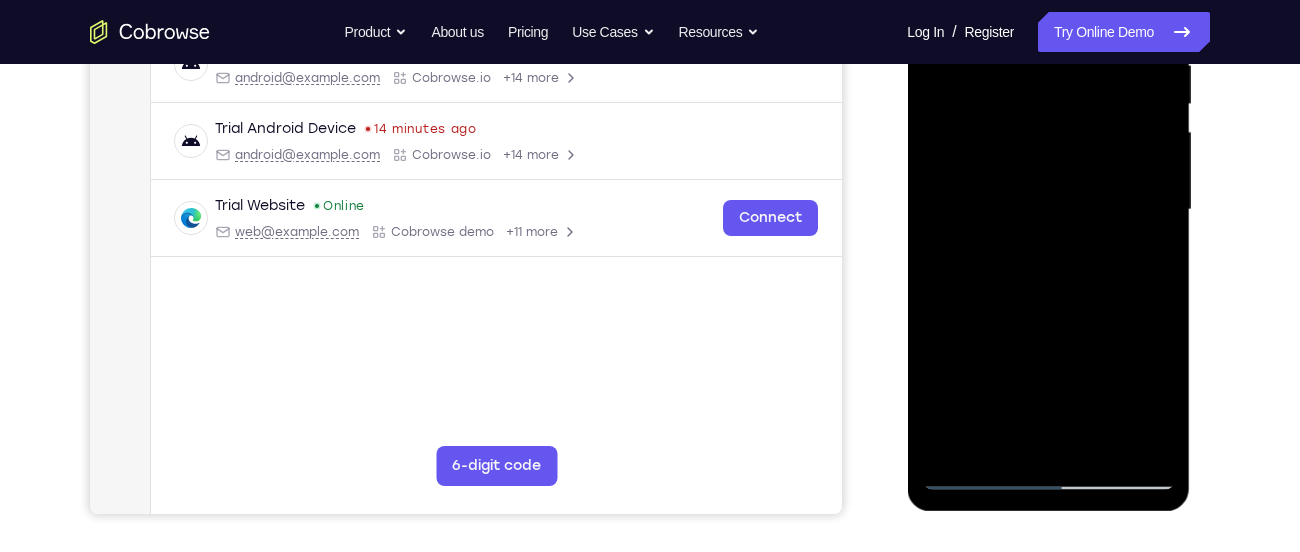 drag, startPoint x: 1121, startPoint y: 360, endPoint x: 1067, endPoint y: 217, distance: 152.85614 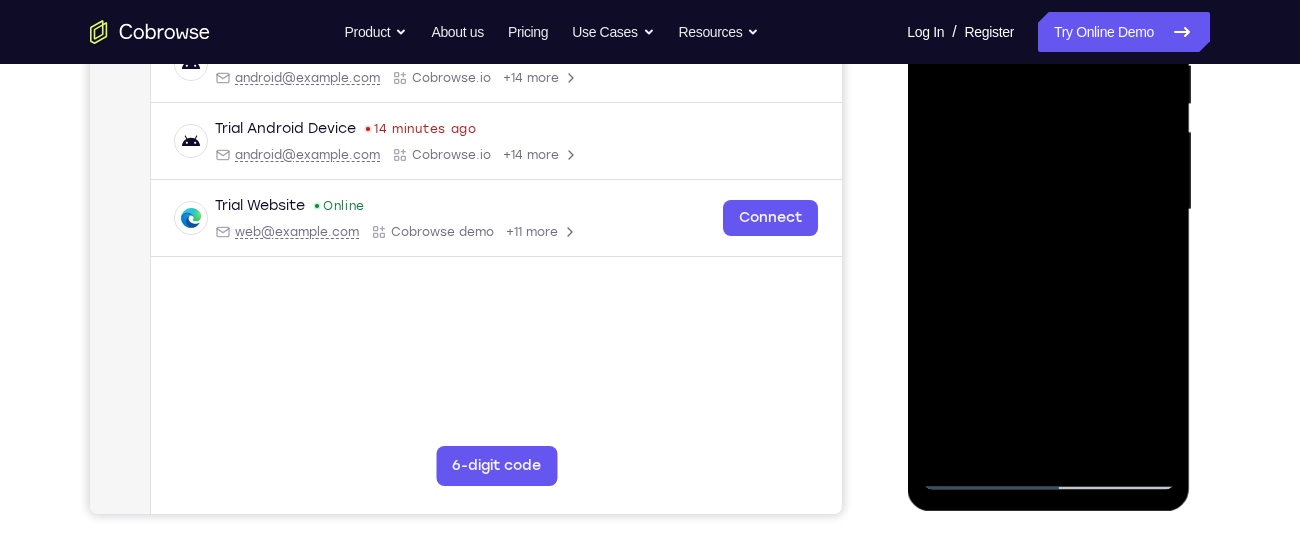 drag, startPoint x: 1110, startPoint y: 401, endPoint x: 1053, endPoint y: 215, distance: 194.53792 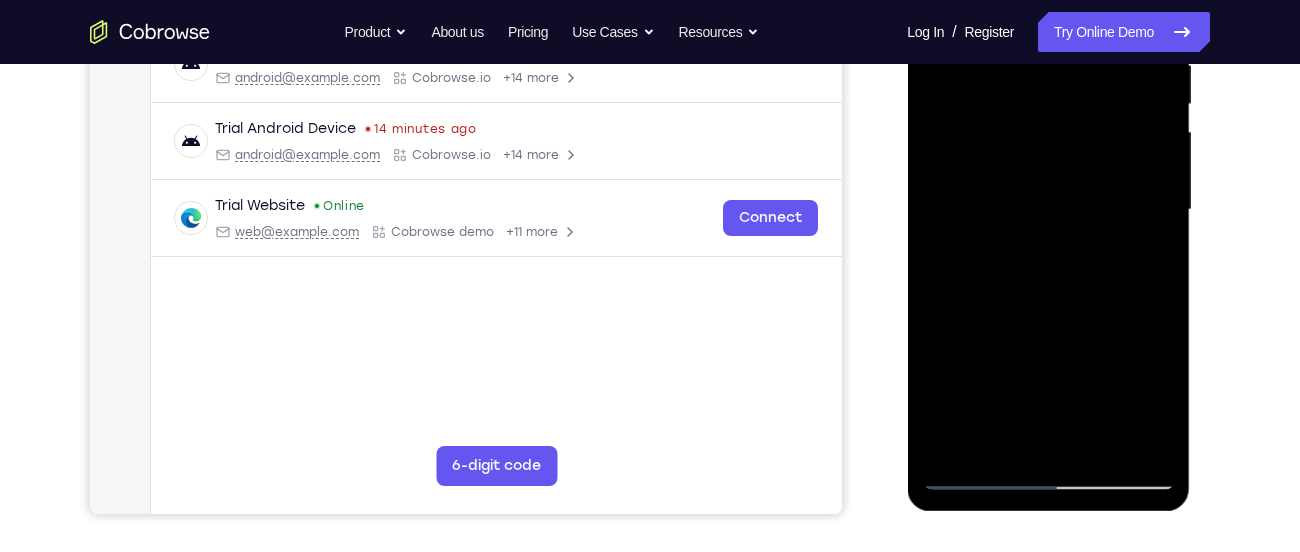 drag, startPoint x: 1104, startPoint y: 406, endPoint x: 1031, endPoint y: 220, distance: 199.81241 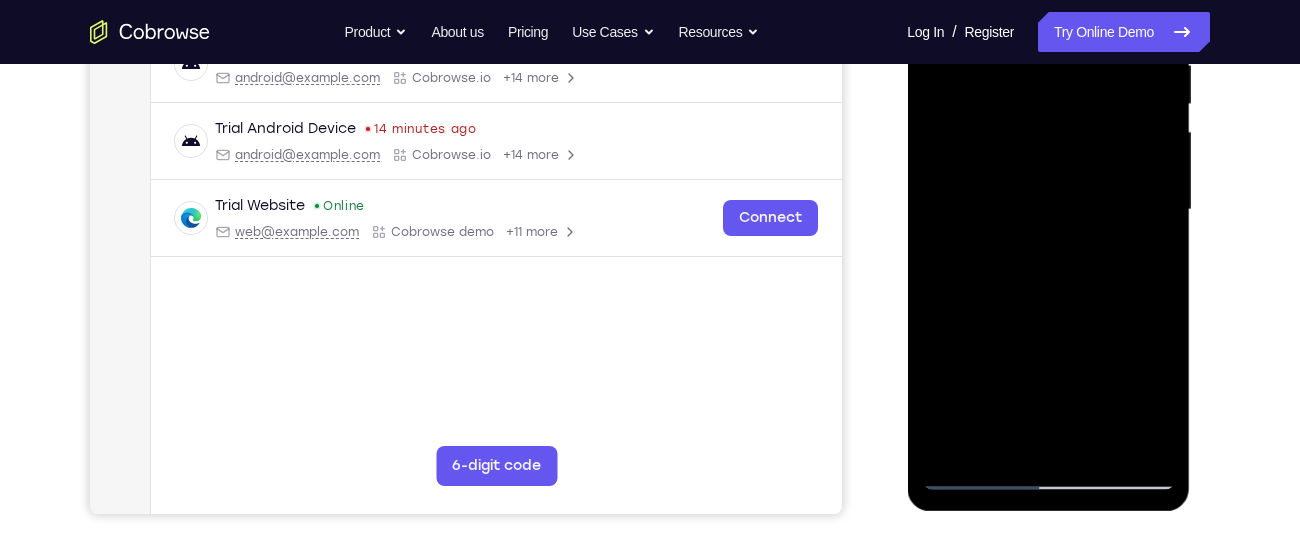 drag, startPoint x: 1085, startPoint y: 369, endPoint x: 1089, endPoint y: 222, distance: 147.05441 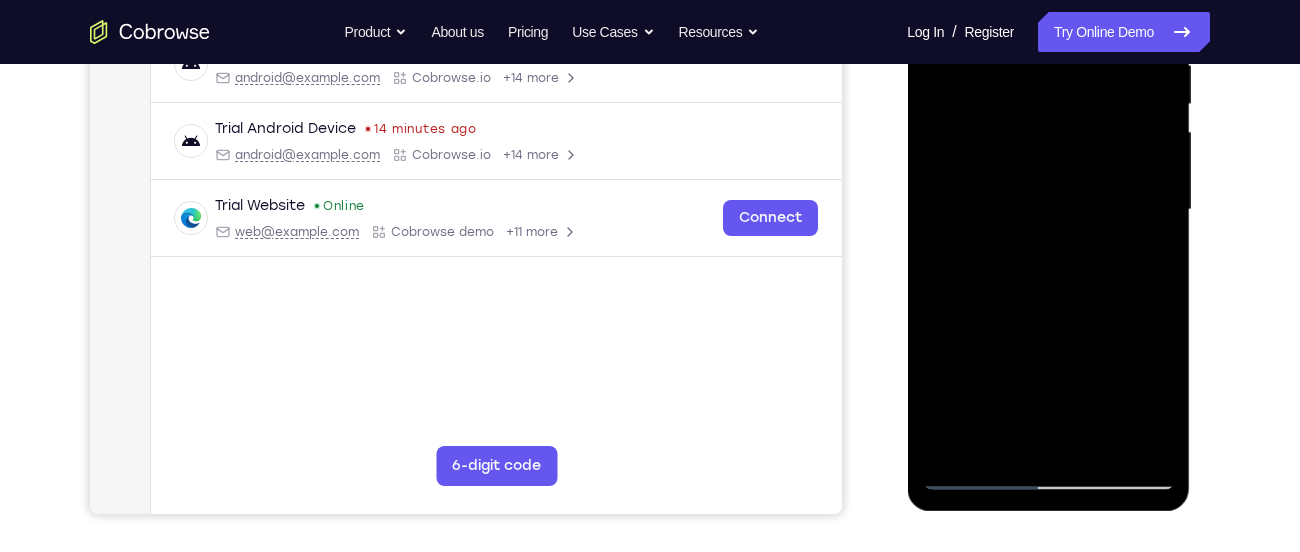 drag, startPoint x: 1112, startPoint y: 403, endPoint x: 1097, endPoint y: 235, distance: 168.66832 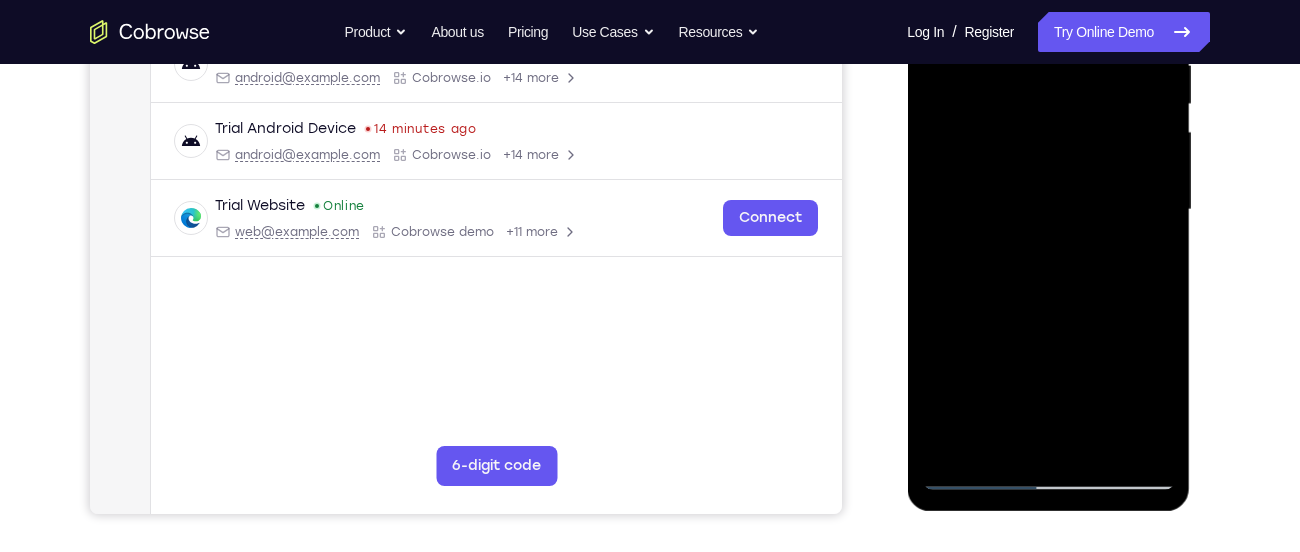 drag, startPoint x: 1111, startPoint y: 419, endPoint x: 1089, endPoint y: 230, distance: 190.27611 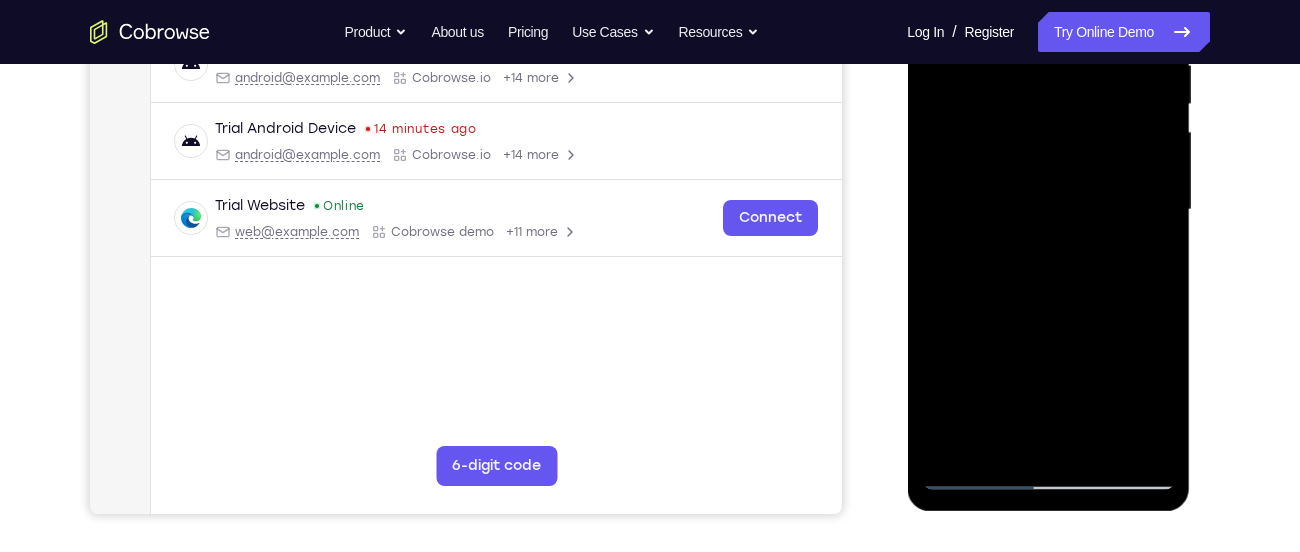 drag, startPoint x: 1120, startPoint y: 426, endPoint x: 1092, endPoint y: 254, distance: 174.26416 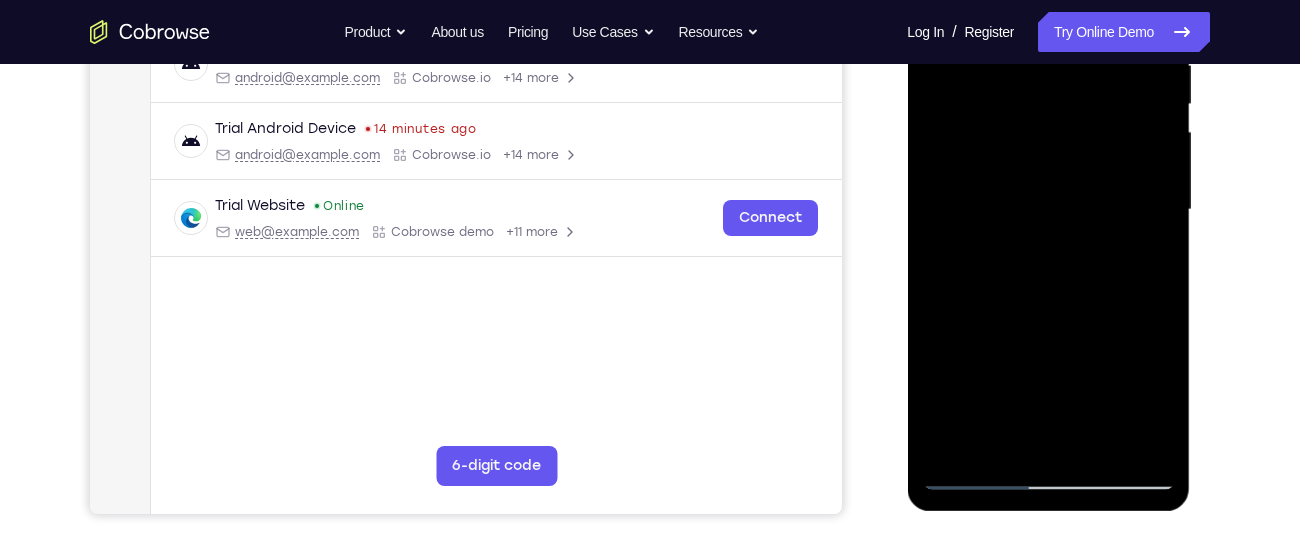 drag, startPoint x: 1117, startPoint y: 449, endPoint x: 1081, endPoint y: 329, distance: 125.283676 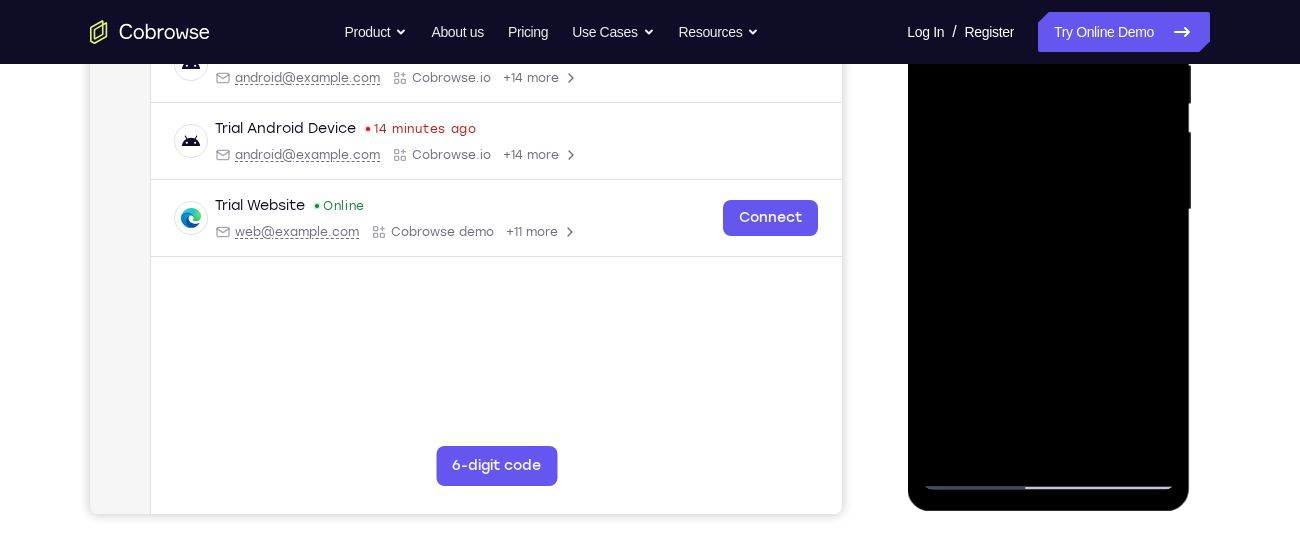 drag, startPoint x: 1086, startPoint y: 381, endPoint x: 1069, endPoint y: 302, distance: 80.80842 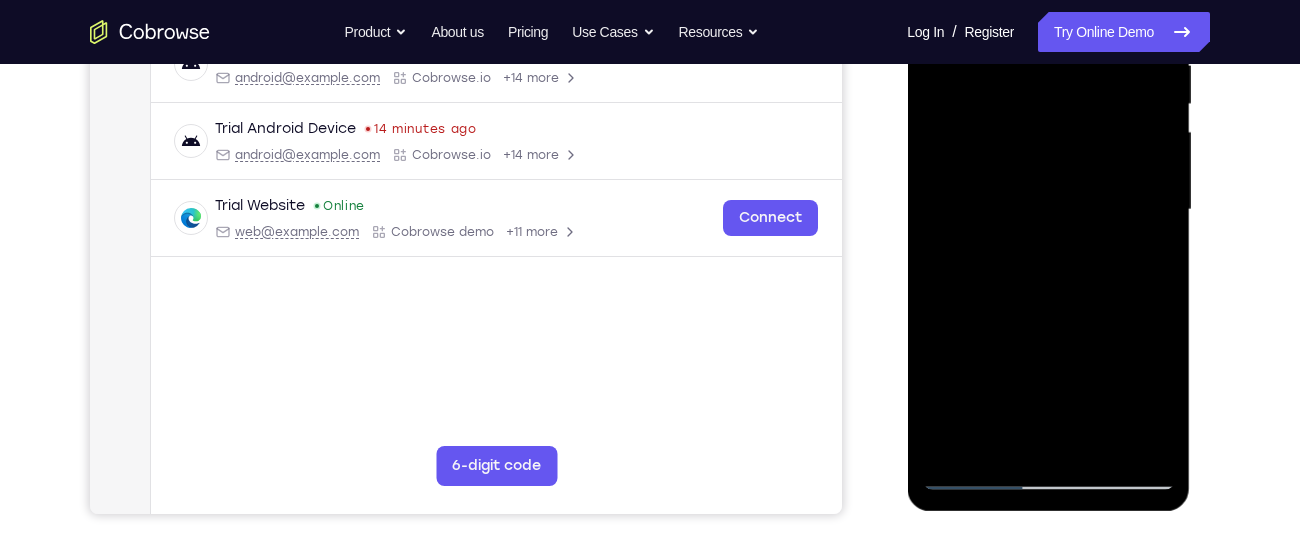 drag, startPoint x: 1090, startPoint y: 416, endPoint x: 1051, endPoint y: 255, distance: 165.65627 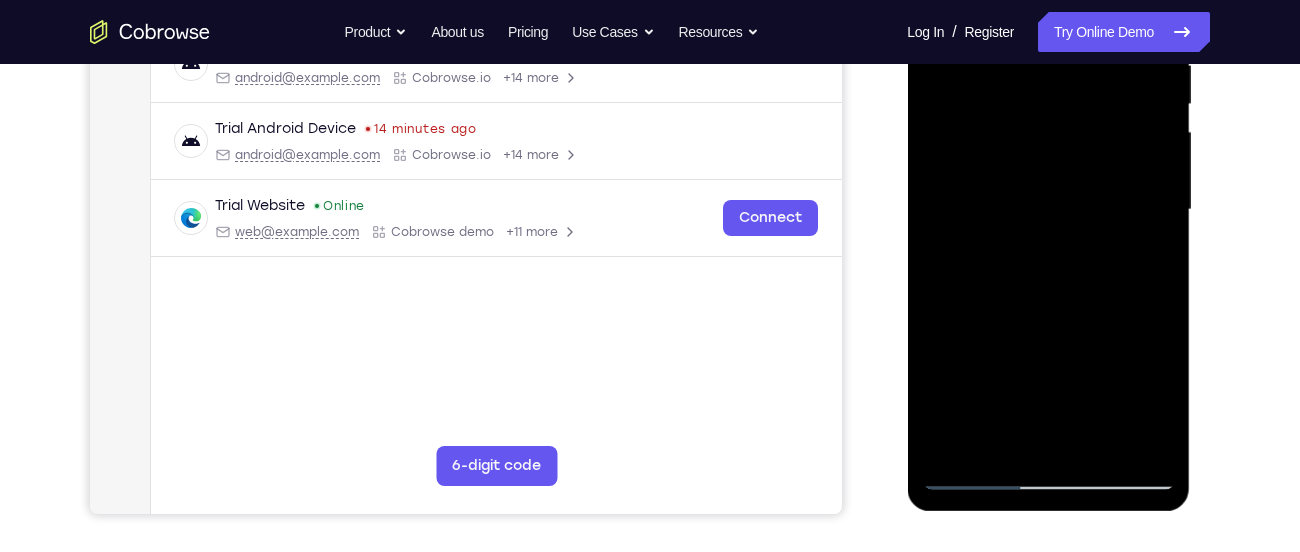 drag, startPoint x: 1112, startPoint y: 338, endPoint x: 1106, endPoint y: 308, distance: 30.594116 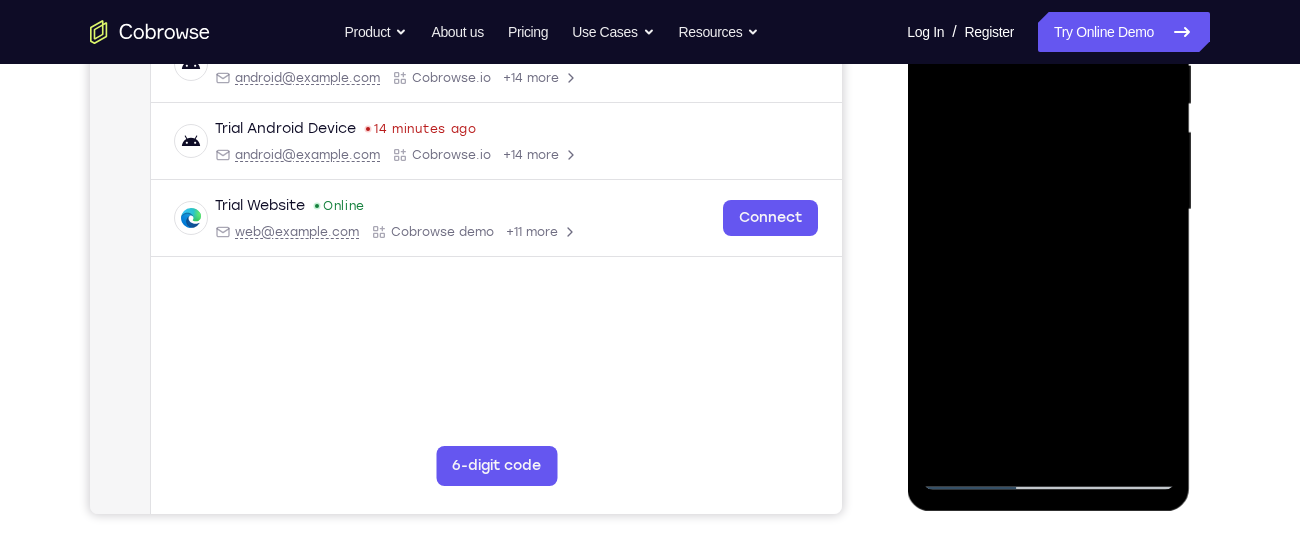 drag, startPoint x: 1112, startPoint y: 424, endPoint x: 1066, endPoint y: 270, distance: 160.72336 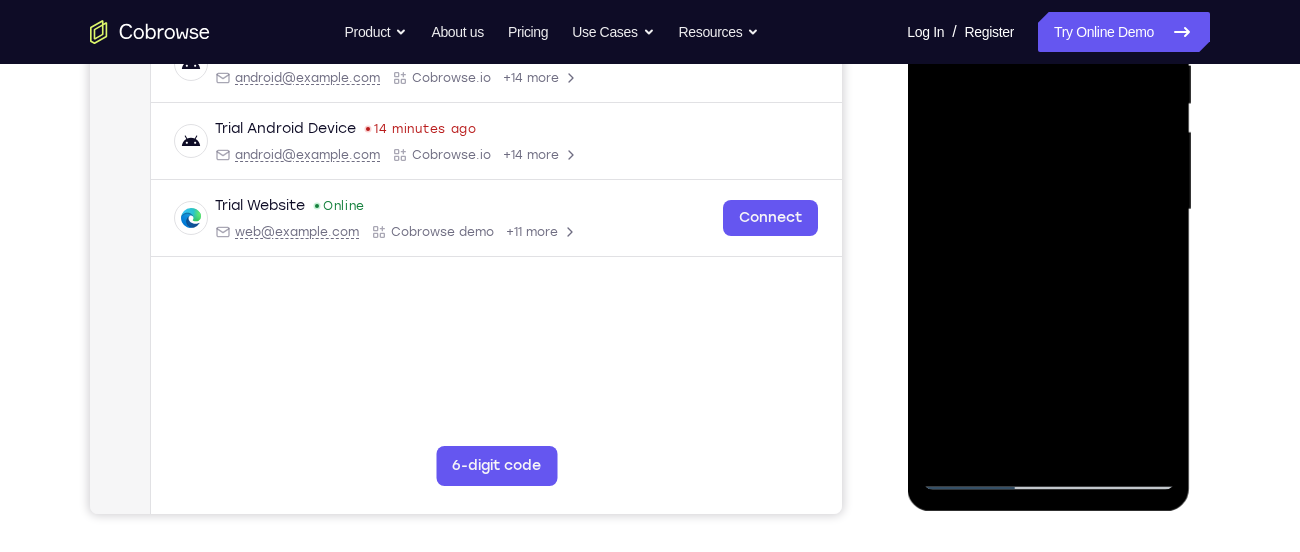 drag, startPoint x: 1081, startPoint y: 331, endPoint x: 1036, endPoint y: 184, distance: 153.73354 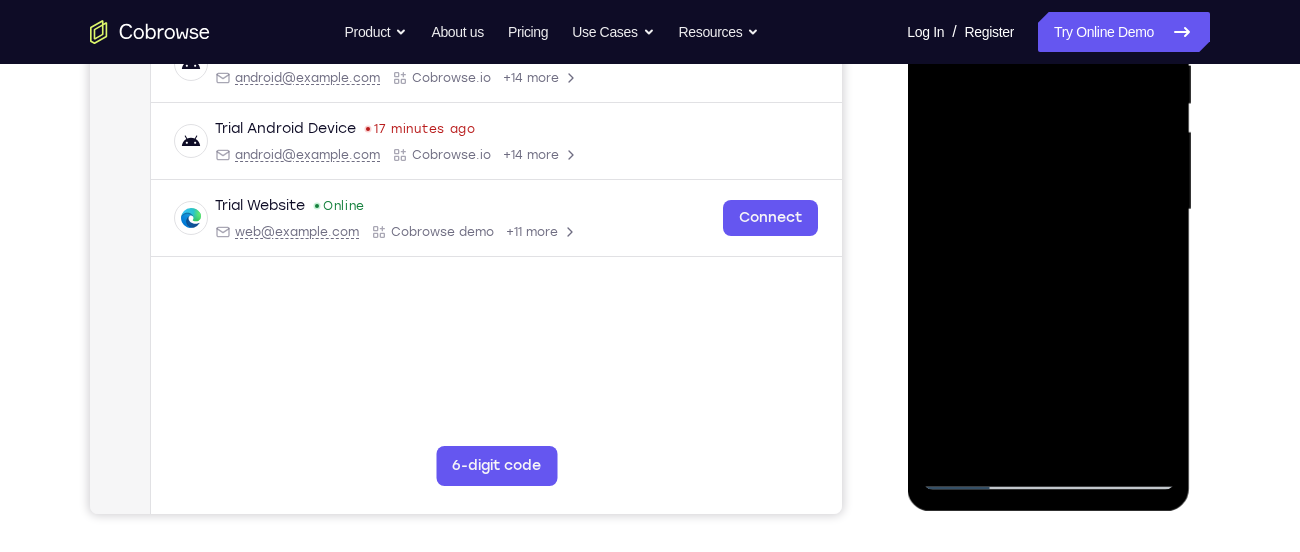 drag, startPoint x: 1079, startPoint y: 344, endPoint x: 1068, endPoint y: 228, distance: 116.520386 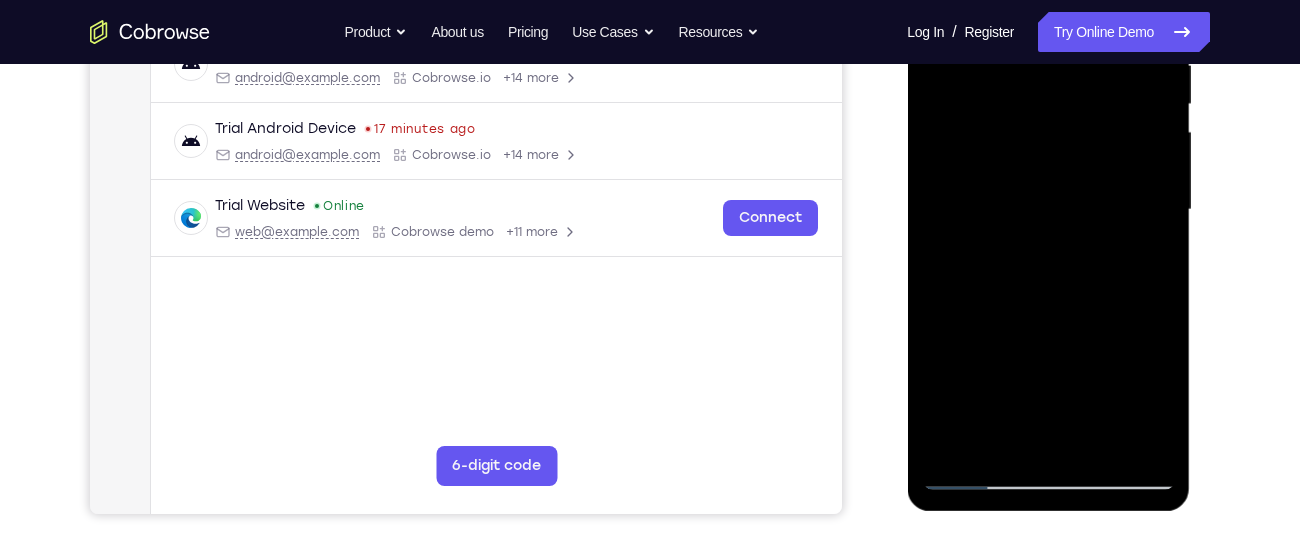 drag, startPoint x: 1092, startPoint y: 401, endPoint x: 1080, endPoint y: 214, distance: 187.38463 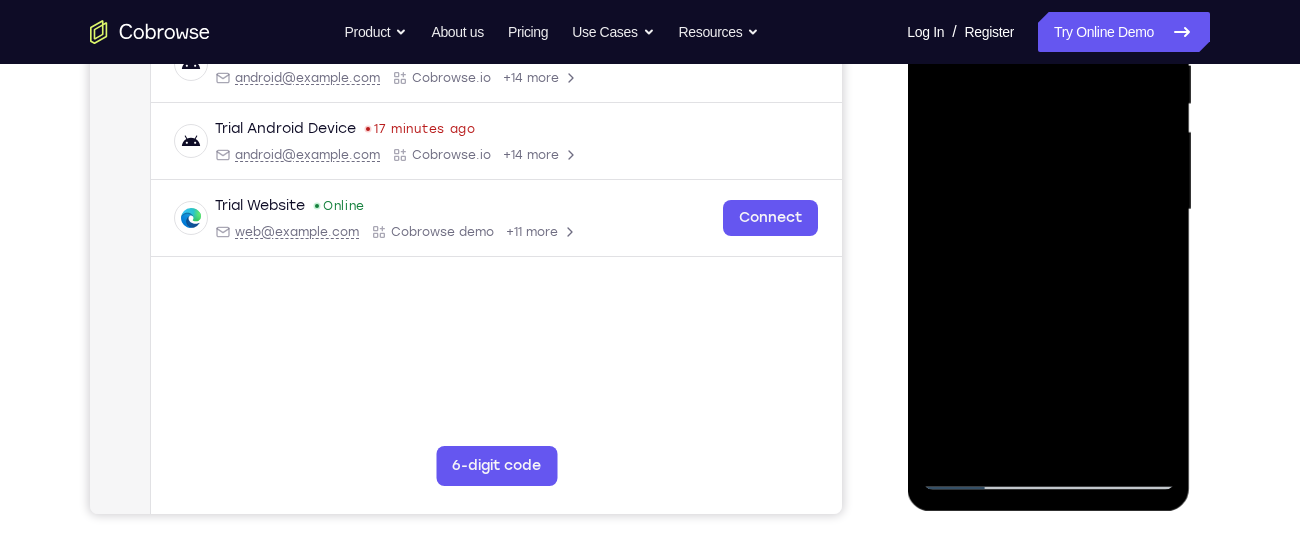 drag, startPoint x: 1094, startPoint y: 414, endPoint x: 1060, endPoint y: 286, distance: 132.43866 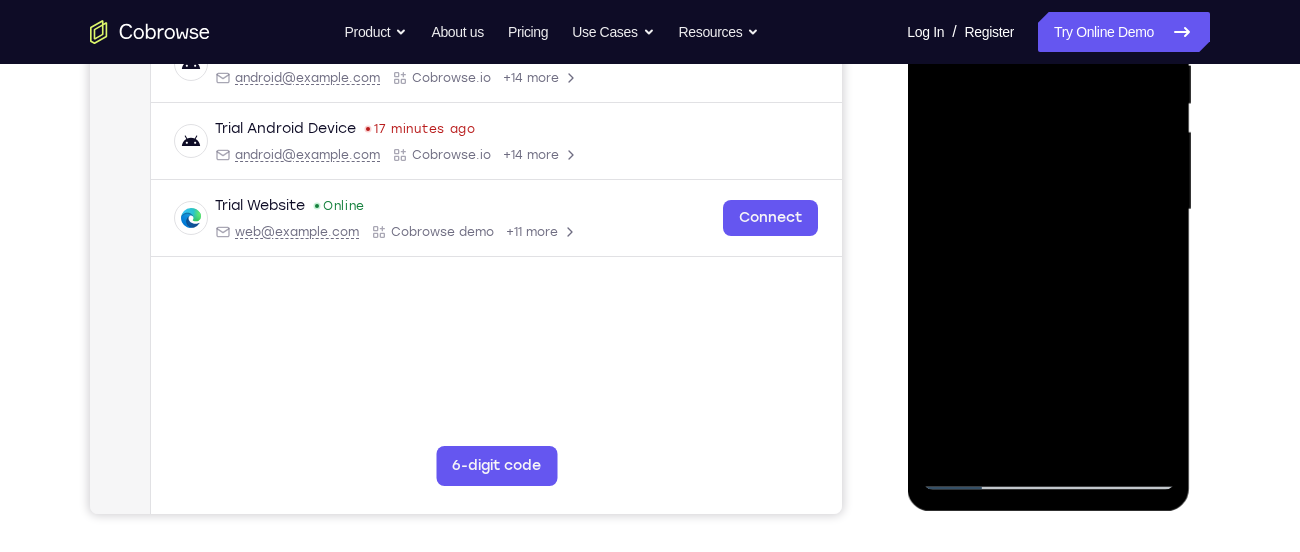 drag, startPoint x: 1081, startPoint y: 325, endPoint x: 1030, endPoint y: 205, distance: 130.38788 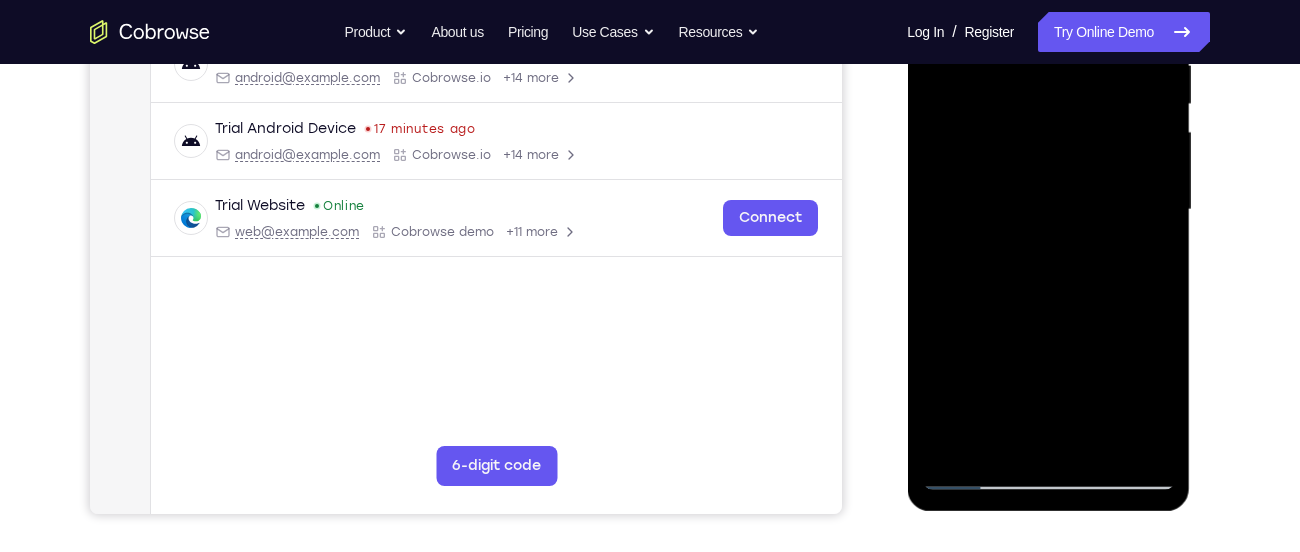 drag, startPoint x: 1094, startPoint y: 395, endPoint x: 1035, endPoint y: 197, distance: 206.60349 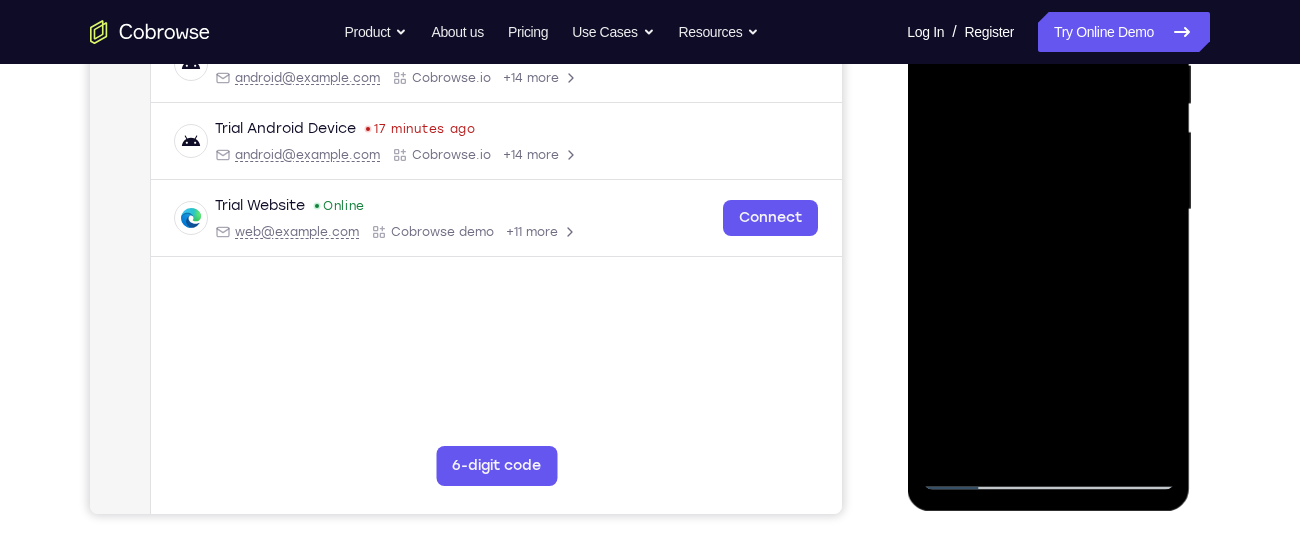 drag, startPoint x: 1107, startPoint y: 404, endPoint x: 1068, endPoint y: 263, distance: 146.29422 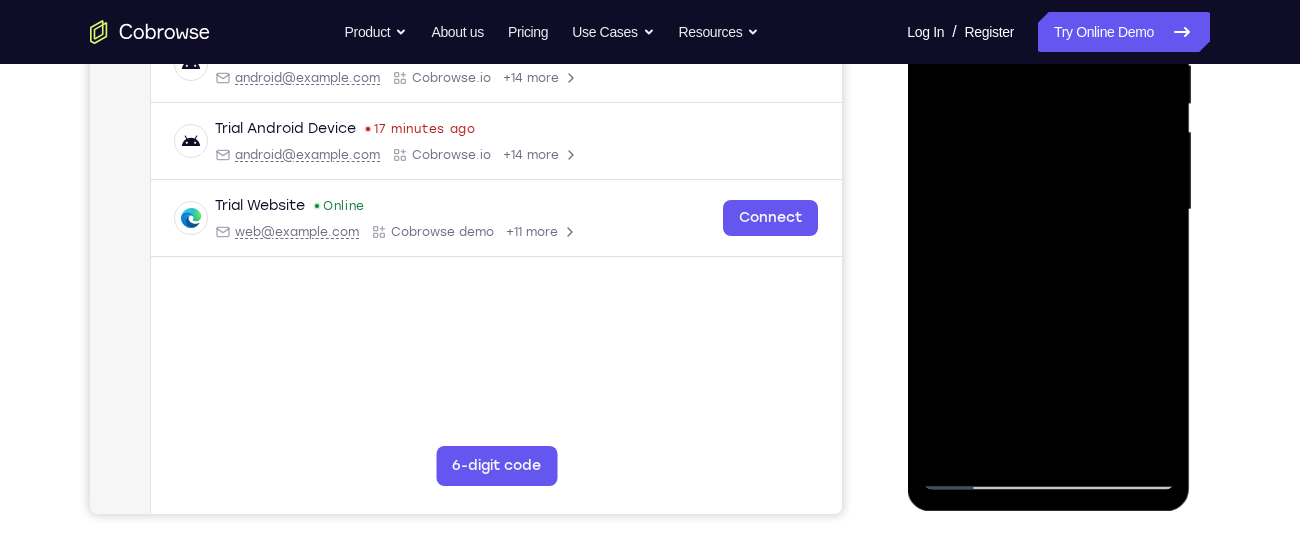 drag, startPoint x: 1118, startPoint y: 409, endPoint x: 1075, endPoint y: 262, distance: 153.16005 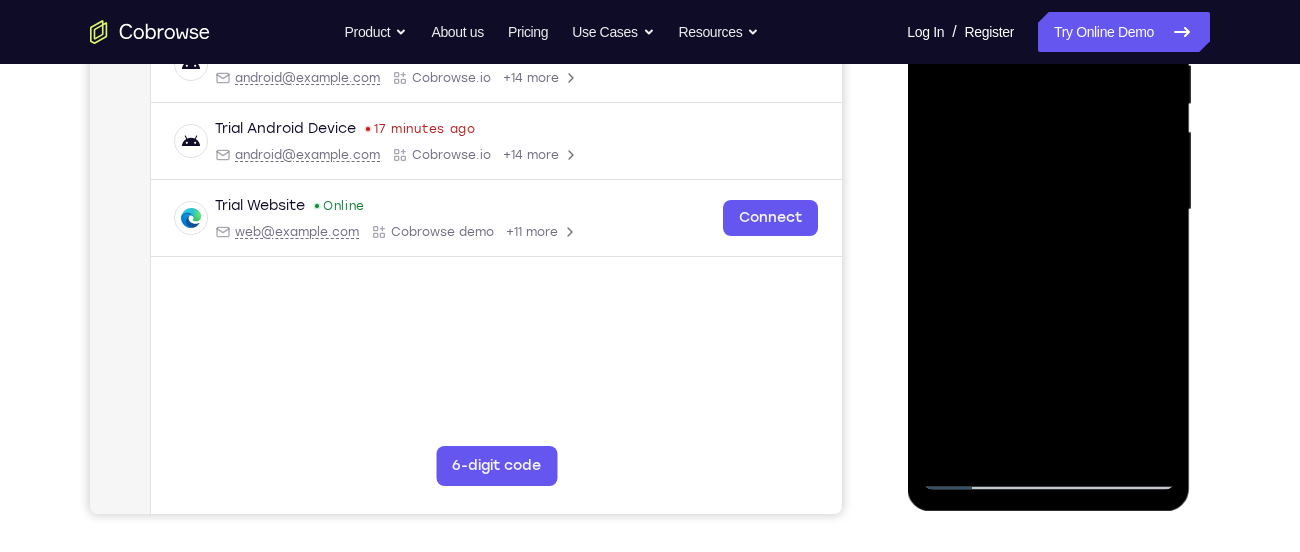 drag, startPoint x: 1117, startPoint y: 342, endPoint x: 1058, endPoint y: 185, distance: 167.72 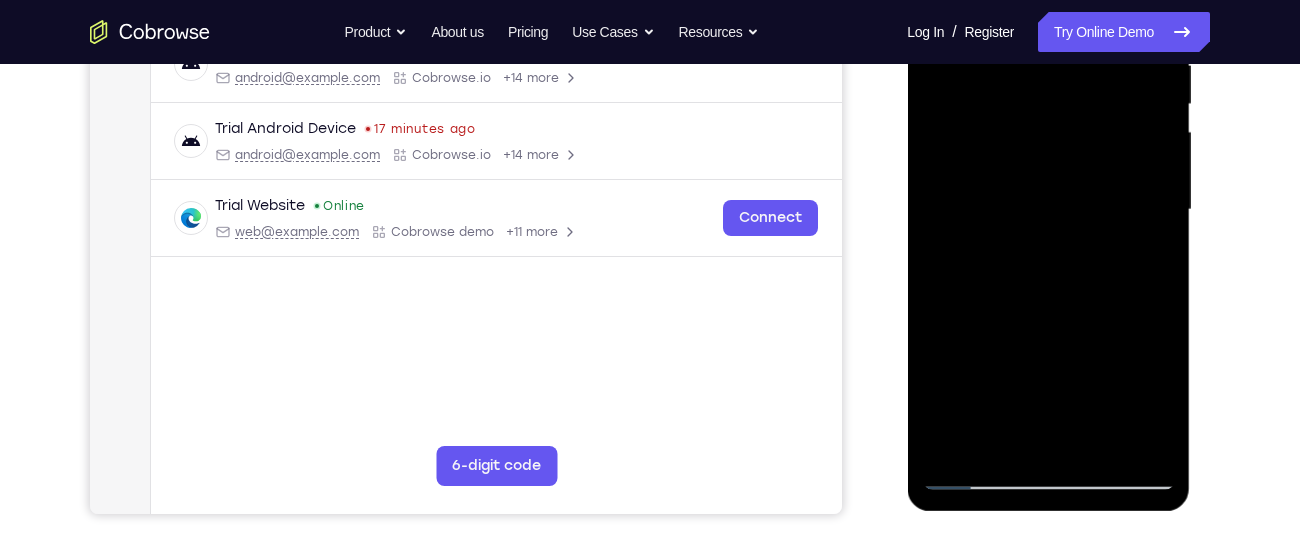 drag, startPoint x: 1118, startPoint y: 372, endPoint x: 1101, endPoint y: 297, distance: 76.902534 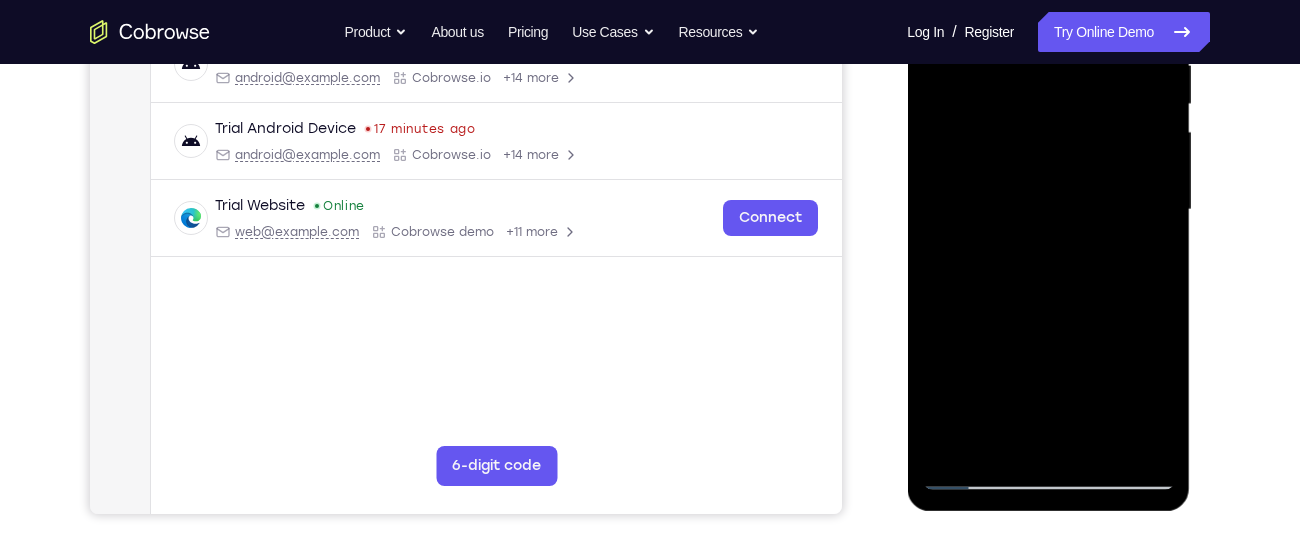 drag, startPoint x: 1120, startPoint y: 425, endPoint x: 1073, endPoint y: 267, distance: 164.84235 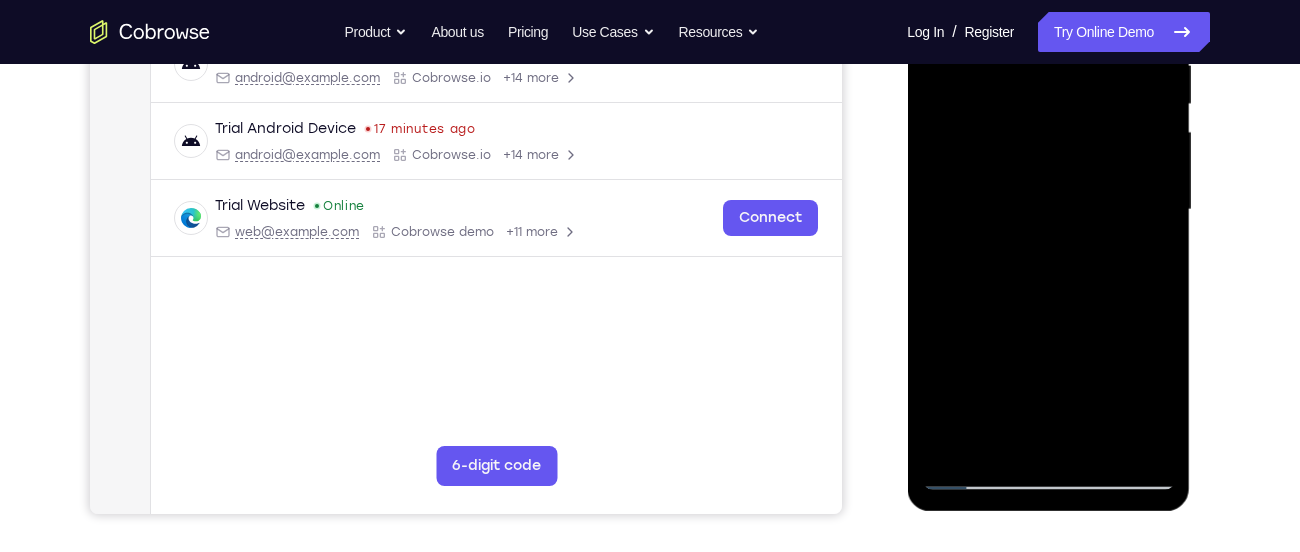 drag, startPoint x: 1118, startPoint y: 407, endPoint x: 1088, endPoint y: 283, distance: 127.57743 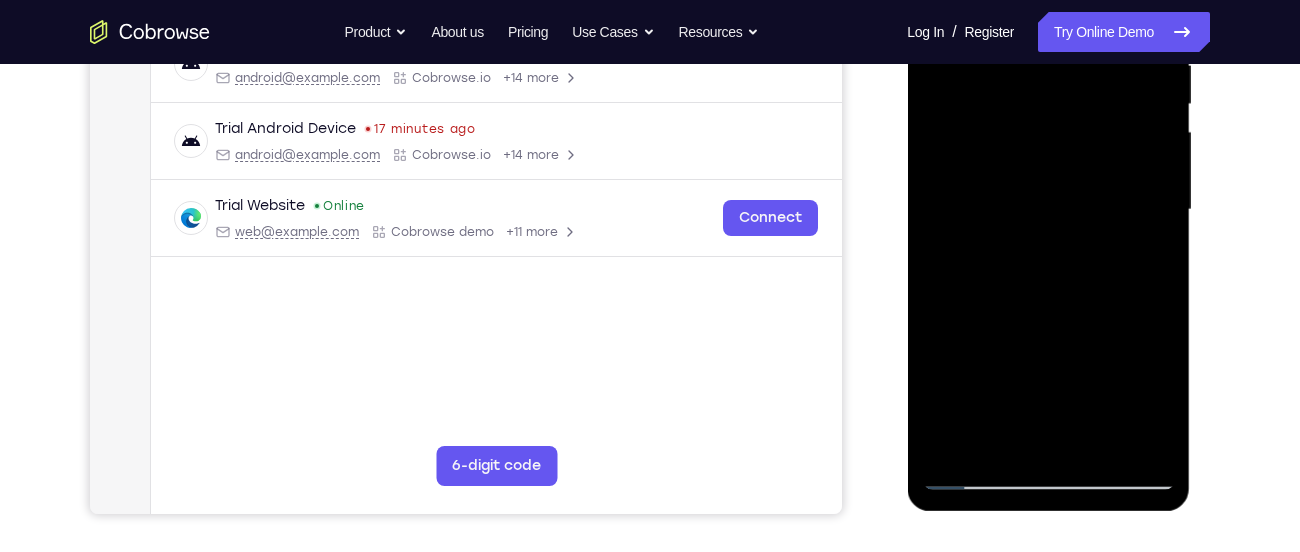 drag, startPoint x: 1115, startPoint y: 373, endPoint x: 1046, endPoint y: 212, distance: 175.16278 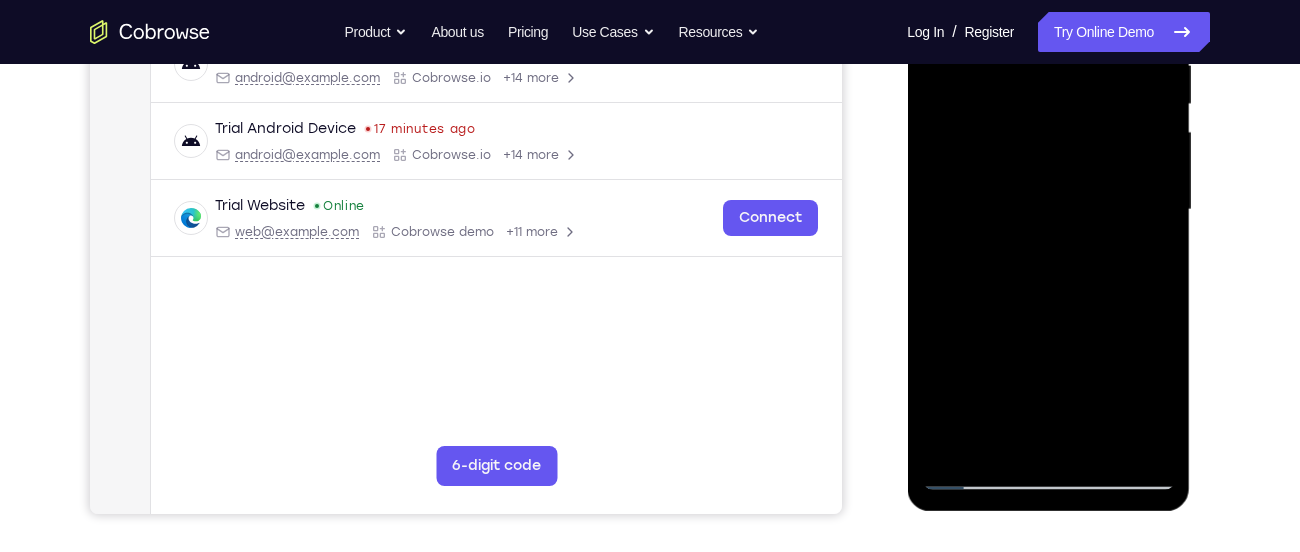 drag, startPoint x: 1109, startPoint y: 376, endPoint x: 1022, endPoint y: 219, distance: 179.49373 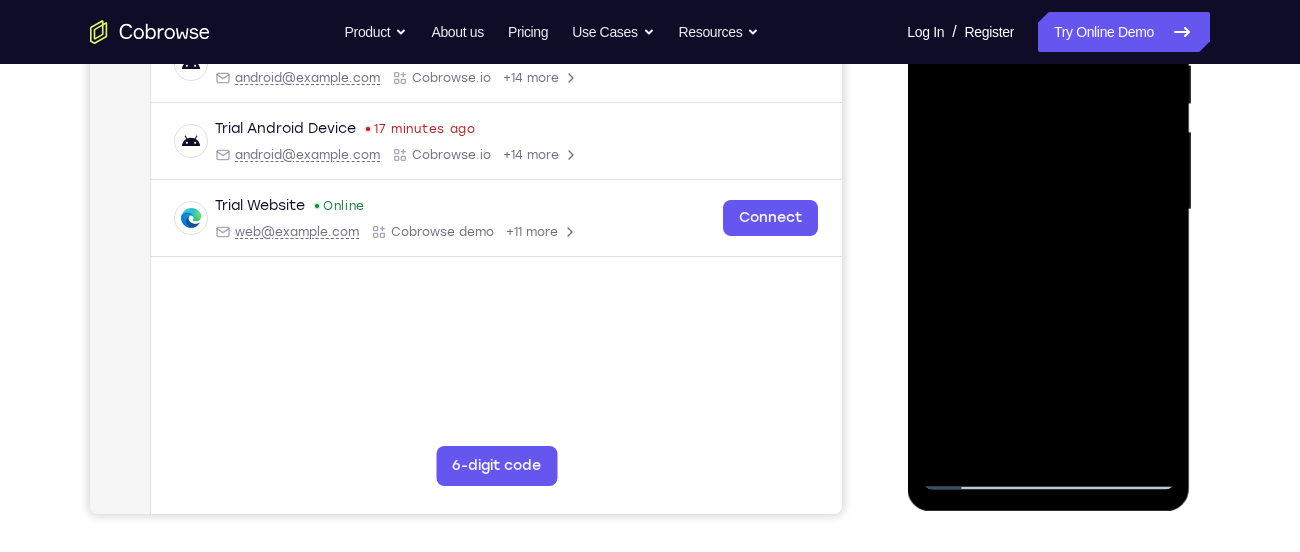 drag, startPoint x: 1110, startPoint y: 374, endPoint x: 1026, endPoint y: 232, distance: 164.98485 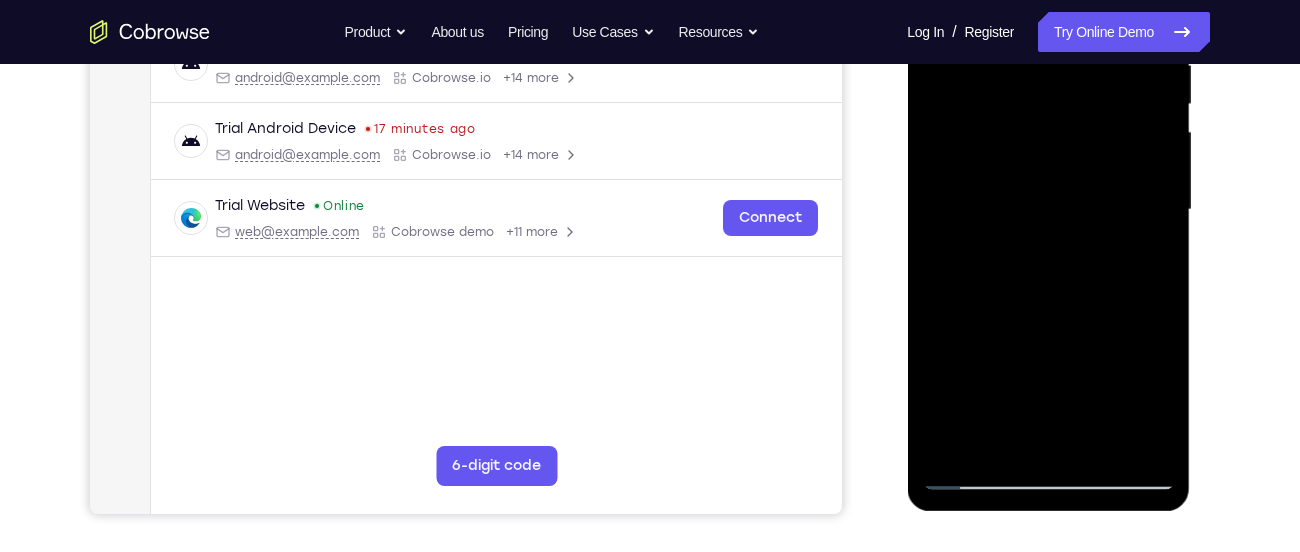 drag, startPoint x: 1113, startPoint y: 425, endPoint x: 1012, endPoint y: 198, distance: 248.45523 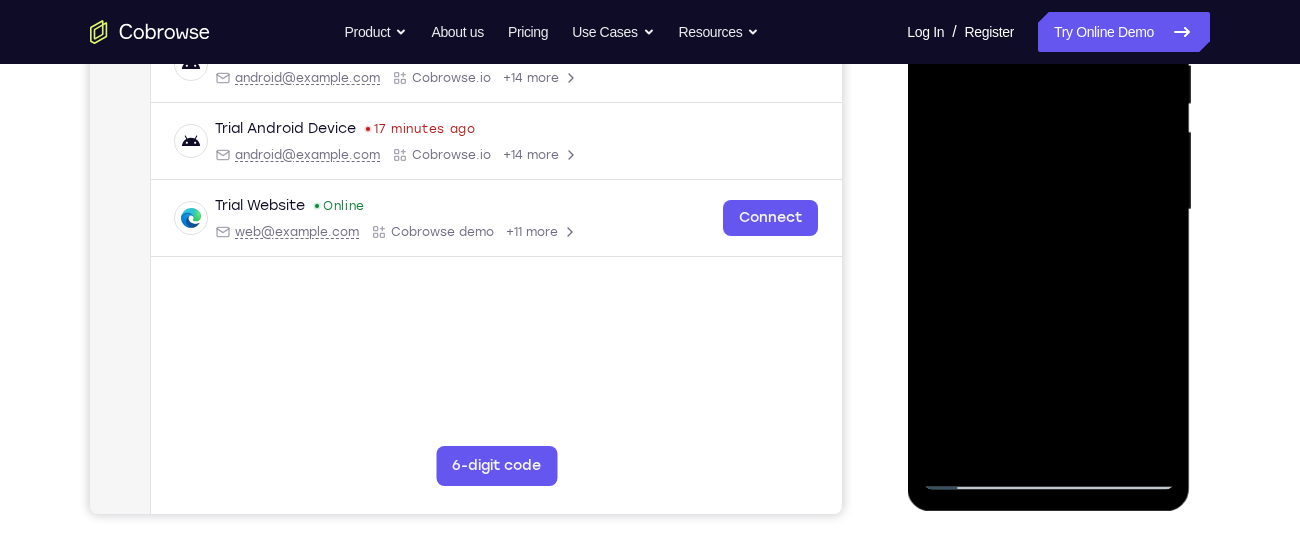 drag, startPoint x: 1098, startPoint y: 393, endPoint x: 1036, endPoint y: 214, distance: 189.43336 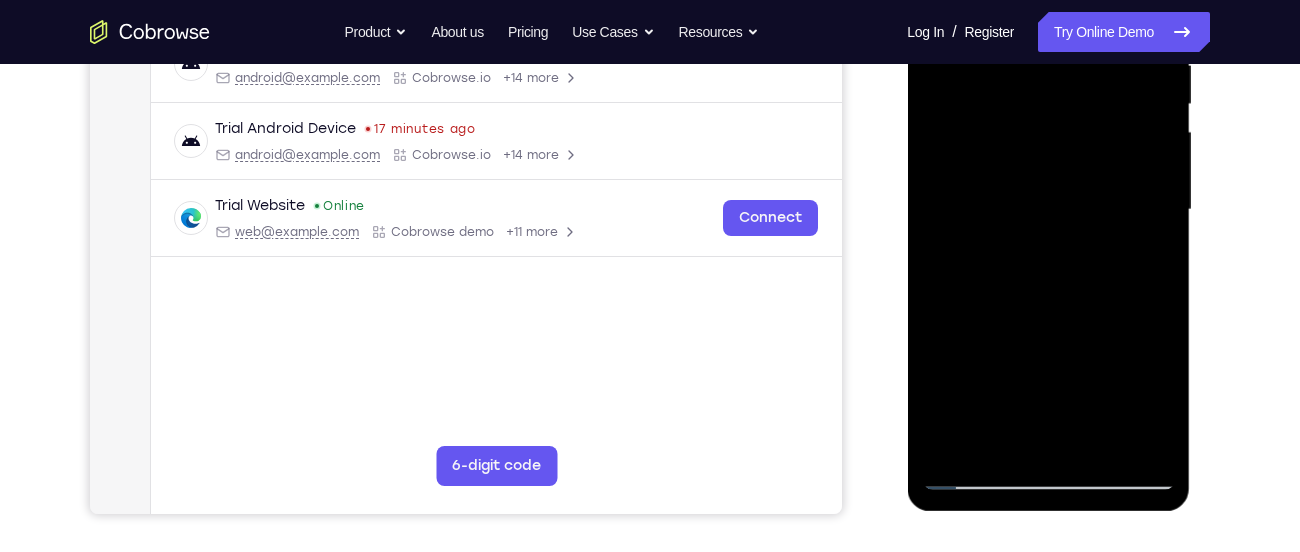 drag, startPoint x: 1120, startPoint y: 389, endPoint x: 1023, endPoint y: 195, distance: 216.89859 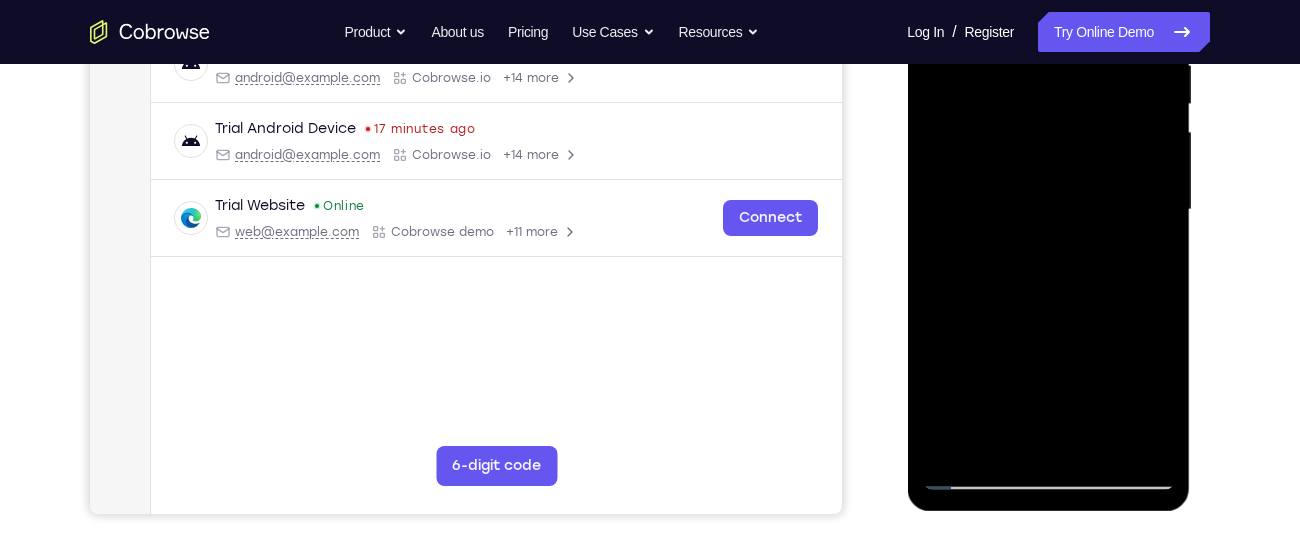 drag, startPoint x: 1125, startPoint y: 371, endPoint x: 1098, endPoint y: 253, distance: 121.049576 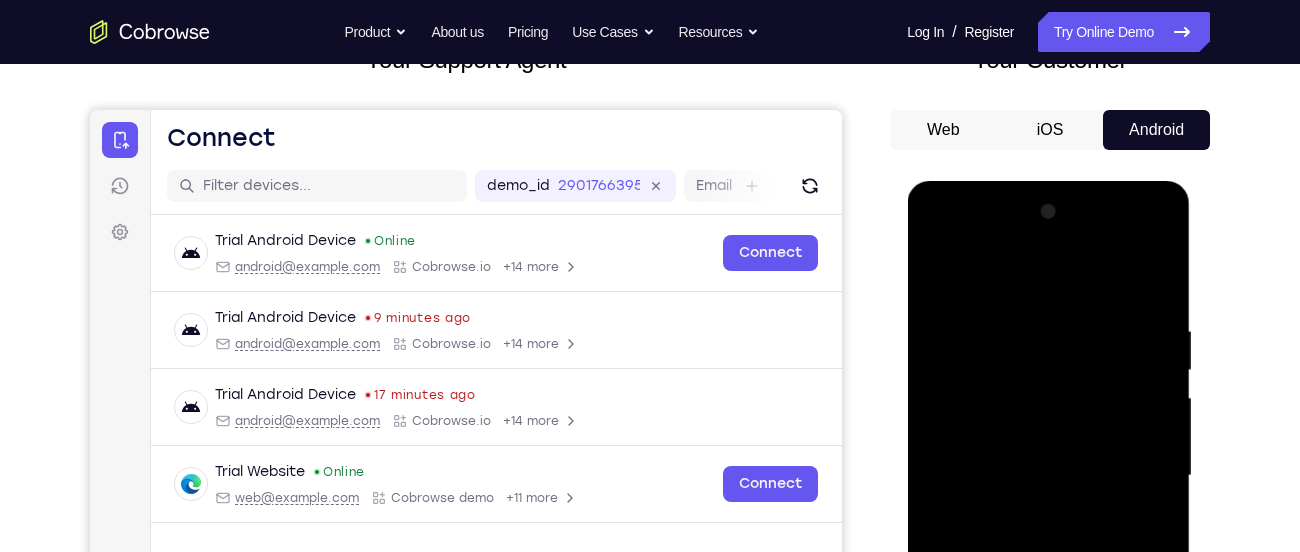 scroll, scrollTop: 147, scrollLeft: 0, axis: vertical 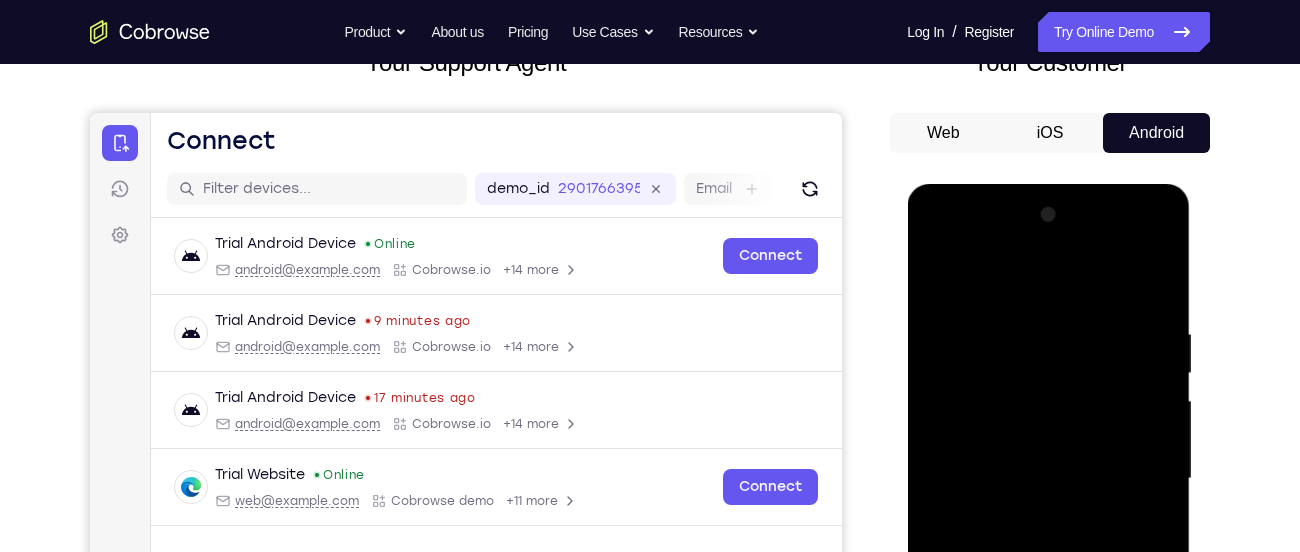 click at bounding box center [1048, 479] 